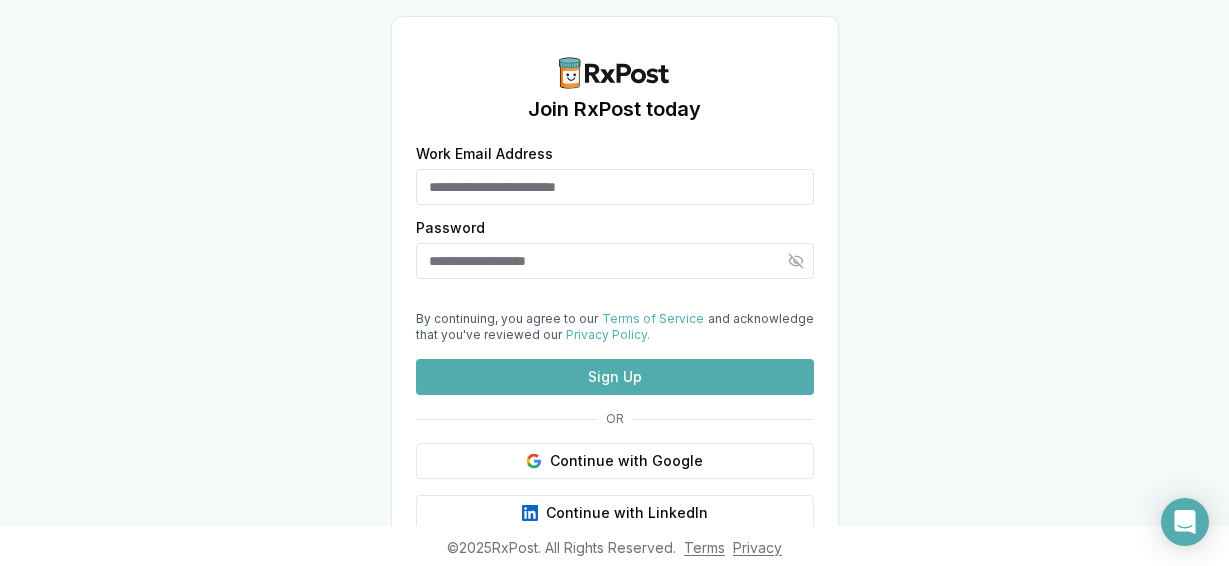 scroll, scrollTop: 0, scrollLeft: 0, axis: both 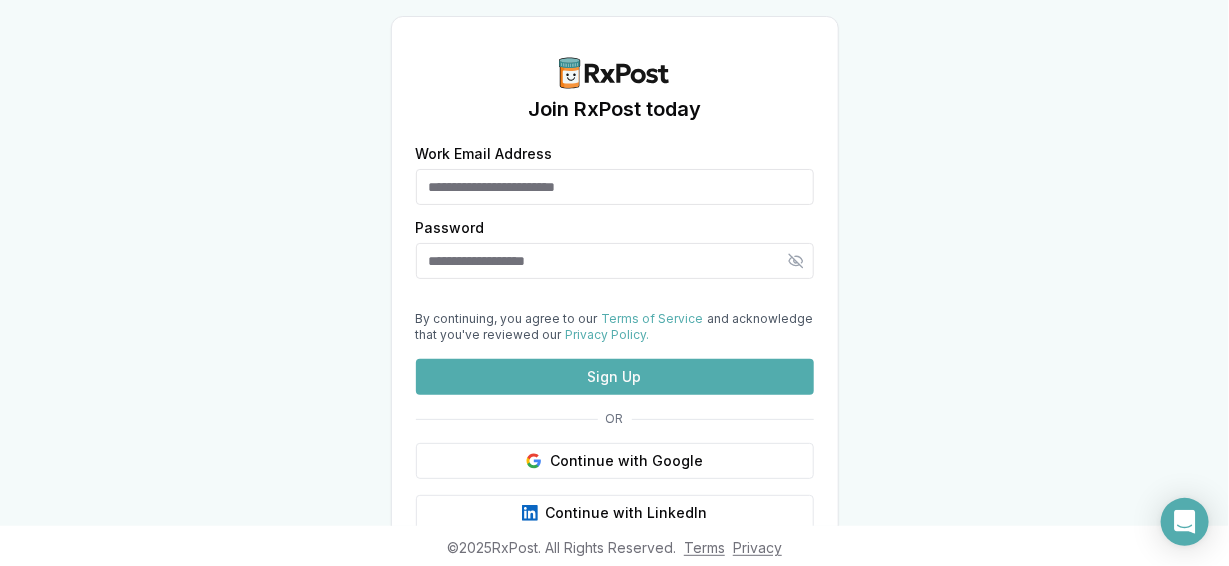 click on "Work Email Address" at bounding box center (615, 187) 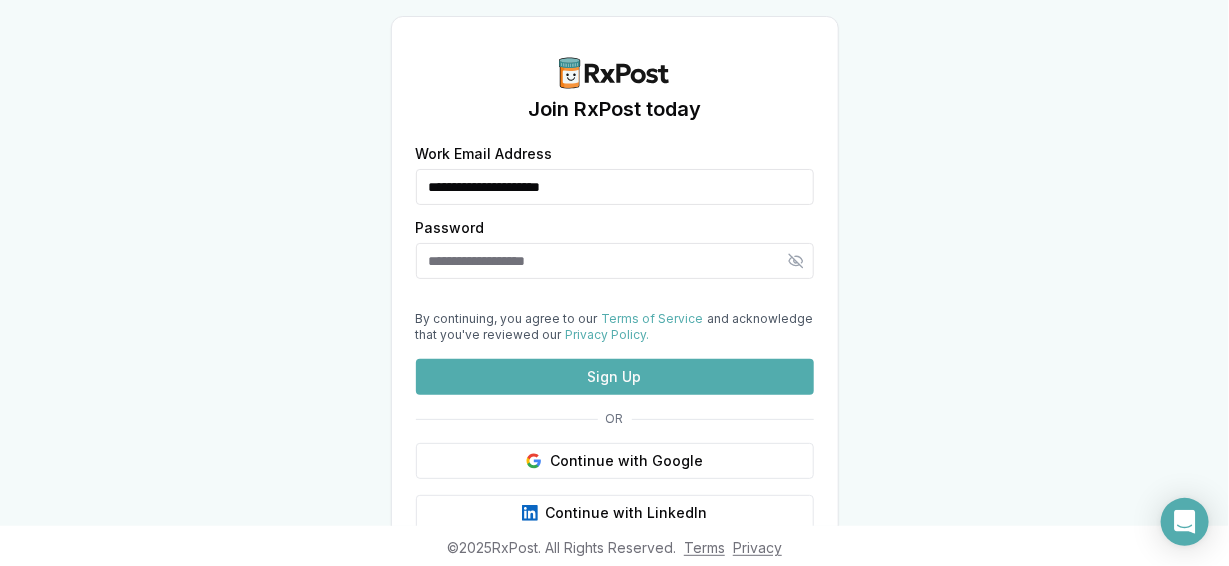 click on "Password" at bounding box center (615, 261) 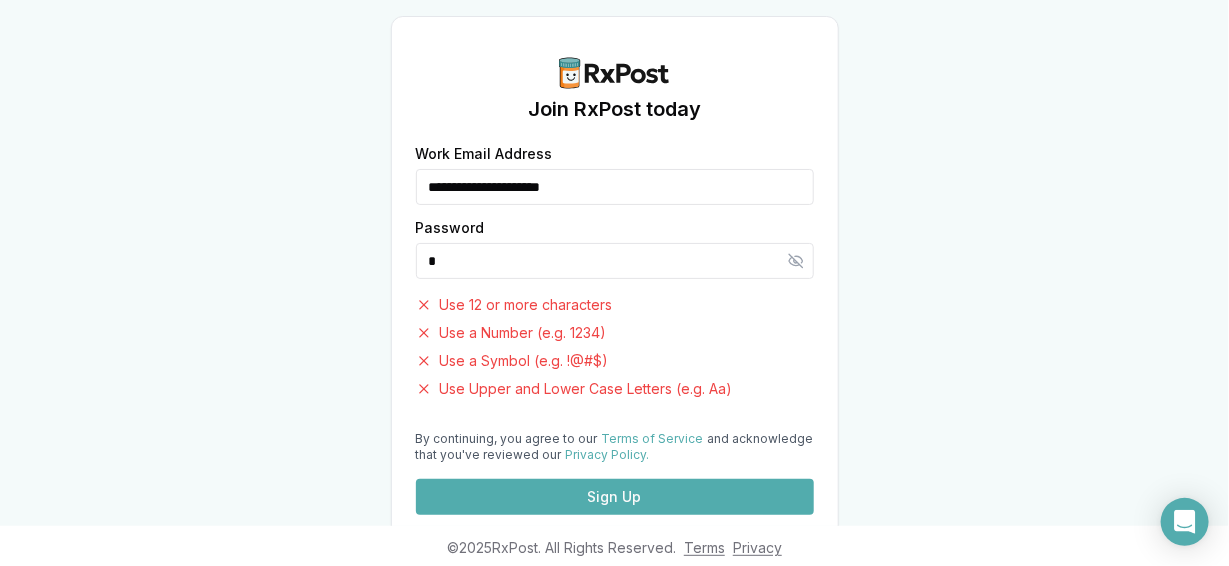 type 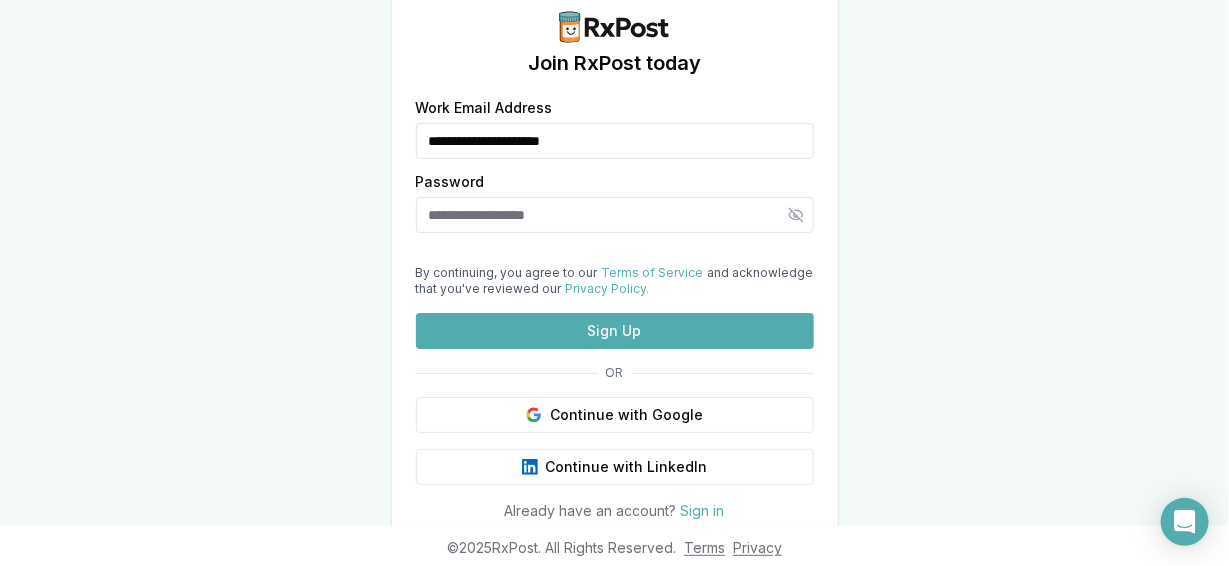 scroll, scrollTop: 66, scrollLeft: 0, axis: vertical 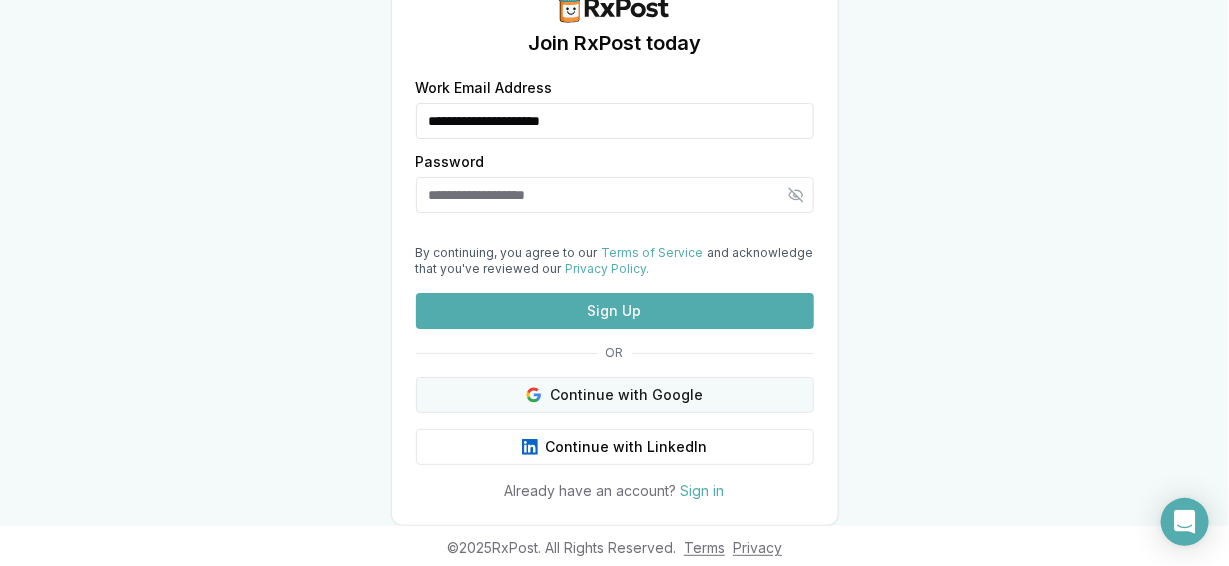 click on "Continue with Google" at bounding box center (615, 395) 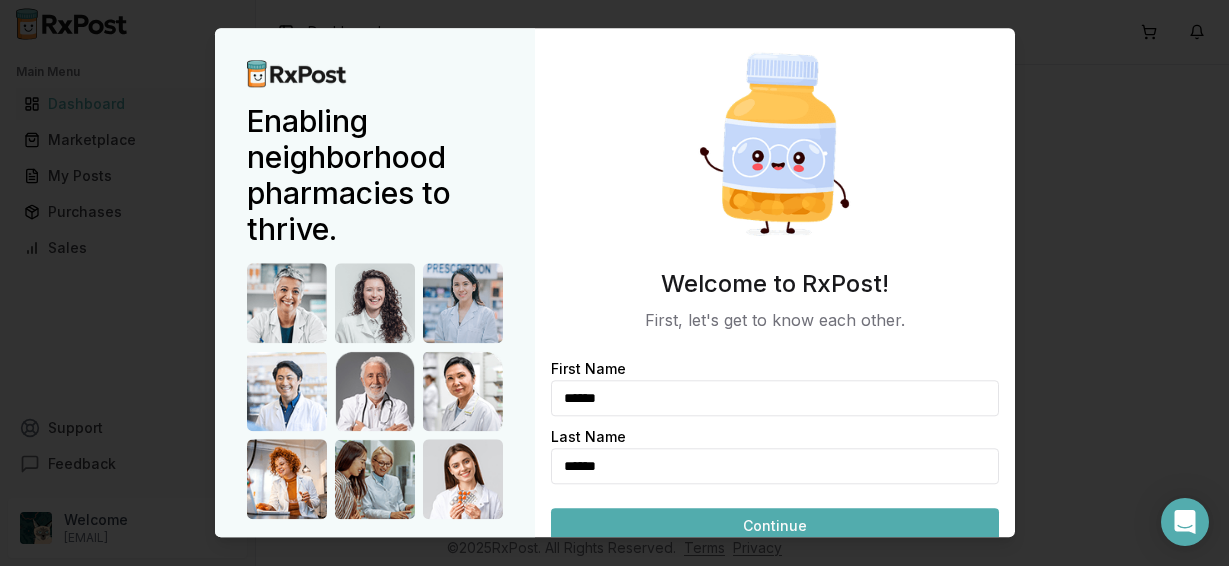 scroll, scrollTop: 0, scrollLeft: 0, axis: both 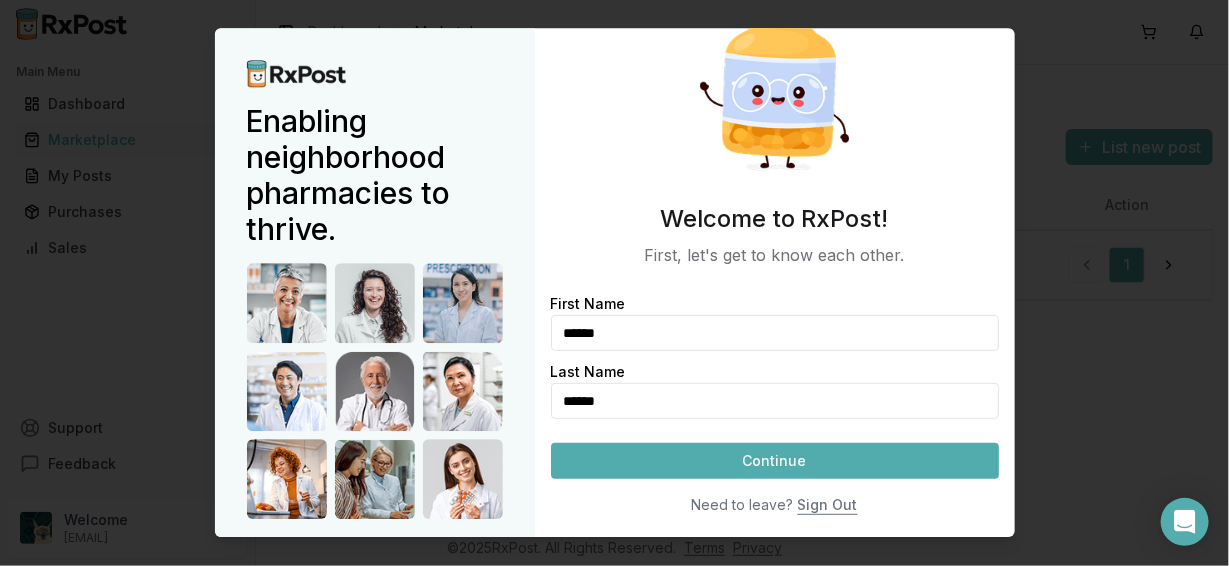 click on "Continue" at bounding box center [775, 461] 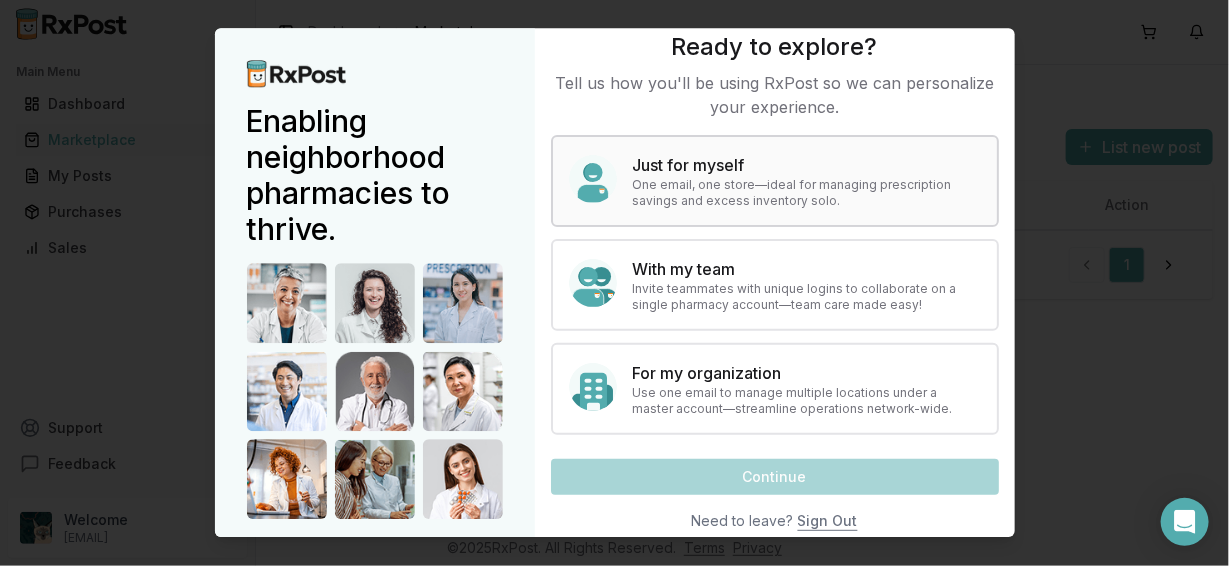 click on "One email, one store—ideal for managing prescription savings and excess inventory solo." at bounding box center [807, 193] 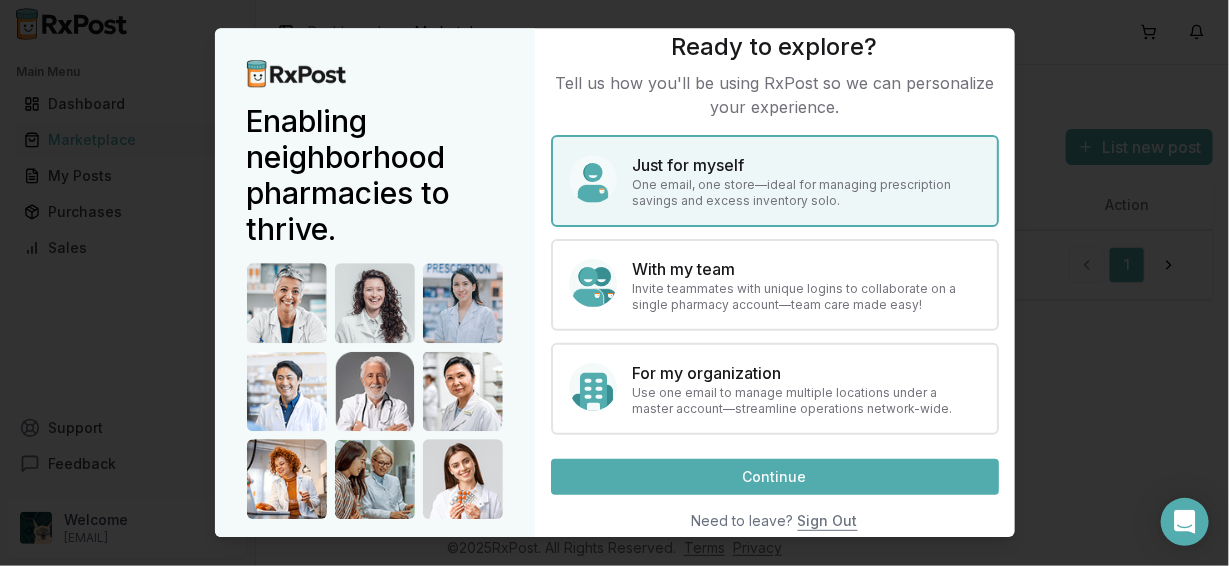 click on "Continue" at bounding box center [775, 477] 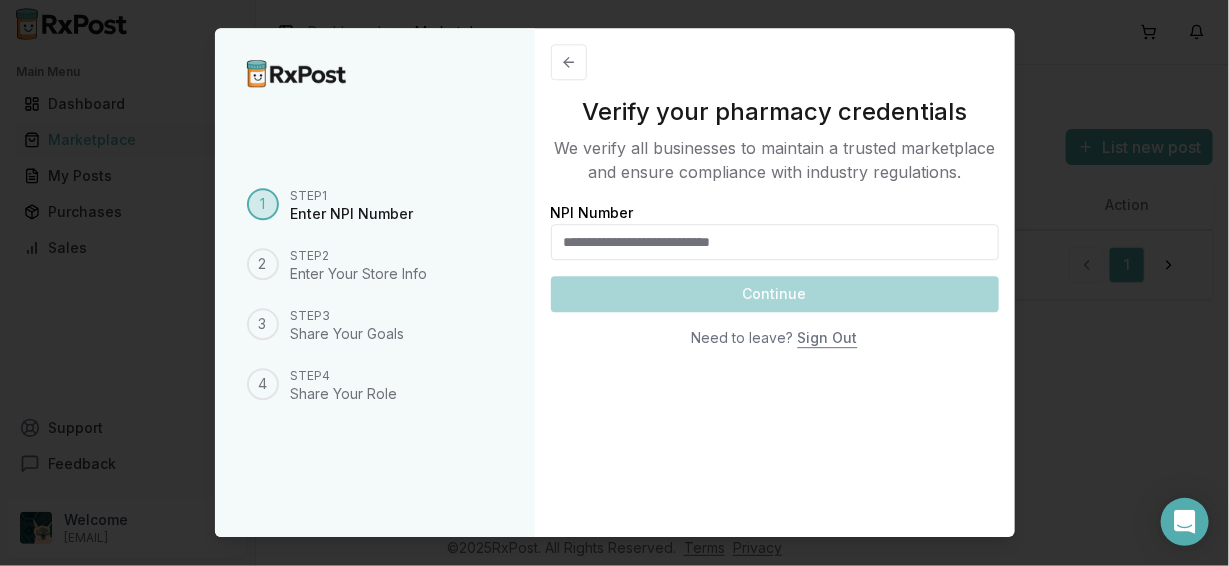 scroll, scrollTop: 0, scrollLeft: 0, axis: both 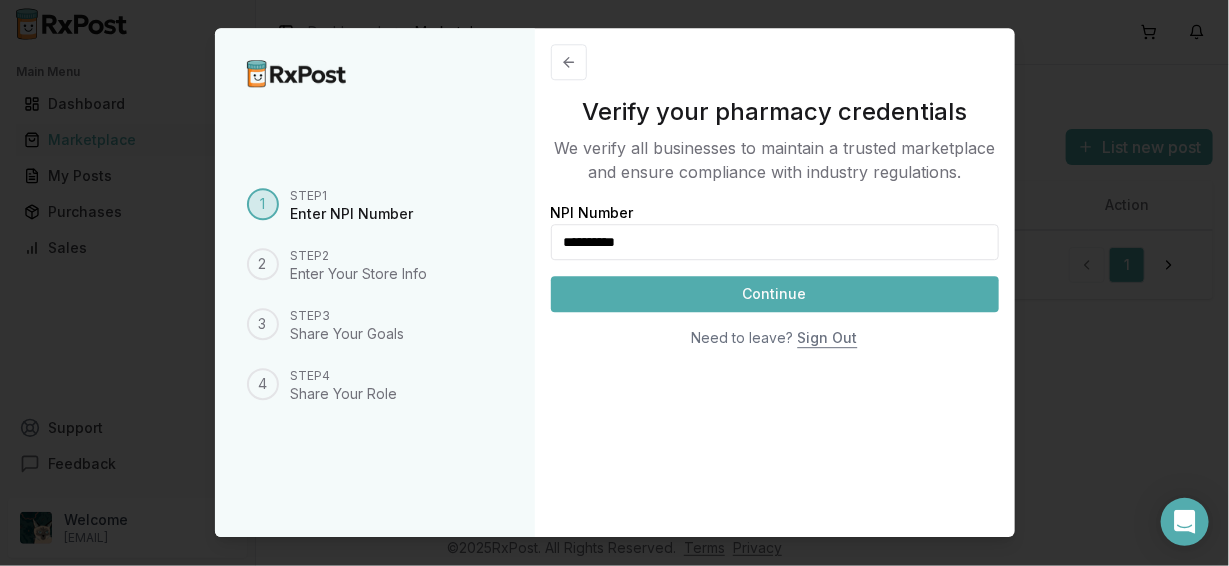 type on "**********" 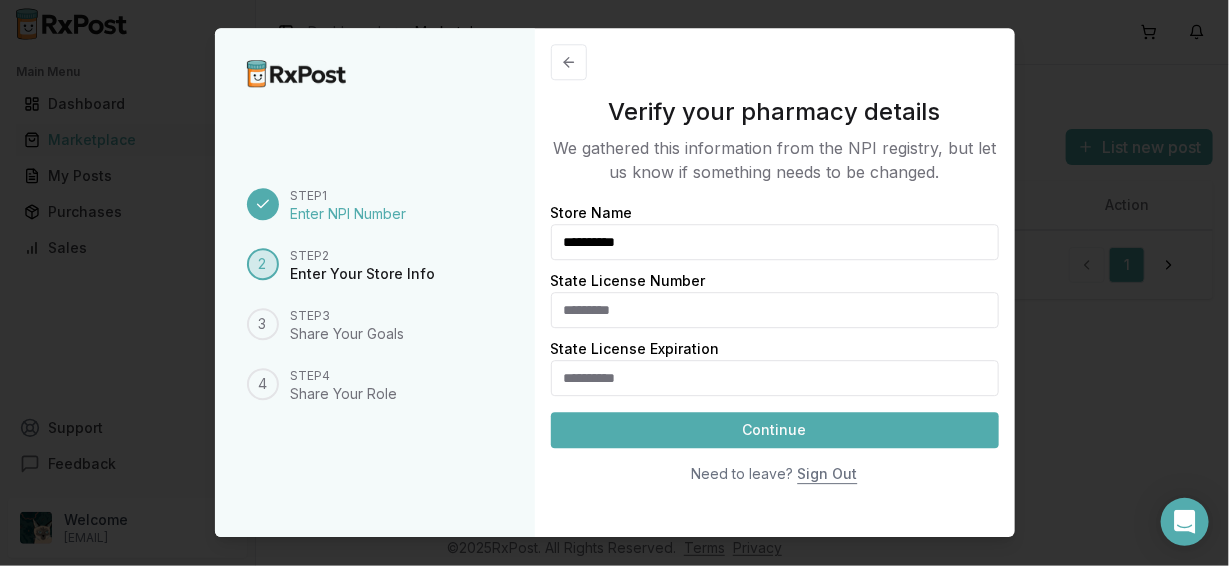 click on "State License Number" at bounding box center (775, 310) 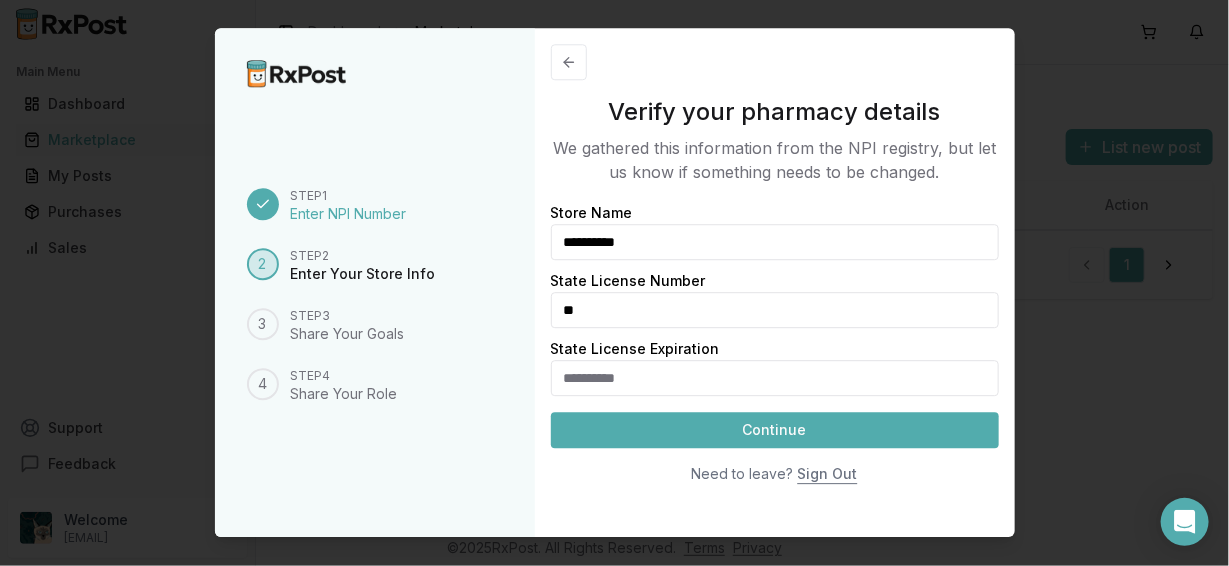type on "*" 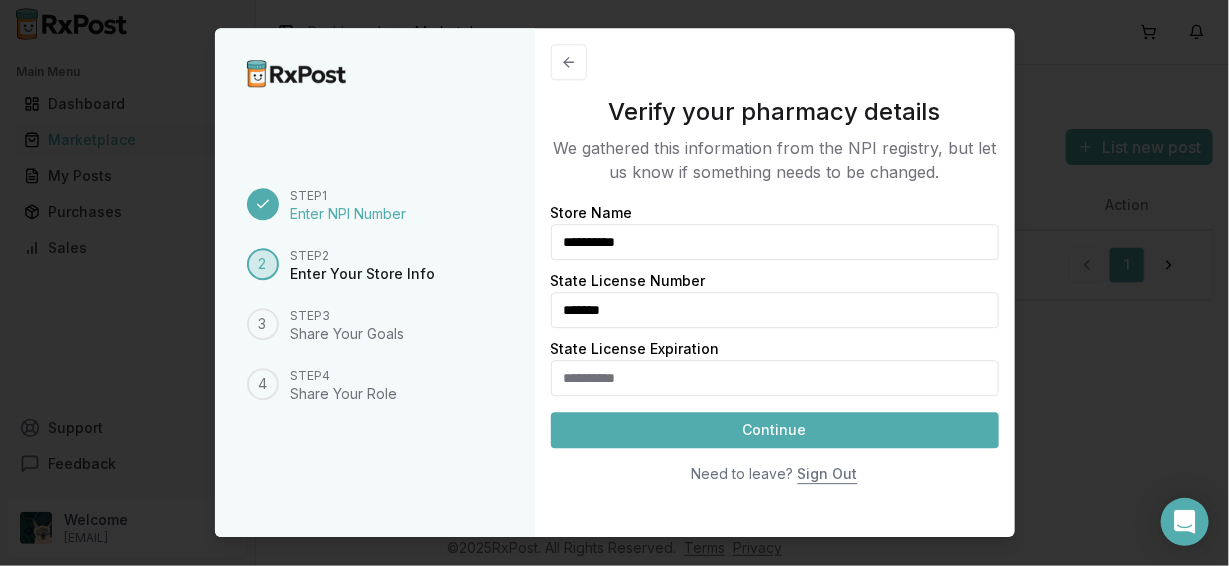 type on "*******" 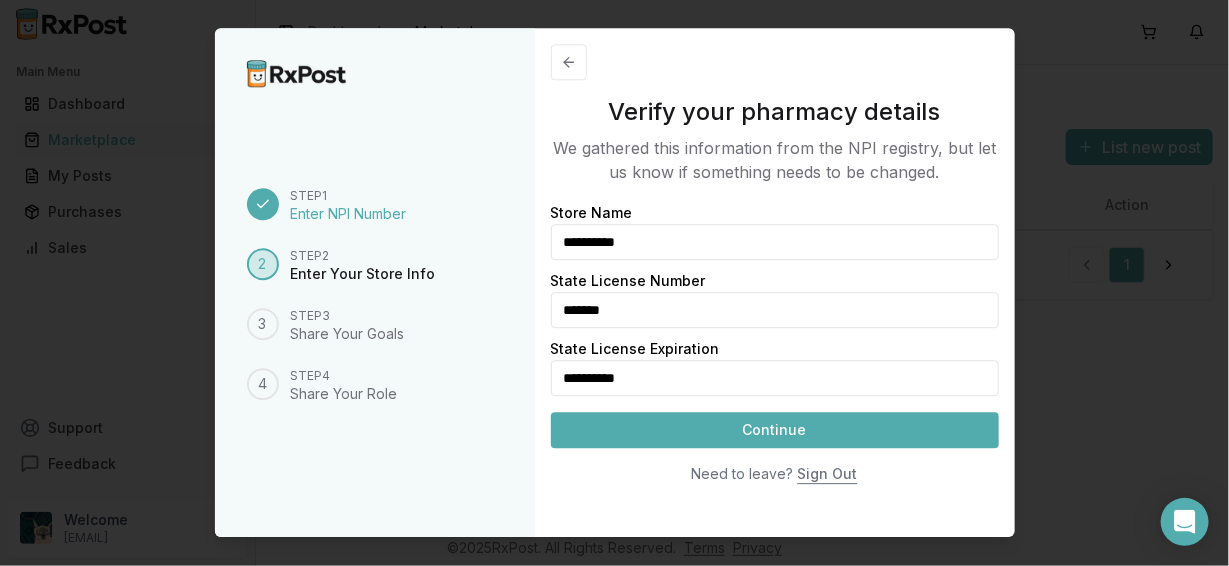 type on "**********" 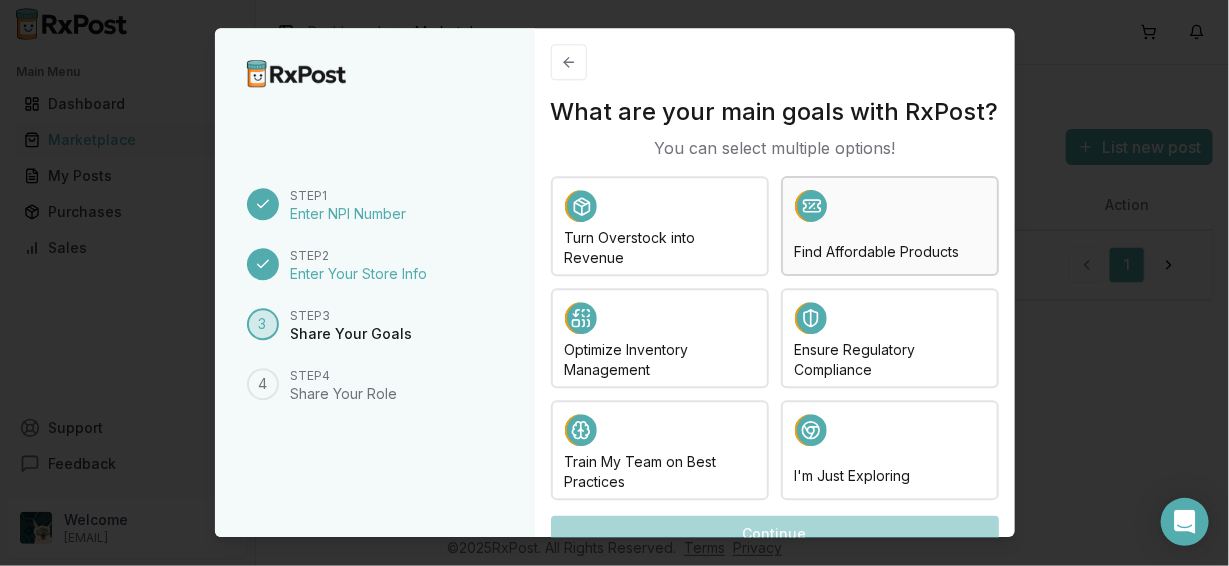 click at bounding box center (890, 209) 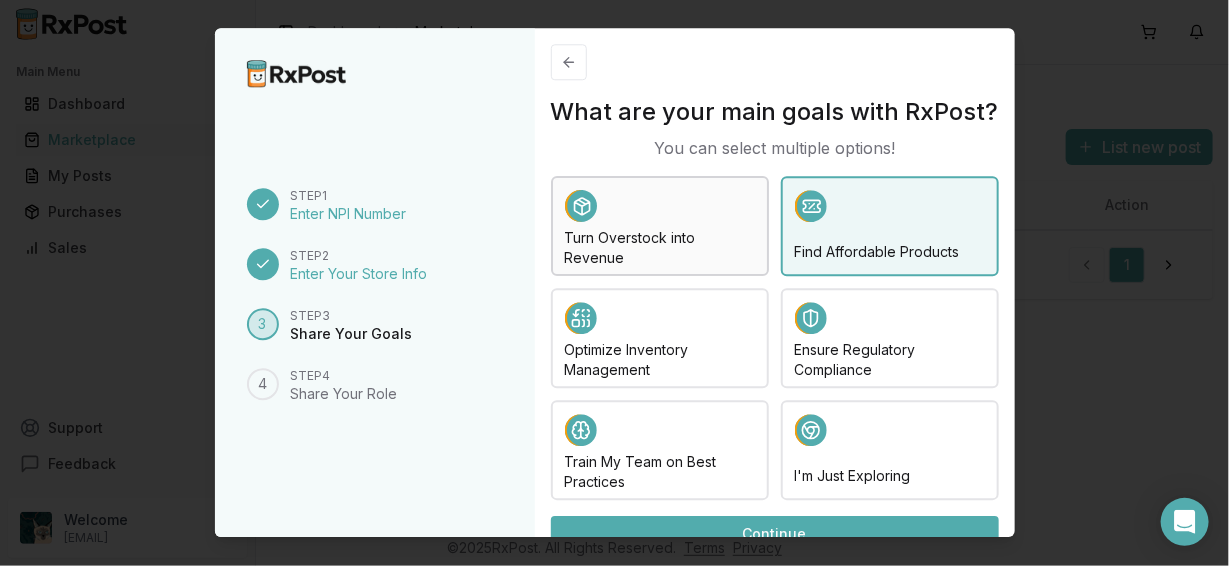 click on "Turn Overstock into Revenue" at bounding box center (660, 248) 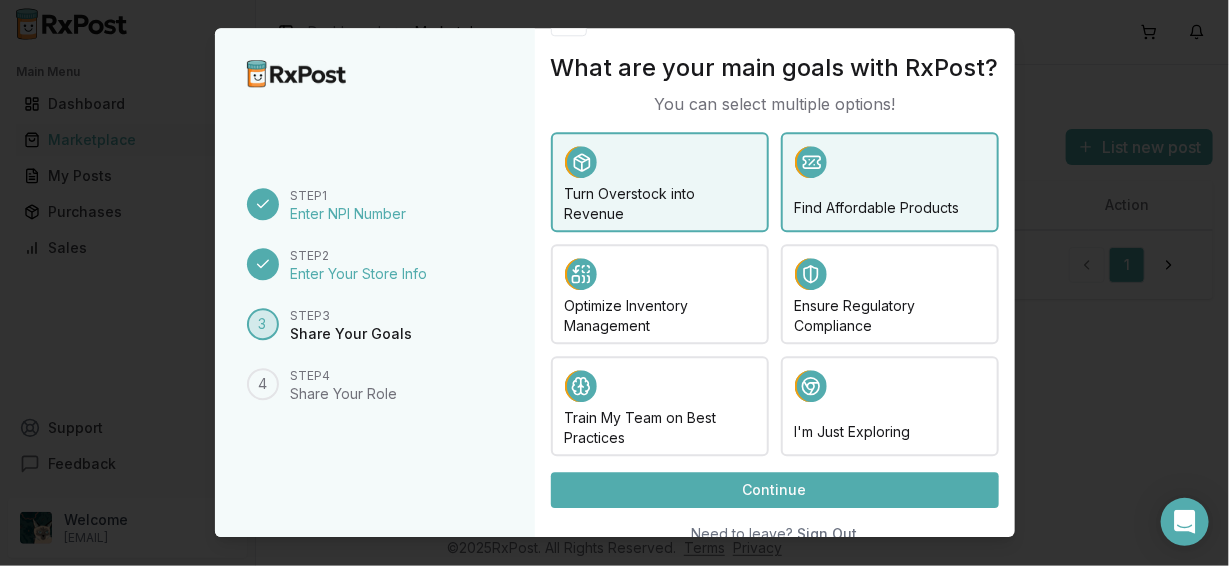 scroll, scrollTop: 66, scrollLeft: 0, axis: vertical 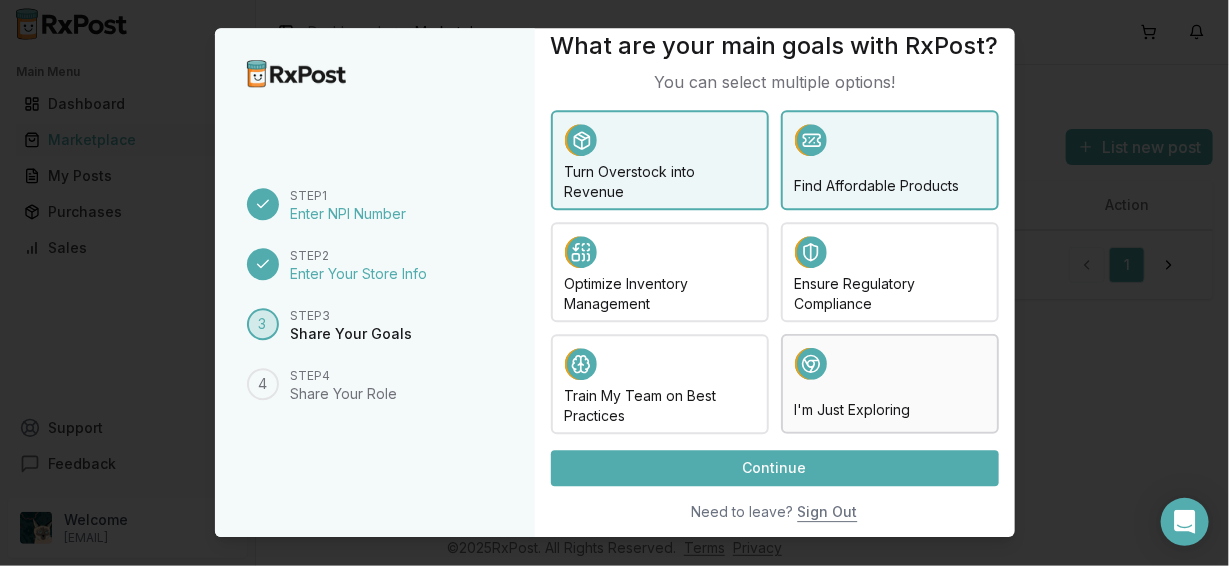 click on "I'm Just Exploring" at bounding box center (890, 410) 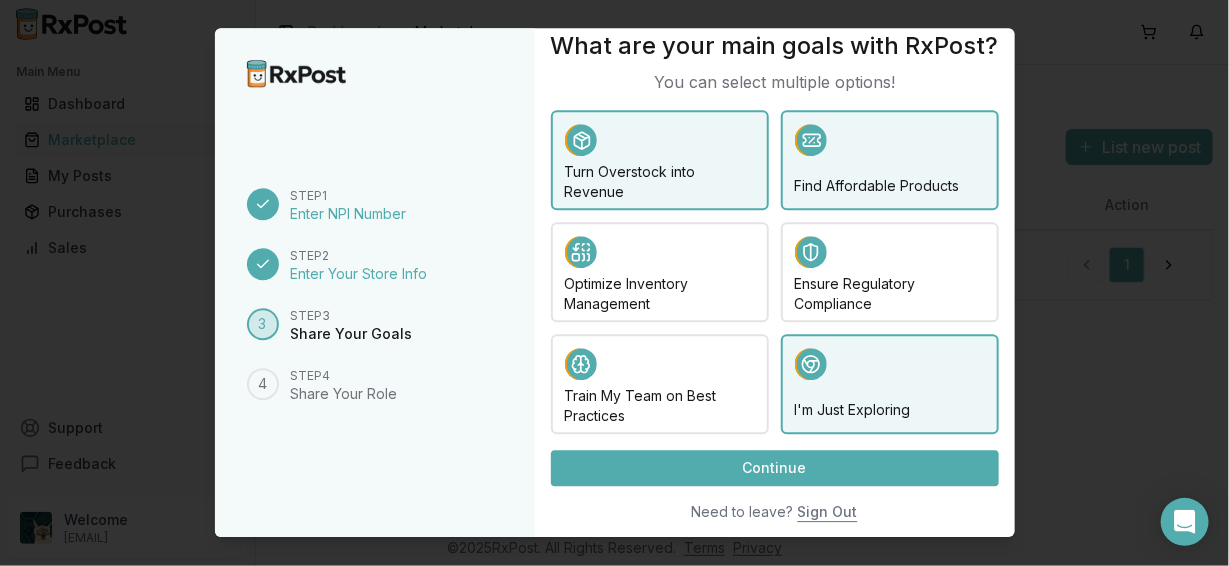 click on "Continue" at bounding box center [775, 468] 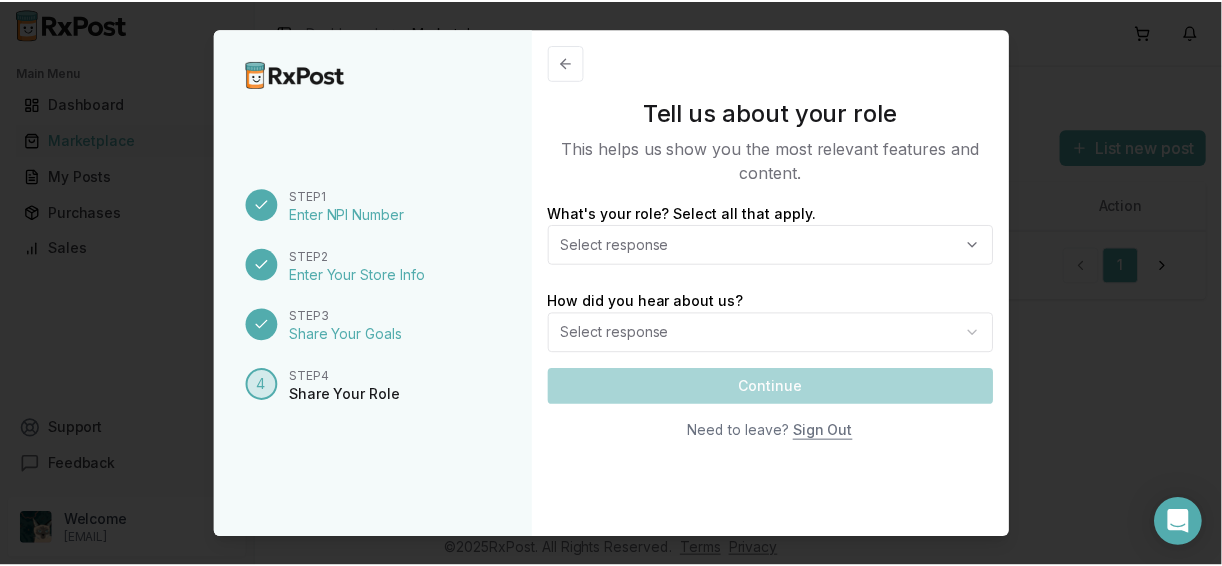 scroll, scrollTop: 0, scrollLeft: 0, axis: both 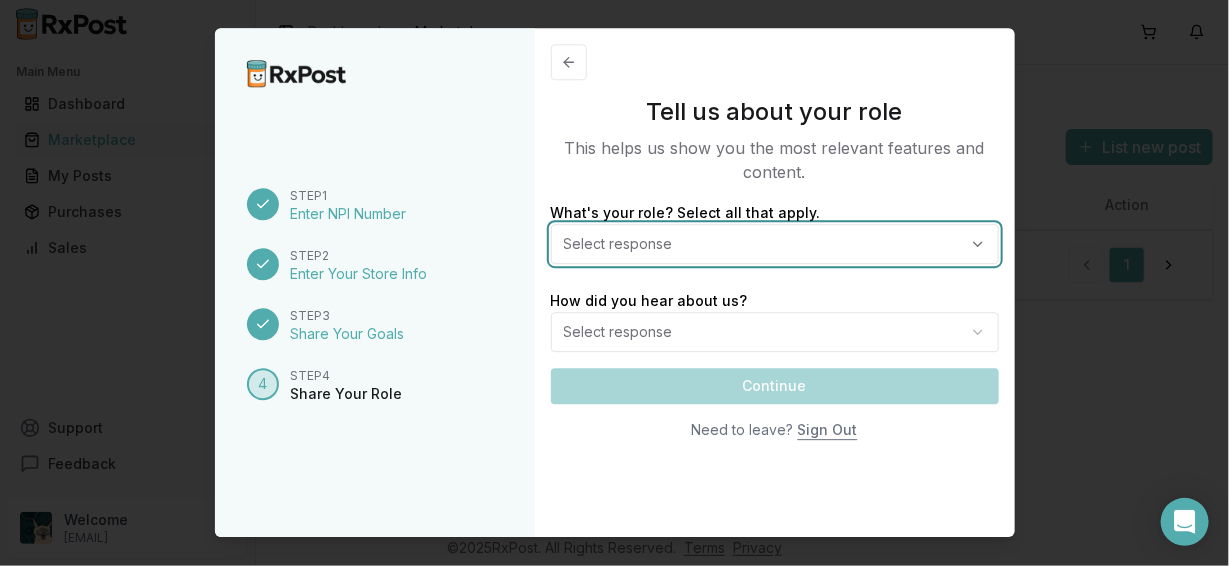 click on "Select response" at bounding box center [626, 244] 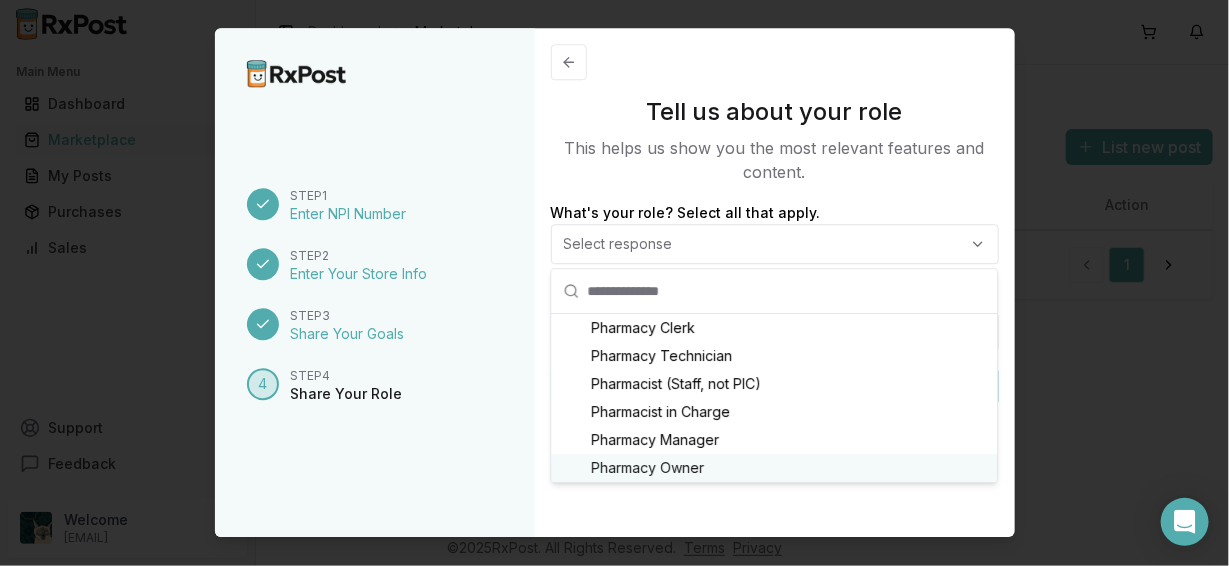 click on "Pharmacy Owner" at bounding box center (774, 468) 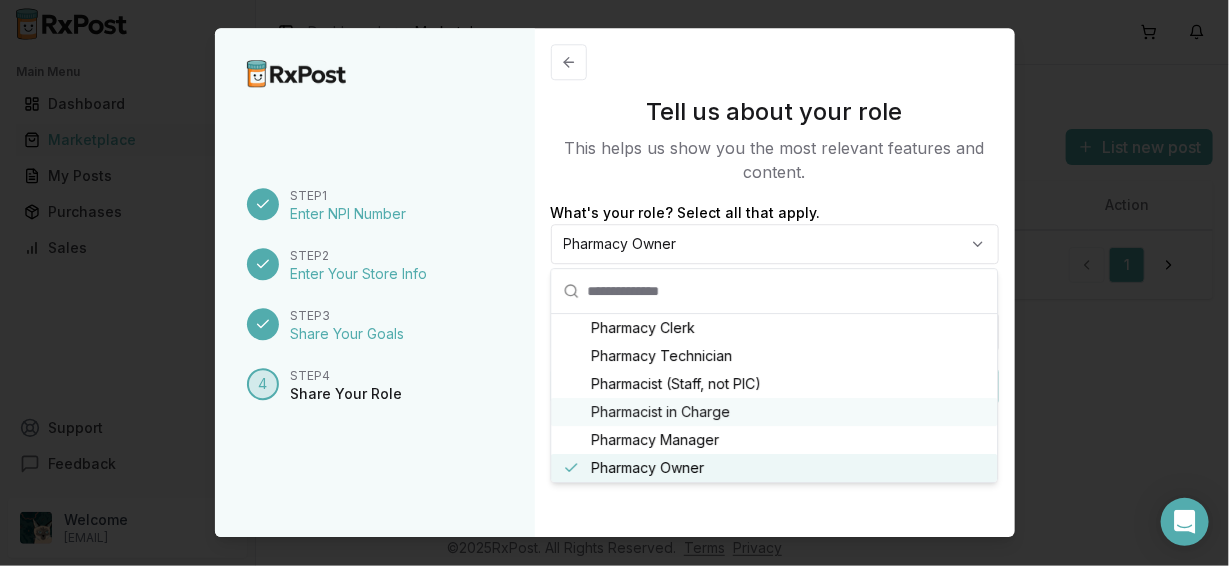 click on "Pharmacist in Charge" at bounding box center (660, 412) 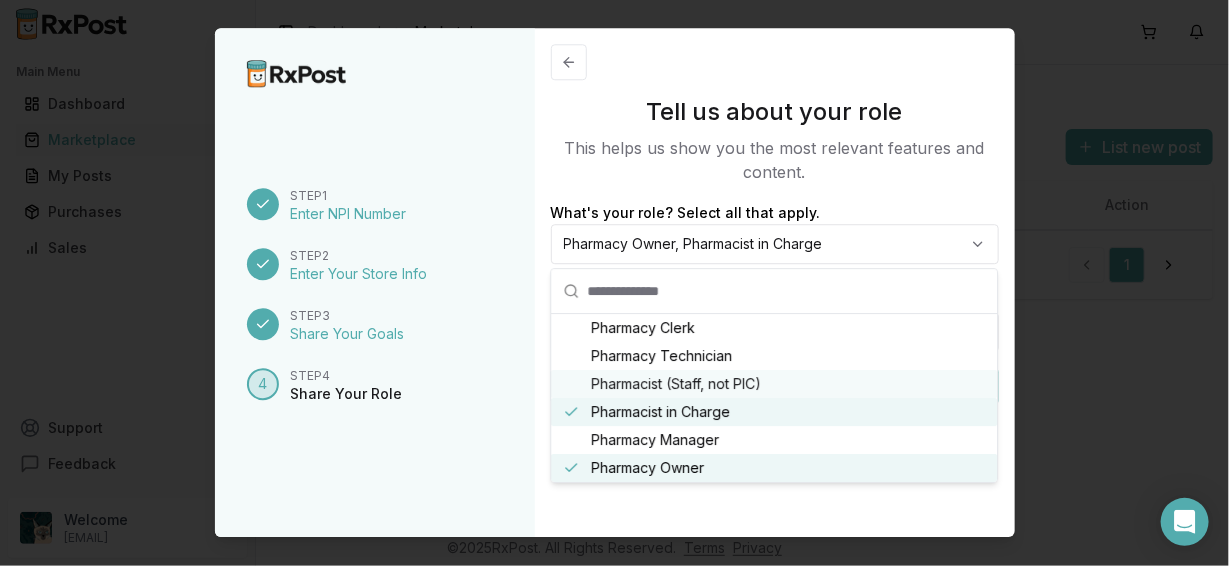 click on "Tell us about your role This helps us show you the most relevant features and content. What's your role? Select all that apply. Pharmacy Owner, Pharmacist in Charge How did you hear about us? Select response Continue Need to leave? Sign Out" at bounding box center [775, 282] 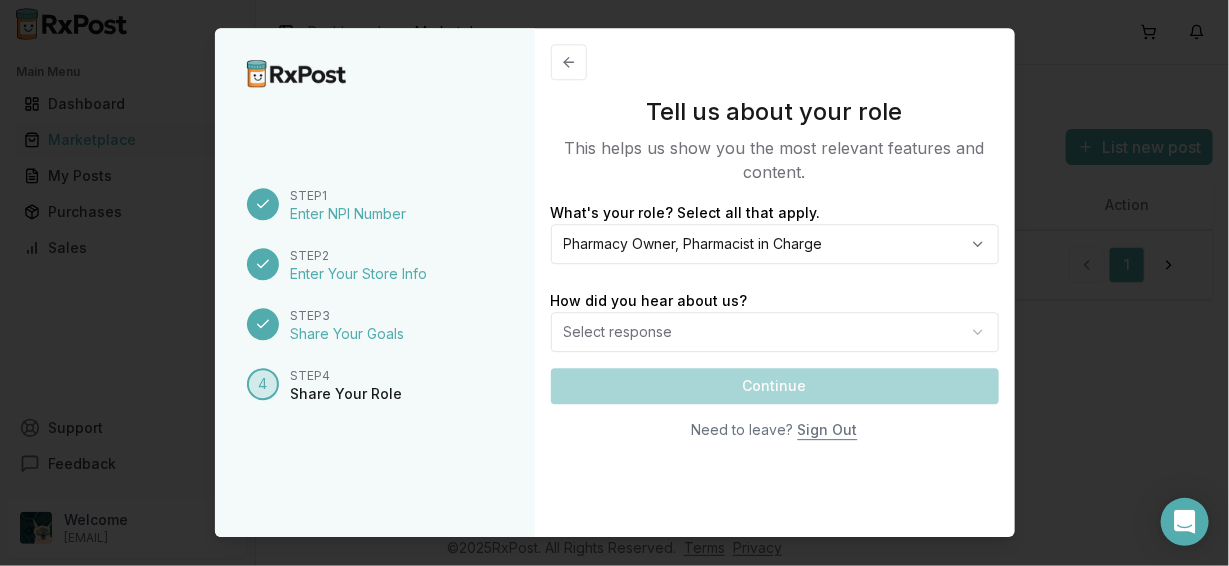 click on "Main Menu Dashboard Marketplace My Posts Purchases Sales Getting started Let's finish your setup first! 25 % Create your account Browse the marketplace Verify your business Verify beneficial owners Connect a bank account Make a purchase Post a listing Invite your colleagues Need help? Set up a 25 minute call with our team to set up. Book a call Support Feedback Welcome [EMAIL] Your account is view-only. Verify your business to unlock buying & selling! Verify your business Toggle Sidebar Dashboard Marketplace Marketplace Discount Percentage Filter by List new post Filters : Branded Drug Name NDC Posts Available Lowest Price Available Action DermacinRx Davimet CHEW PURE TEK [NDC] 41 $250.00 $1,875.00 Up to 87 % off See all options DermacinRx Multitam TABS PURE TEK [NDC] 1 $300.00 $1,875.00 Up to 84 % off See all options Prenatrix 27-1 MG TABS PURE TEK [NDC] 3 $300.00 $1,750.00 Up to 83 % off See all options Hydroxym 2 % GEL PURE TEK [NDC] 15 $309.00" at bounding box center [614, 283] 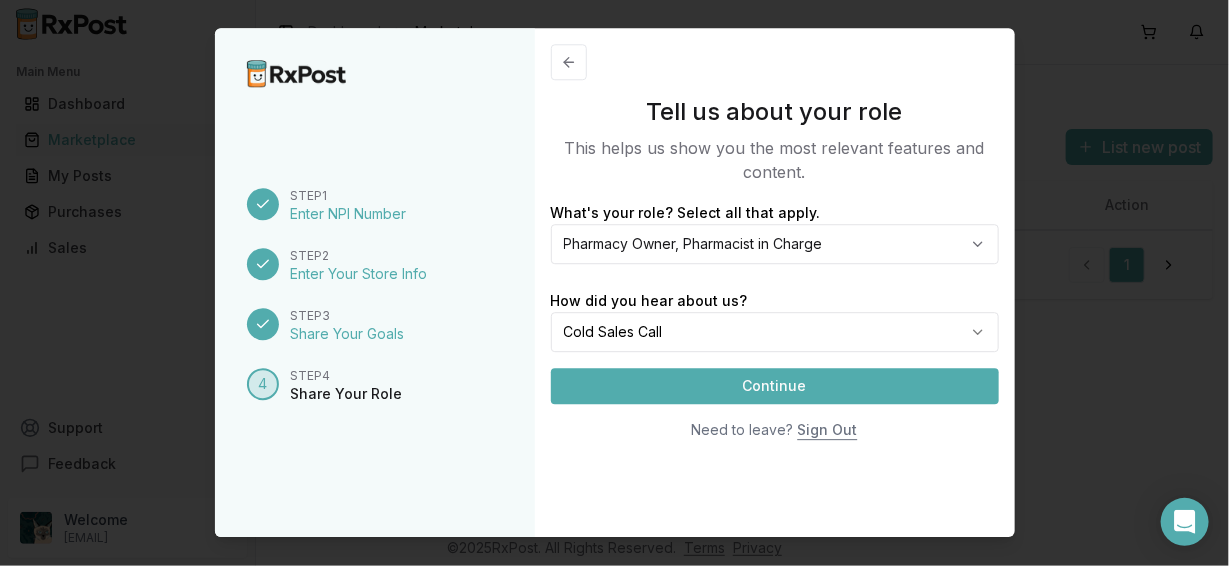 click on "Continue" at bounding box center (775, 386) 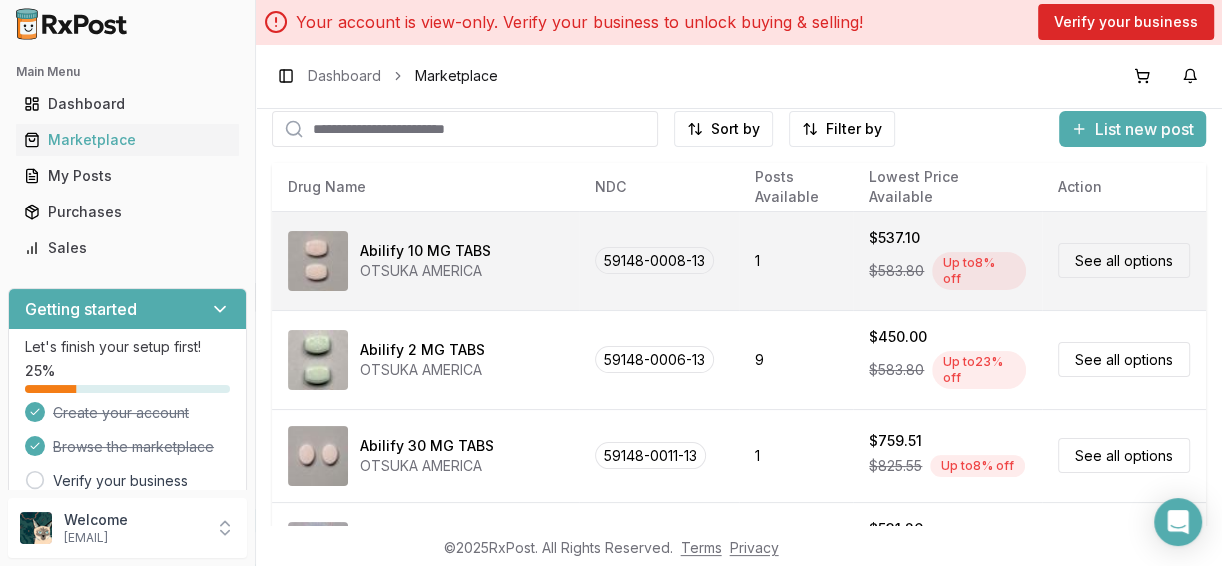 scroll, scrollTop: 0, scrollLeft: 0, axis: both 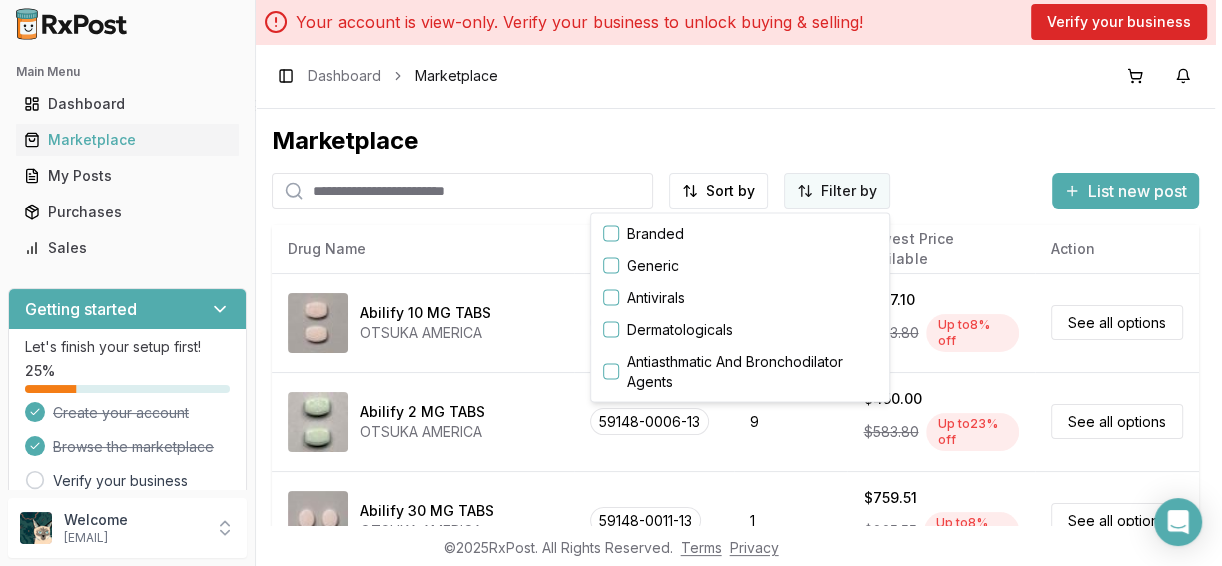 click on "Main Menu Dashboard Marketplace My Posts Purchases Sales Getting started Let's finish your setup first! 25 % Create your account Browse the marketplace Verify your business Verify beneficial owners Connect a bank account Make a purchase Post a listing Invite your colleagues Need help? Set up a 25 minute call with our team to set up. Book a call Support Feedback Welcome [EMAIL] Your account is view-only. Verify your business to unlock buying & selling! Verify your business Toggle Sidebar Dashboard Marketplace Marketplace Sort by Filter by List new post Drug Name NDC Posts Available Lowest Price Available Action Abilify 10 MG TABS OTSUKA AMERICA [NDC] 1 $537.10   $583.80 Up to  8 % off See all options Abilify 2 MG TABS OTSUKA AMERICA [NDC] 9 $450.00   $583.80 Up to  23 % off See all options Abilify 30 MG TABS OTSUKA AMERICA [NDC] 1 $759.51   $825.55 Up to  8 % off See all options Abilify 5 MG TABS OTSUKA AMERICA [NDC] 1 $531.26   $583.80 Up to  9 % off 1 $1,500.00" at bounding box center [611, 283] 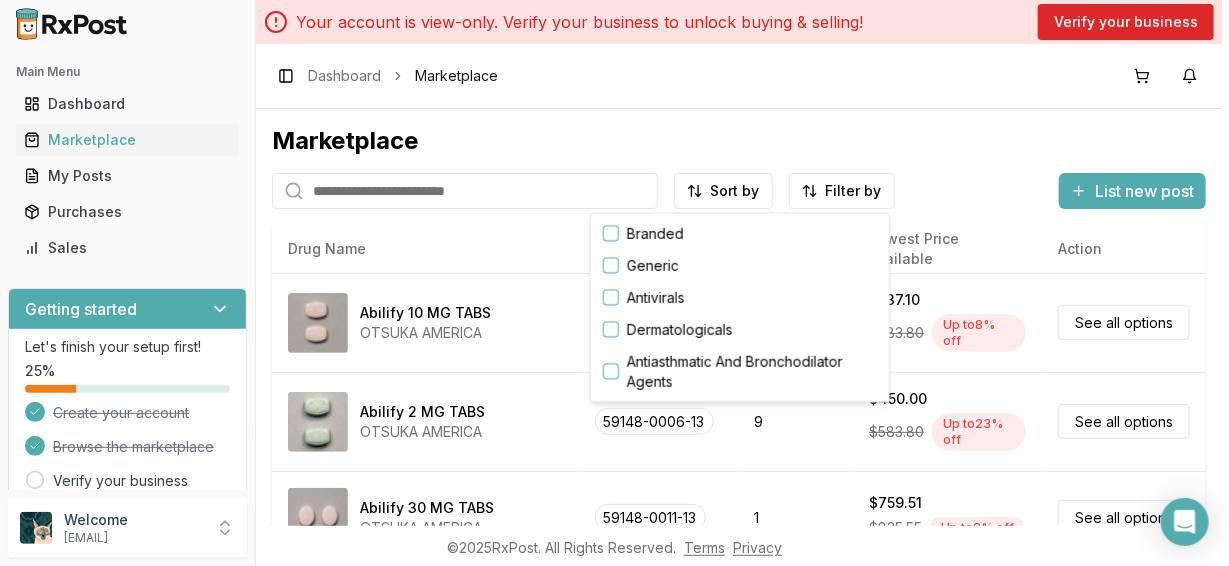click at bounding box center (611, 233) 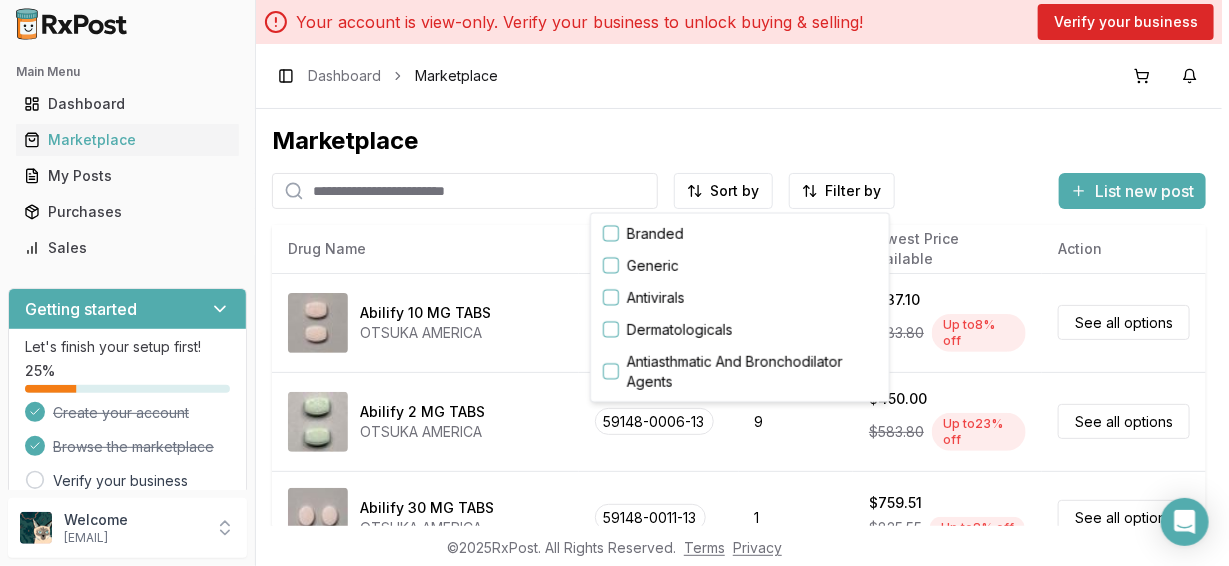 click at bounding box center [611, 233] 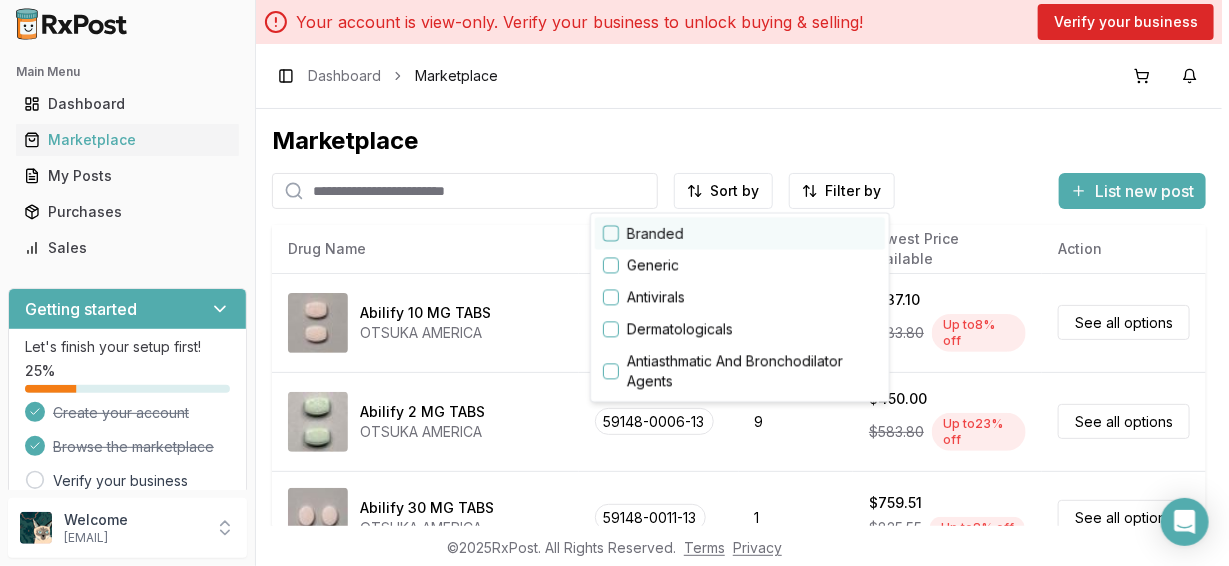 click on "Branded" at bounding box center (740, 233) 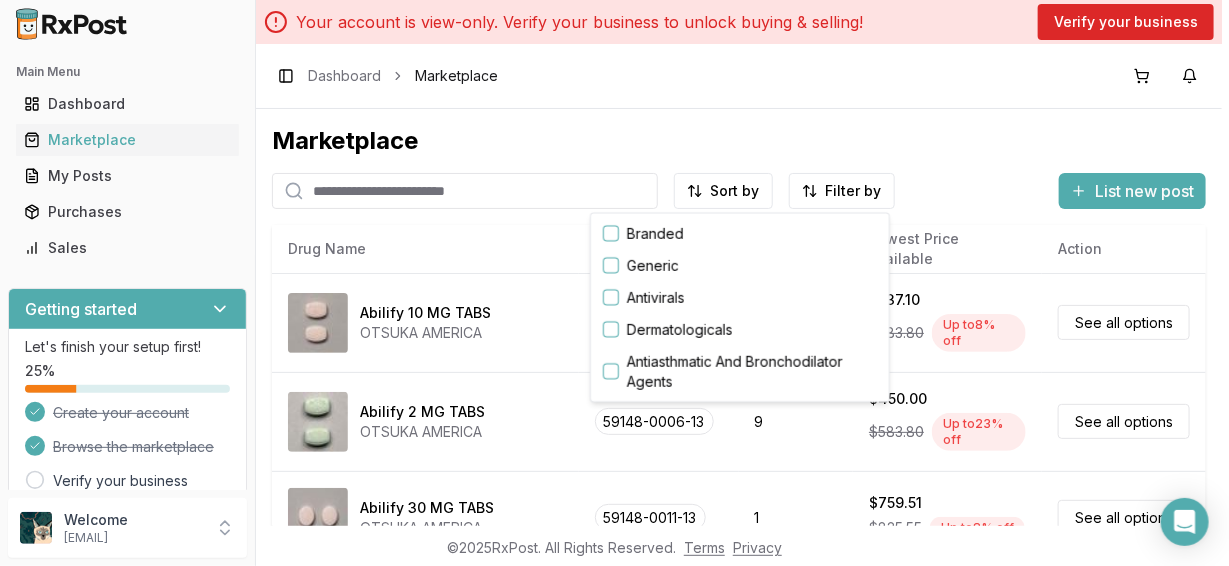 click at bounding box center (611, 233) 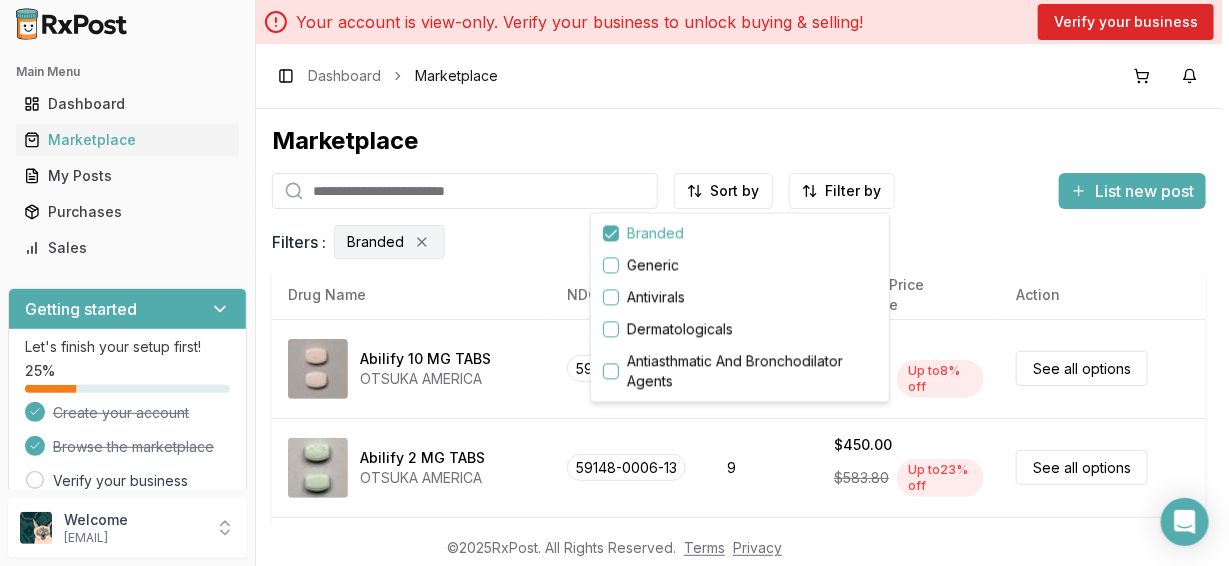 click on "Main Menu Dashboard Marketplace My Posts Purchases Sales Getting started Let's finish your setup first! 25 % Create your account Browse the marketplace Verify your business Verify beneficial owners Connect a bank account Make a purchase Post a listing Invite your colleagues Need help? Set up a 25 minute call with our team to set up. Book a call Support Feedback Welcome [EMAIL] Your account is view-only. Verify your business to unlock buying & selling! Verify your business Toggle Sidebar Dashboard Marketplace Marketplace Sort by Filter by List new post Filters : Branded Drug Name NDC Posts Available Lowest Price Available Action Abilify 10 MG TABS OTSUKA AMERICA [NDC] 1 $537.10   $583.80 Up to  8 % off See all options Abilify 2 MG TABS OTSUKA AMERICA [NDC] 9 $450.00   $583.80 Up to  23 % off See all options Abilify 30 MG TABS OTSUKA AMERICA [NDC] 1 $759.51   $825.55 Up to  8 % off See all options Abilify 5 MG TABS OTSUKA AMERICA [NDC] 1 $531.26   $583.80 Up to  9" at bounding box center [614, 283] 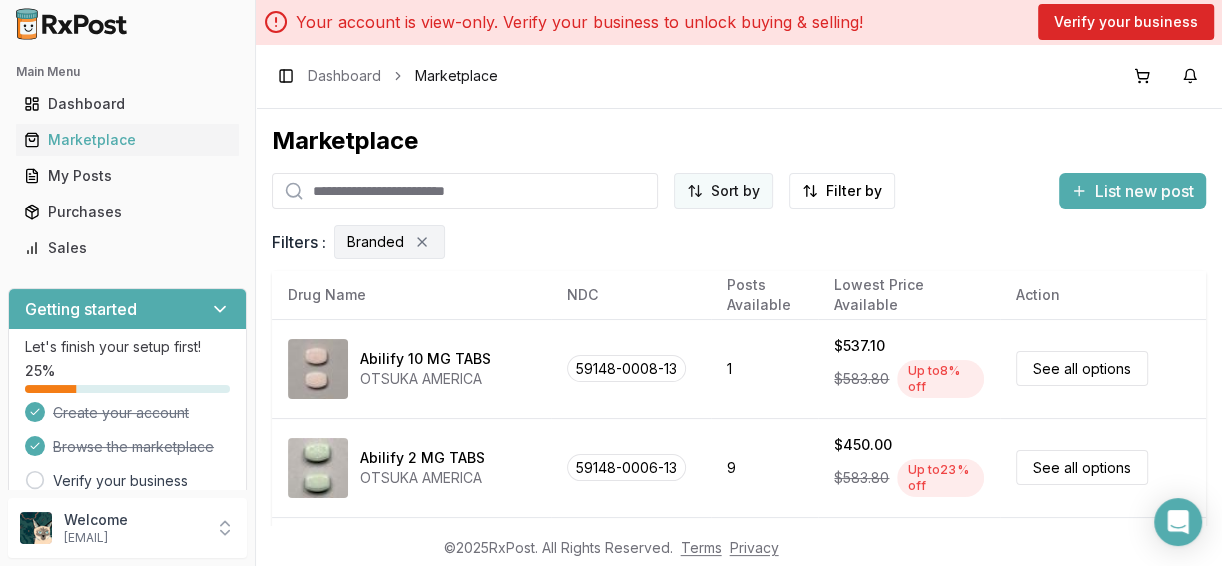 click on "Main Menu Dashboard Marketplace My Posts Purchases Sales Getting started Let's finish your setup first! 25 % Create your account Browse the marketplace Verify your business Verify beneficial owners Connect a bank account Make a purchase Post a listing Invite your colleagues Need help? Set up a 25 minute call with our team to set up. Book a call Support Feedback Welcome [EMAIL] Your account is view-only. Verify your business to unlock buying & selling! Verify your business Toggle Sidebar Dashboard Marketplace Marketplace Sort by Filter by List new post Filters : Branded Drug Name NDC Posts Available Lowest Price Available Action Abilify 10 MG TABS OTSUKA AMERICA [NDC] 1 $537.10   $583.80 Up to  8 % off See all options Abilify 2 MG TABS OTSUKA AMERICA [NDC] 9 $450.00   $583.80 Up to  23 % off See all options Abilify 30 MG TABS OTSUKA AMERICA [NDC] 1 $759.51   $825.55 Up to  8 % off See all options Abilify 5 MG TABS OTSUKA AMERICA [NDC] 1 $531.26   $583.80 Up to  9" at bounding box center (611, 283) 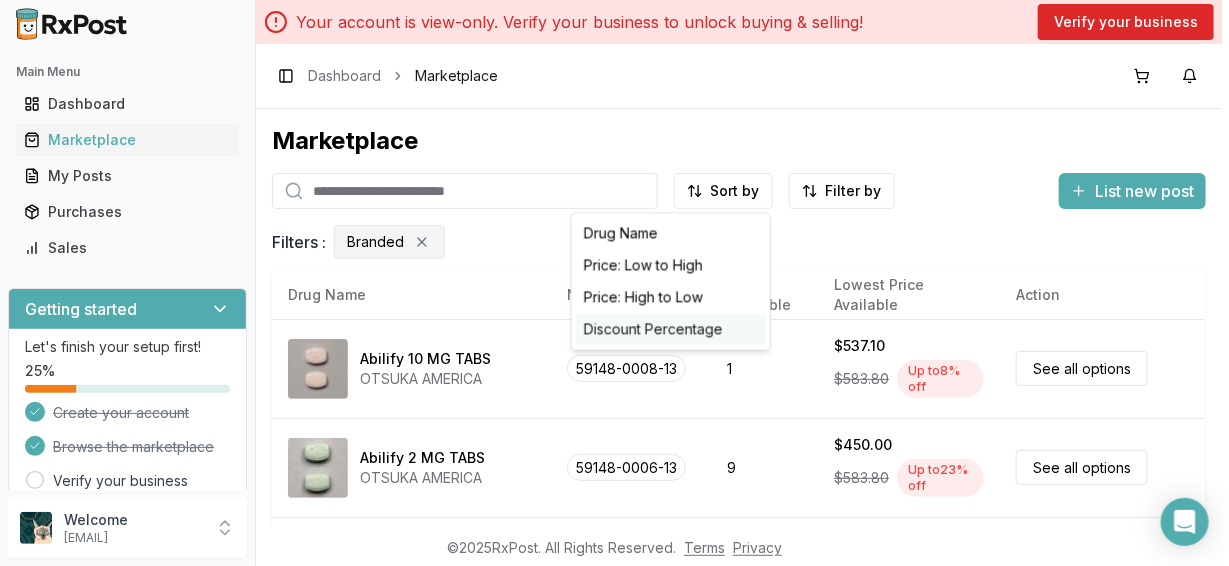 click on "Discount Percentage" at bounding box center [671, 329] 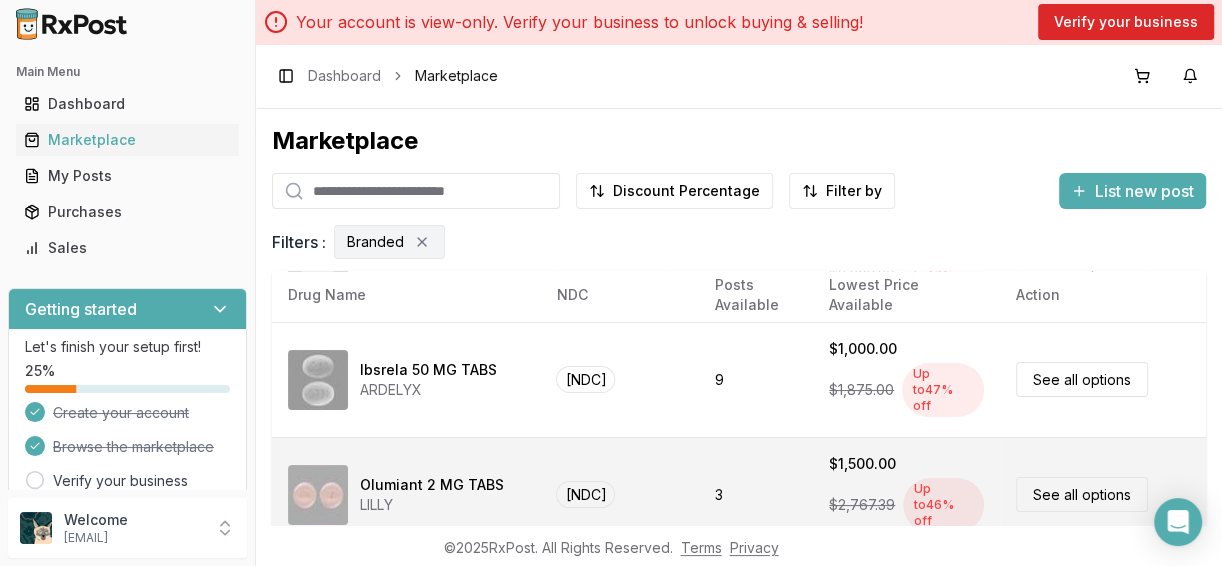 scroll, scrollTop: 1288, scrollLeft: 0, axis: vertical 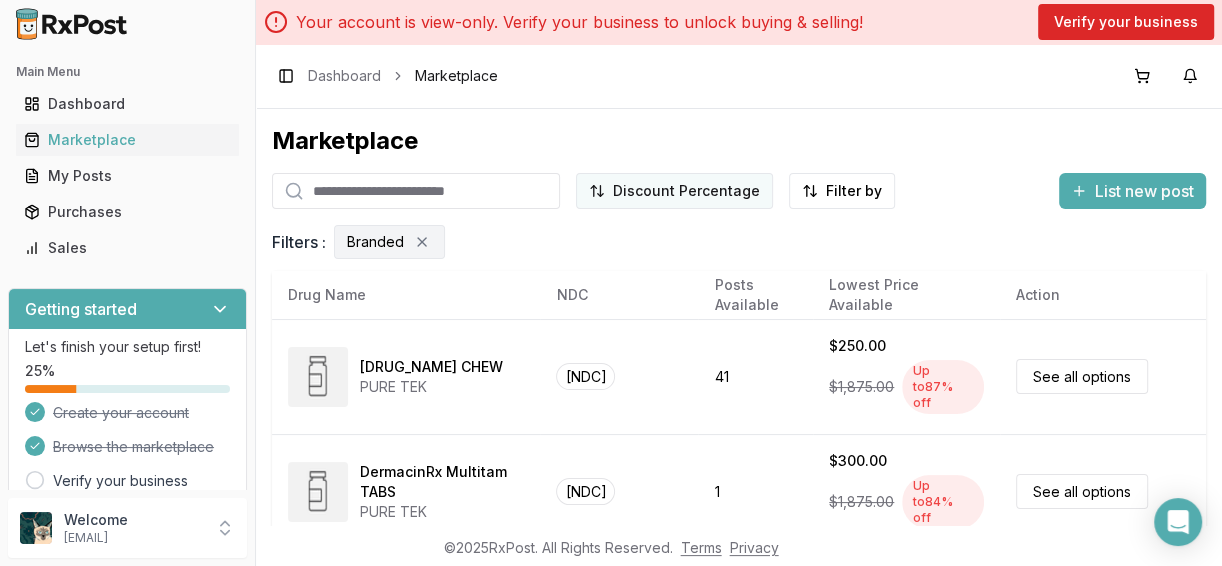 click on "Showing 0 to 0 of 0 entries 1 Next © 2025 RxPost. All Rights Reserved. Terms Privacy Step 1 Enter NPI Number Step 2 Enter Your Store Info Step 3 Share Your Goals 4 Step 4 Share Your Role Tell us about your role This helps us show you the most relevant features and content. What's your role? Select all that apply. Pharmacy Owner, Pharmacist in Charge How did you hear about us? Select response Continue Need to leave? Sign Out Close" at bounding box center (611, 283) 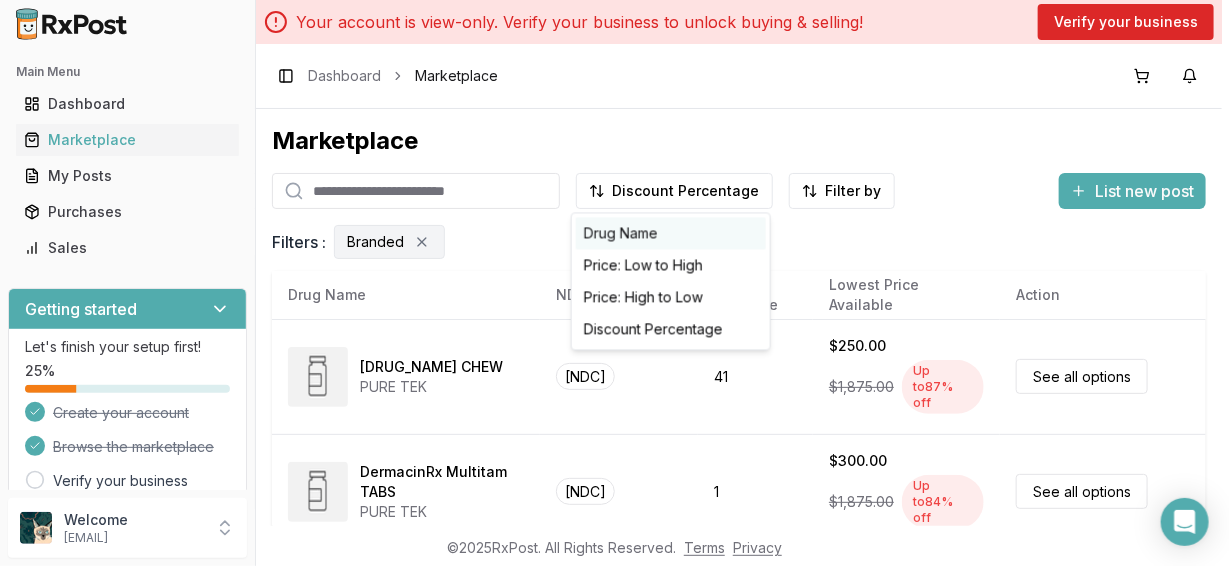 click on "Drug Name" at bounding box center (671, 233) 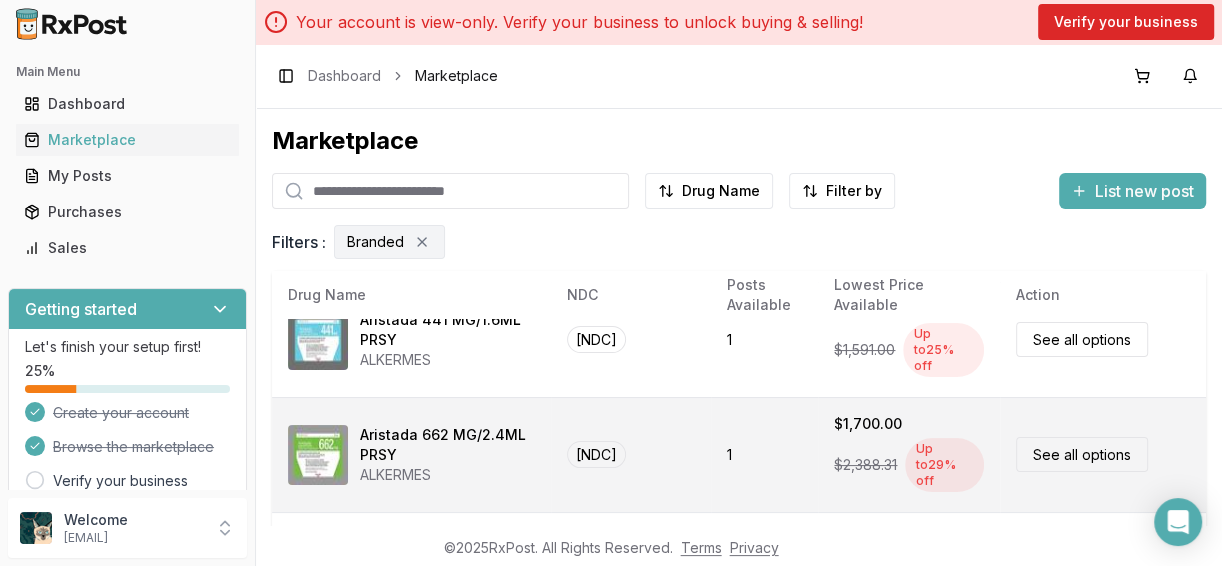 scroll, scrollTop: 1271, scrollLeft: 0, axis: vertical 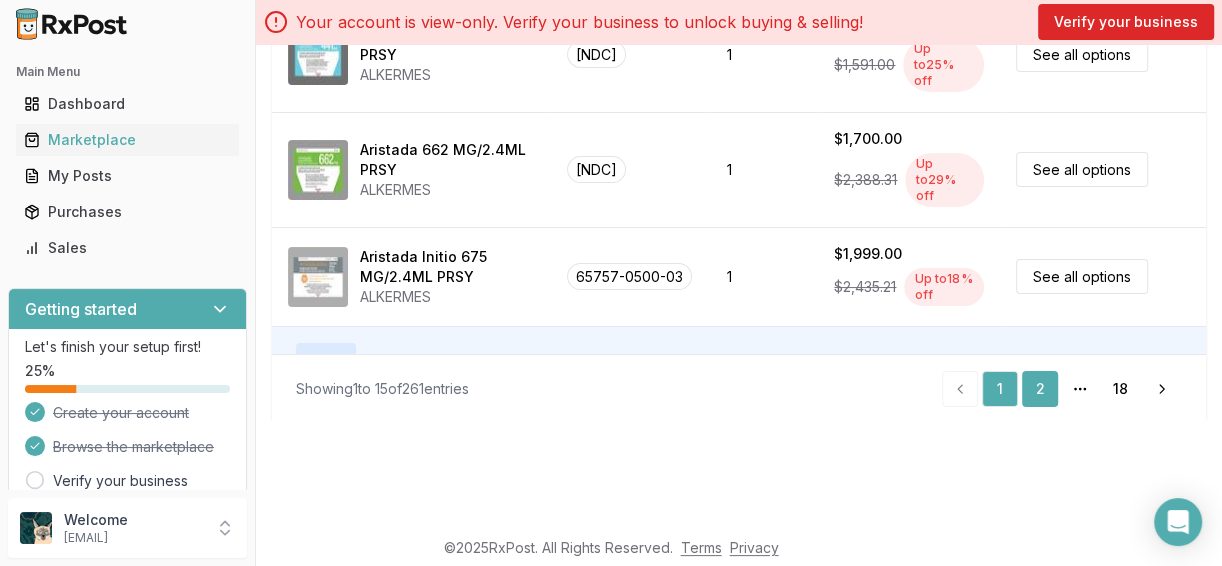 click on "2" at bounding box center (1040, 389) 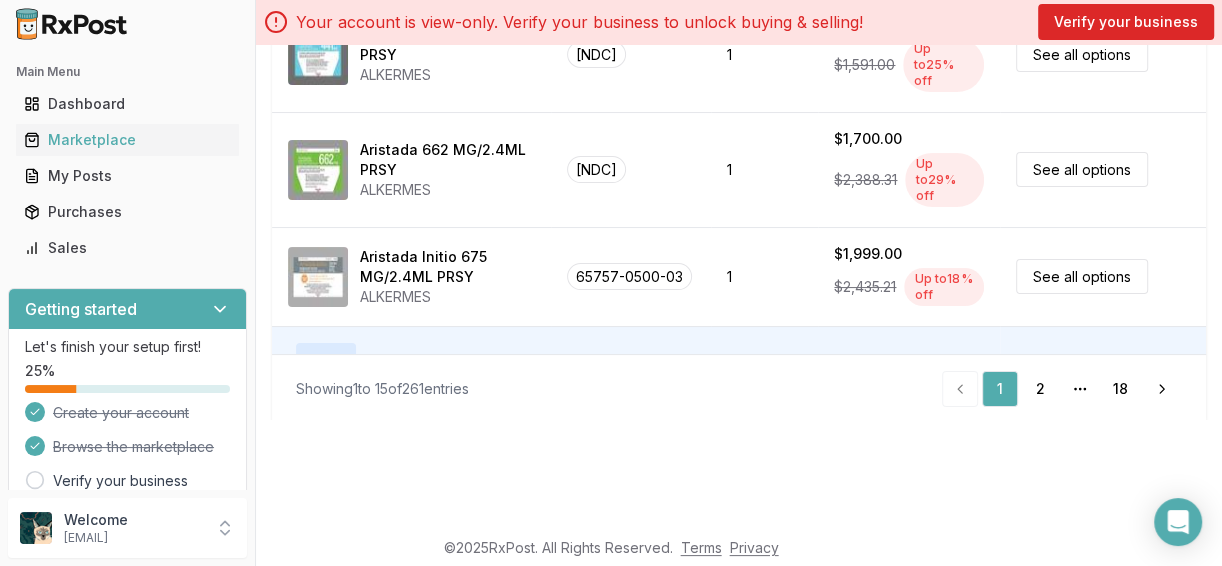 scroll, scrollTop: 0, scrollLeft: 0, axis: both 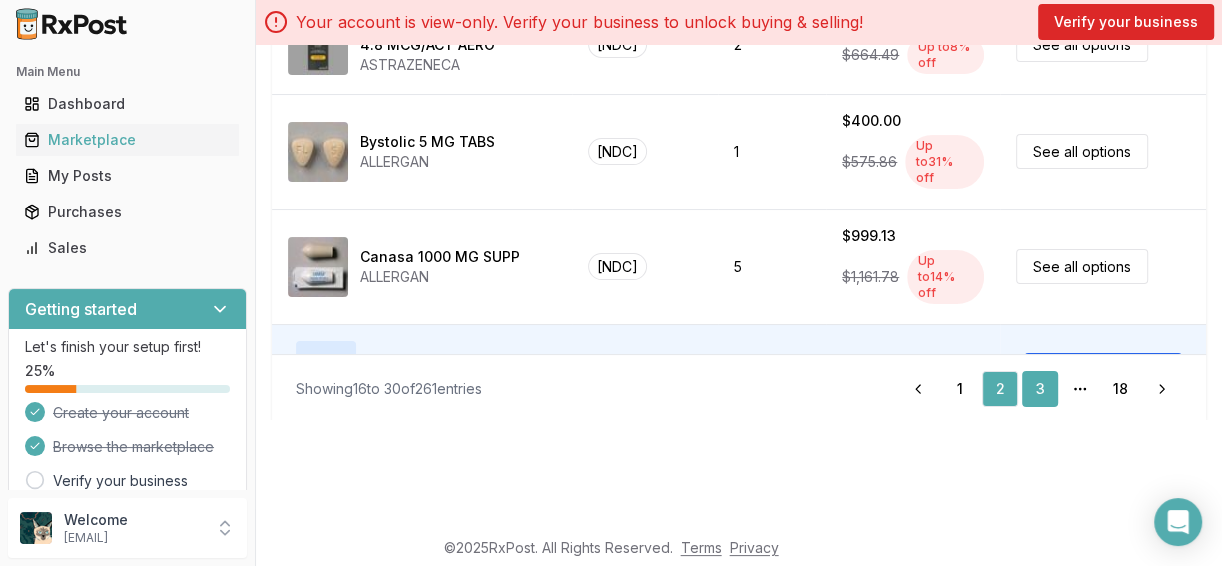 click on "3" at bounding box center [1040, 389] 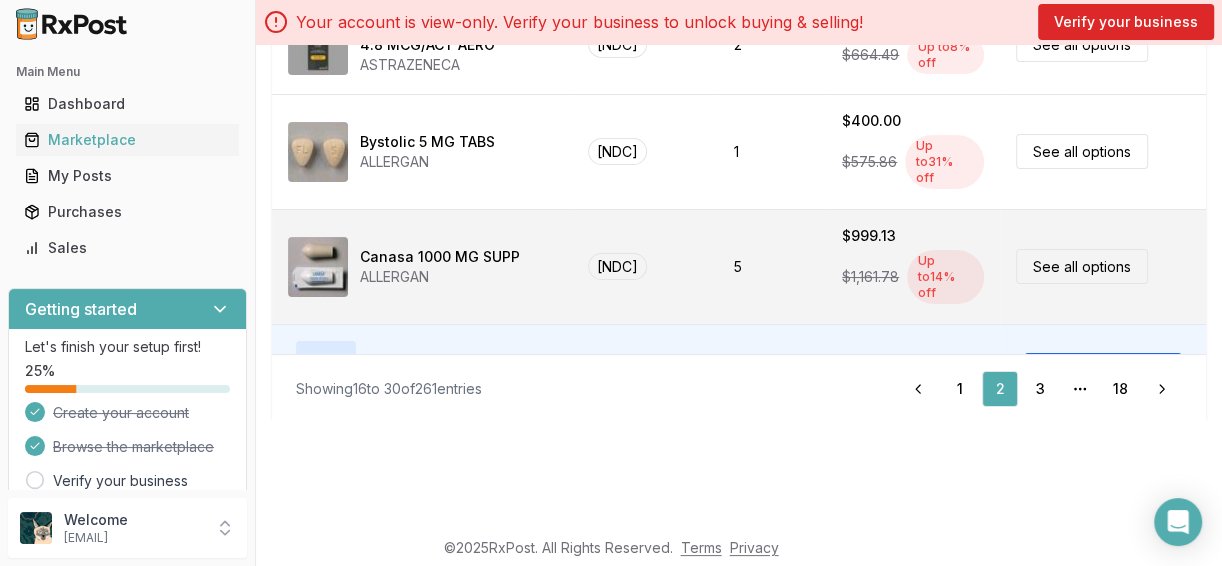 scroll, scrollTop: 0, scrollLeft: 0, axis: both 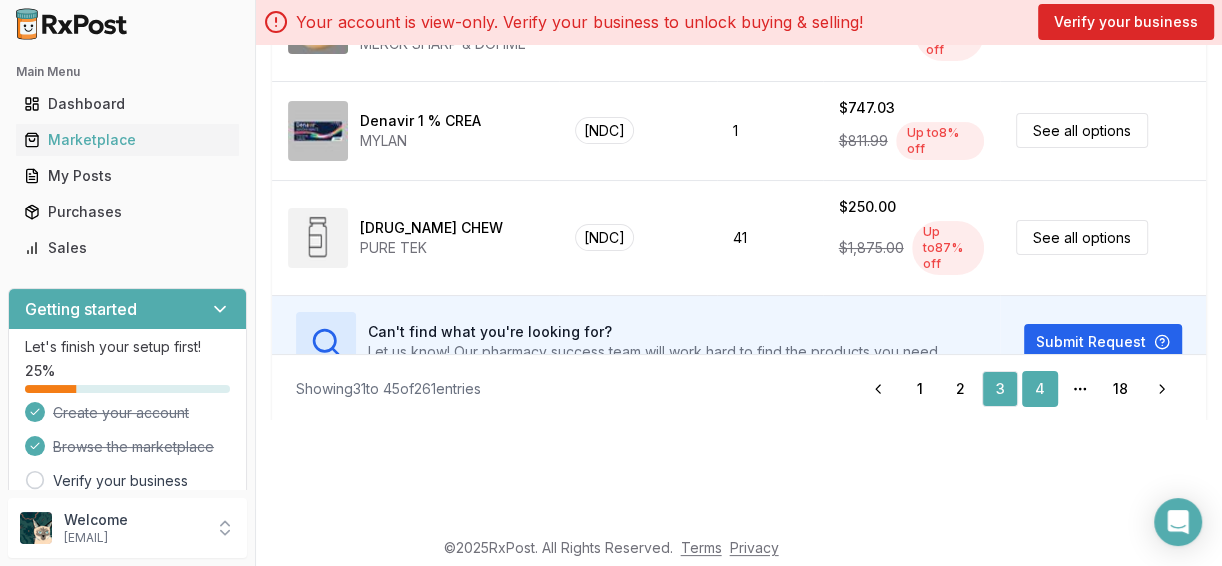 click on "4" at bounding box center (1040, 389) 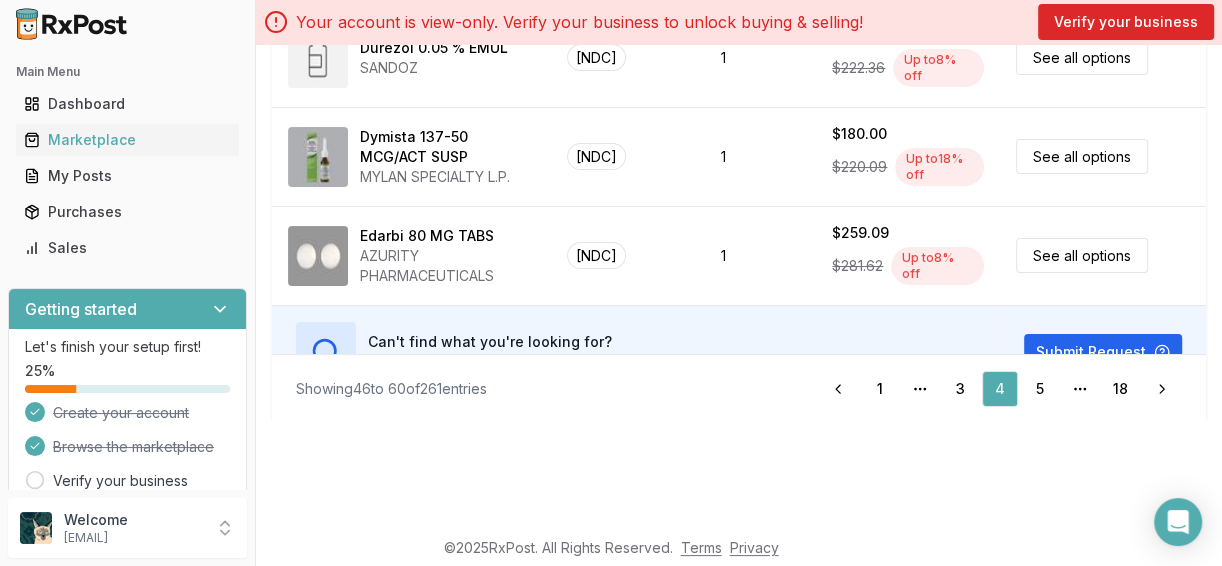 scroll, scrollTop: 0, scrollLeft: 0, axis: both 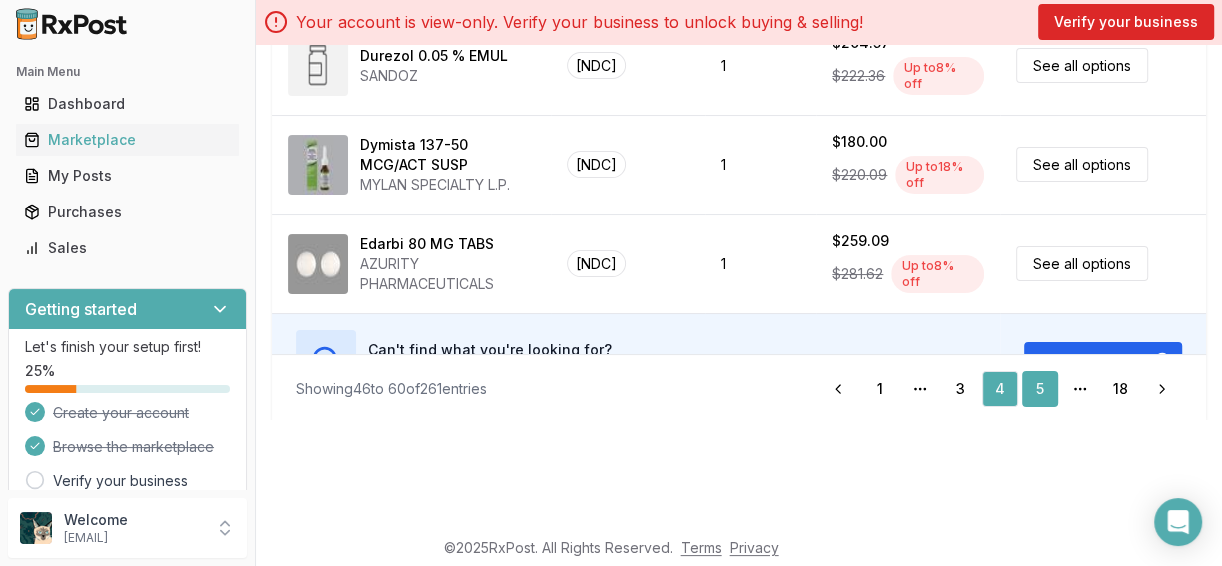 click on "5" at bounding box center [1040, 389] 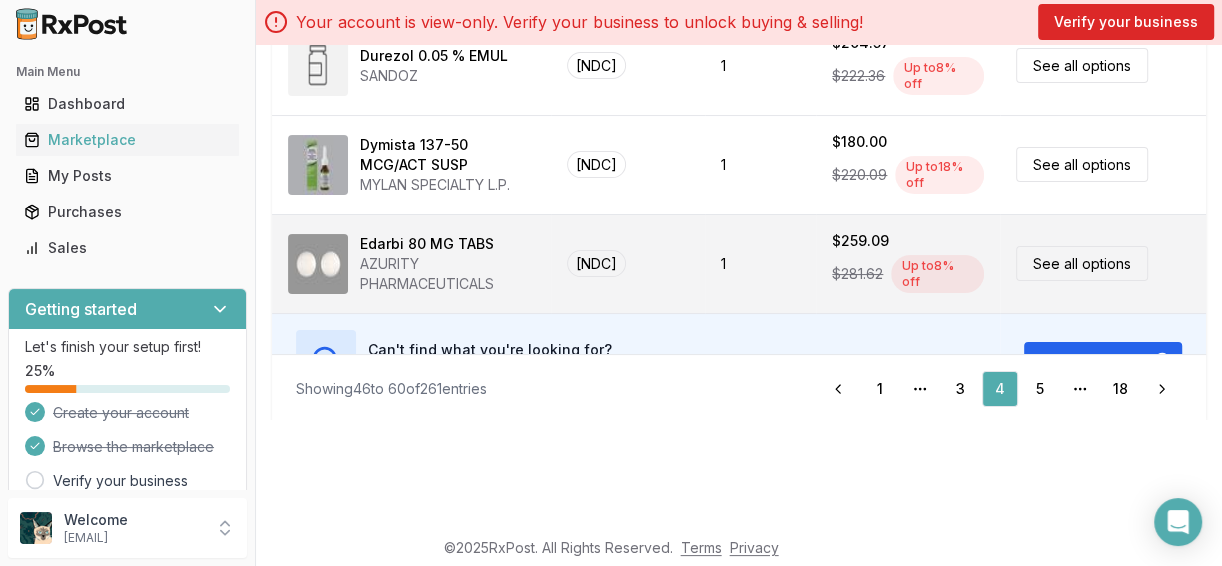 scroll, scrollTop: 0, scrollLeft: 0, axis: both 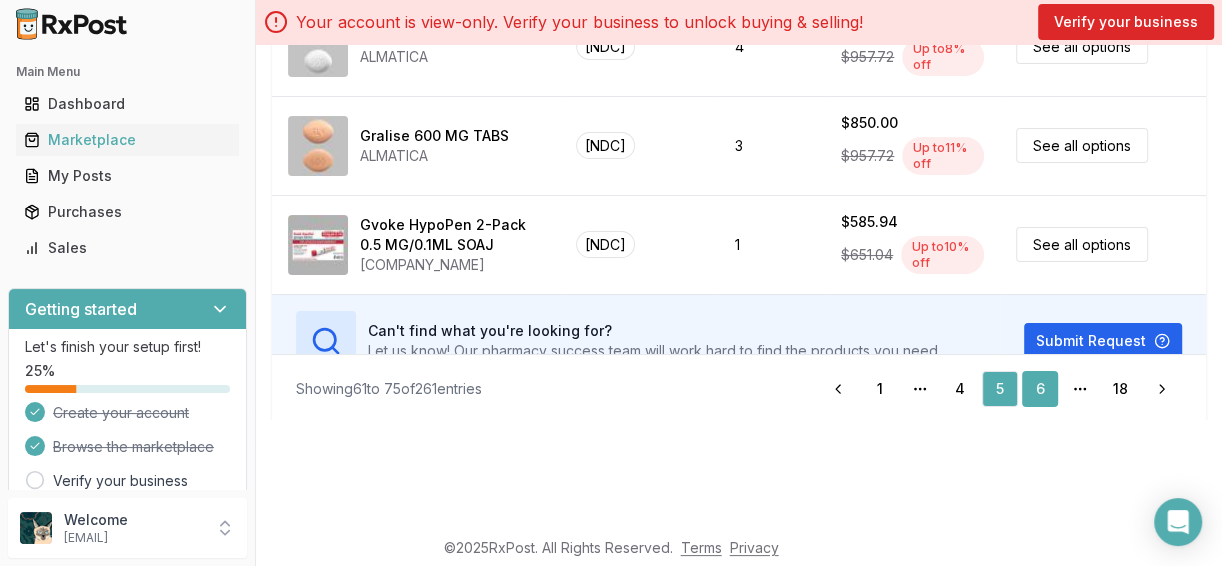click on "6" at bounding box center (1040, 389) 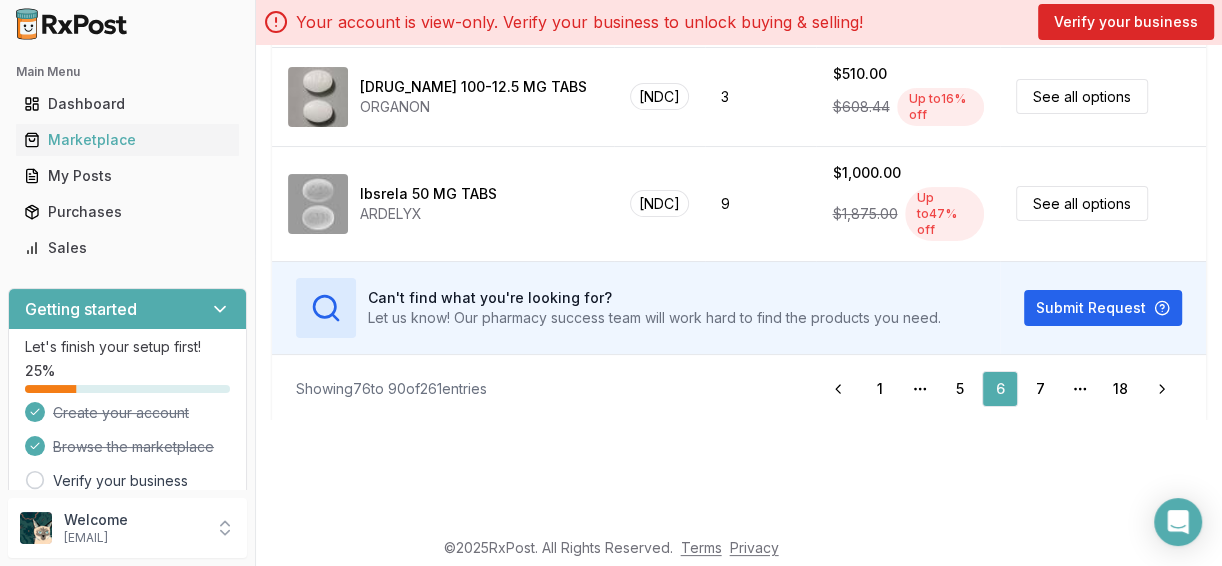 scroll, scrollTop: 0, scrollLeft: 0, axis: both 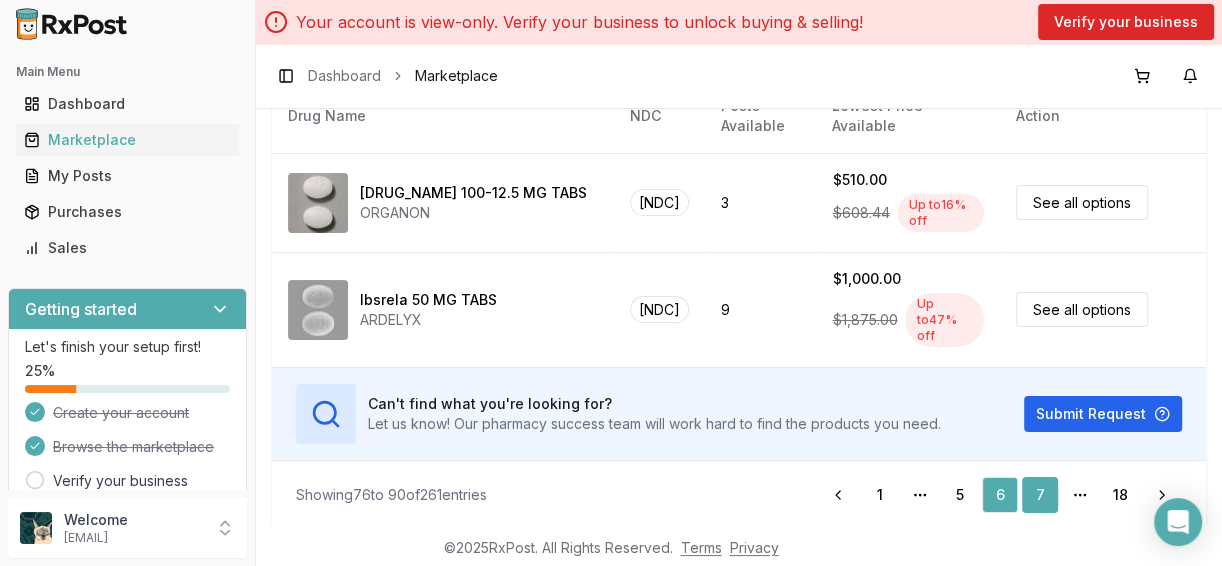 click on "7" at bounding box center [1040, 495] 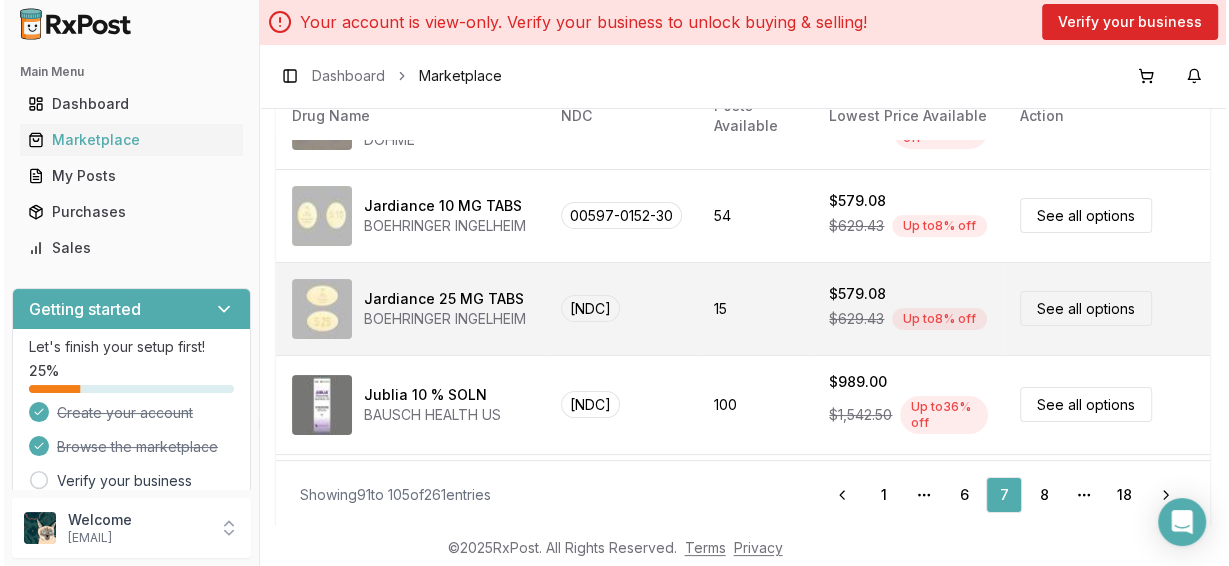 scroll, scrollTop: 933, scrollLeft: 0, axis: vertical 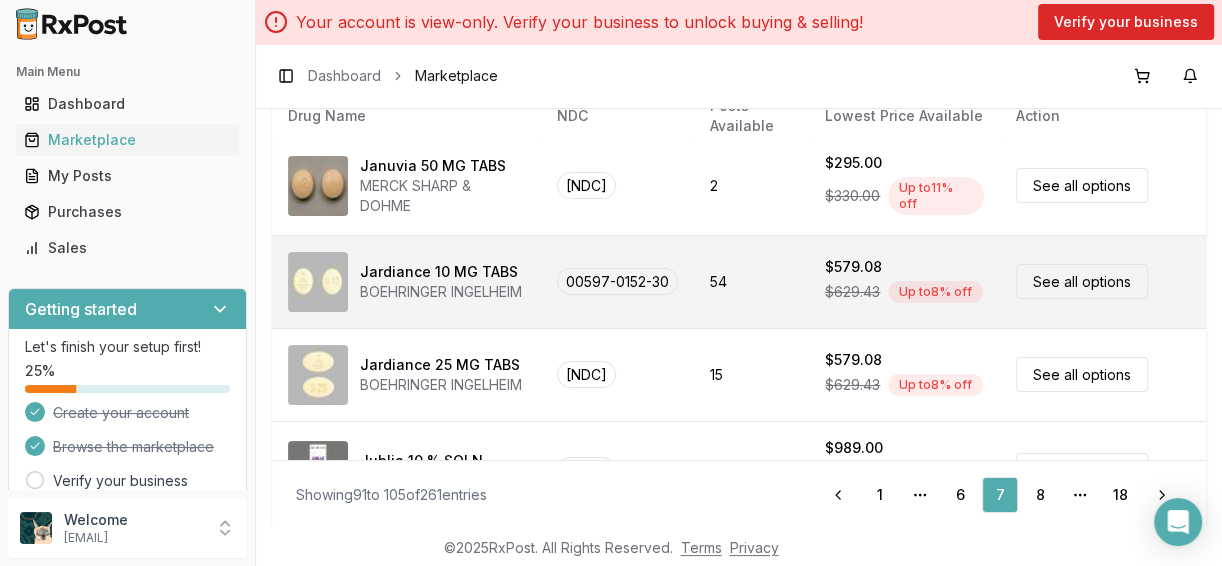 click on "See all options" at bounding box center [1082, 281] 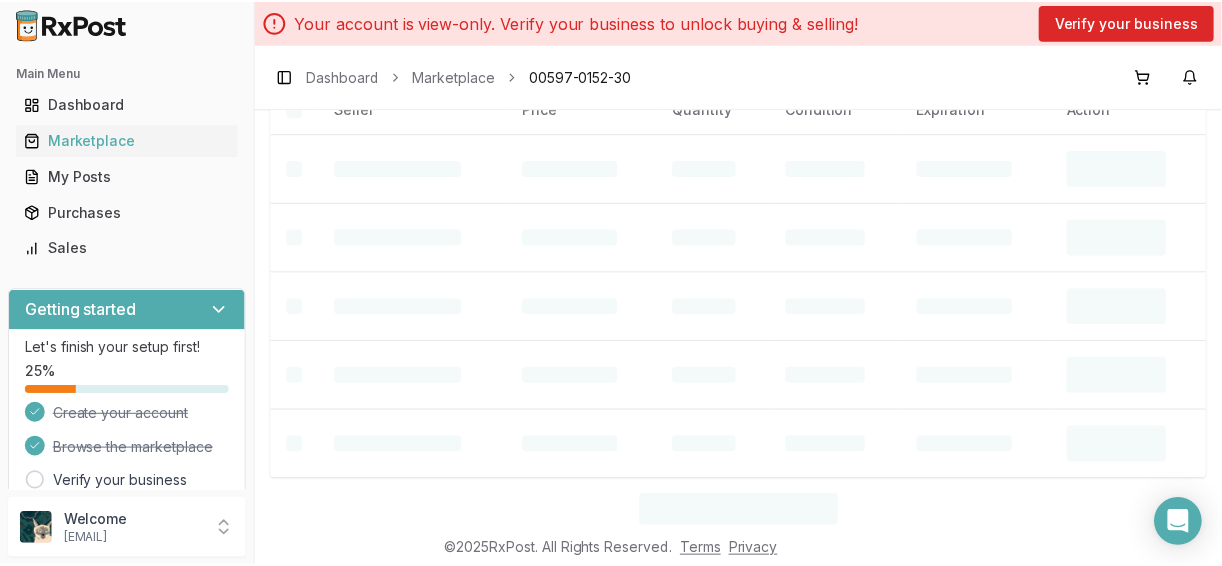 scroll, scrollTop: 108, scrollLeft: 0, axis: vertical 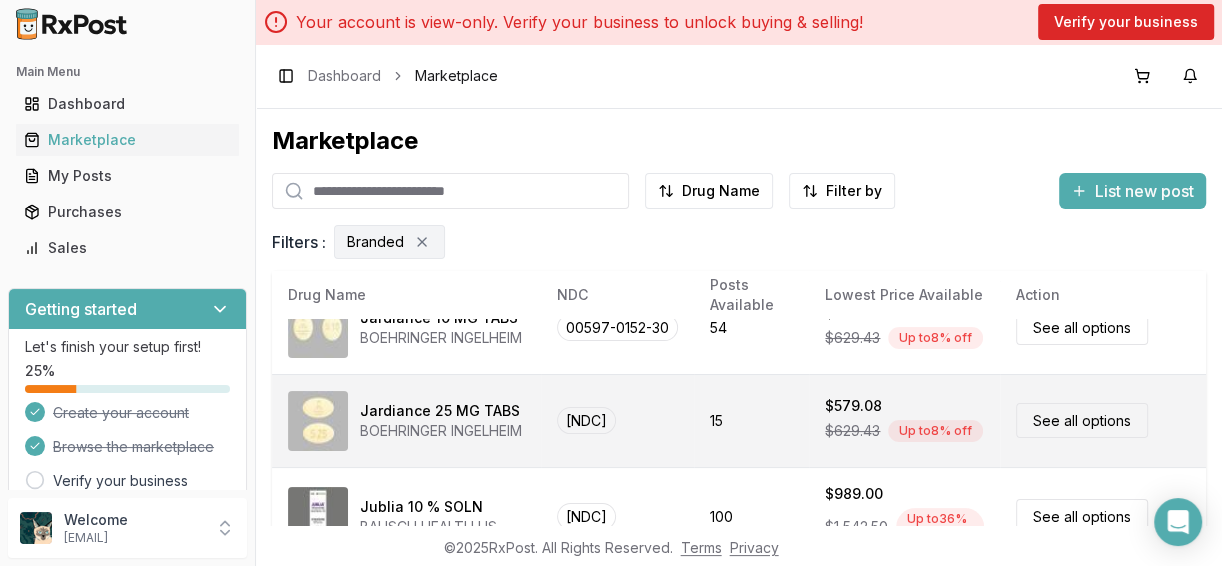 click on "See all options" at bounding box center (1082, 420) 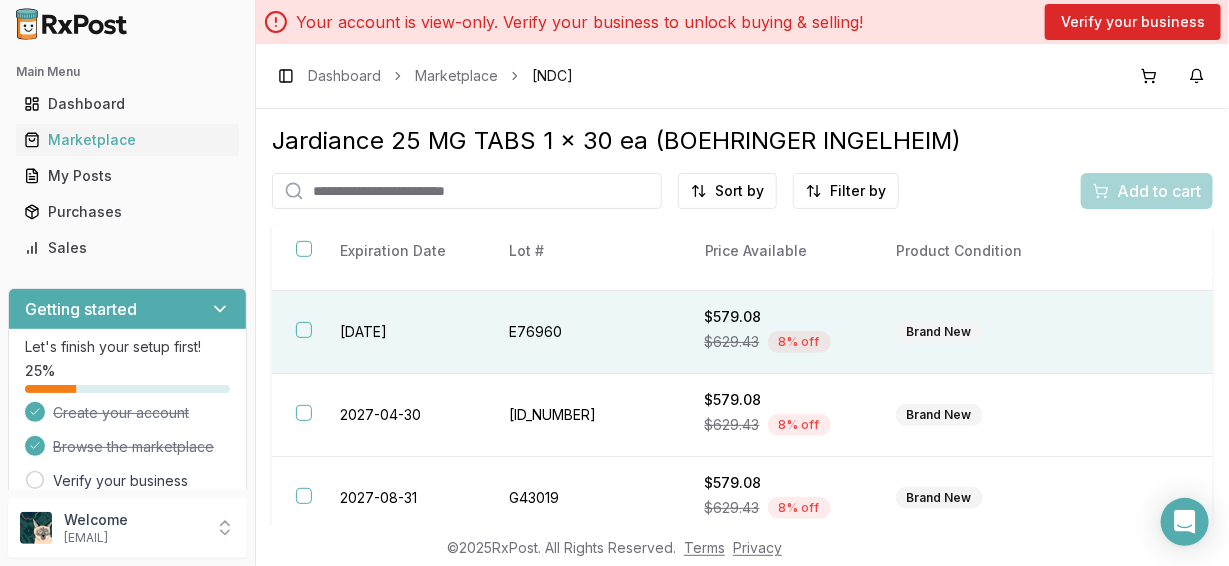 scroll, scrollTop: 503, scrollLeft: 0, axis: vertical 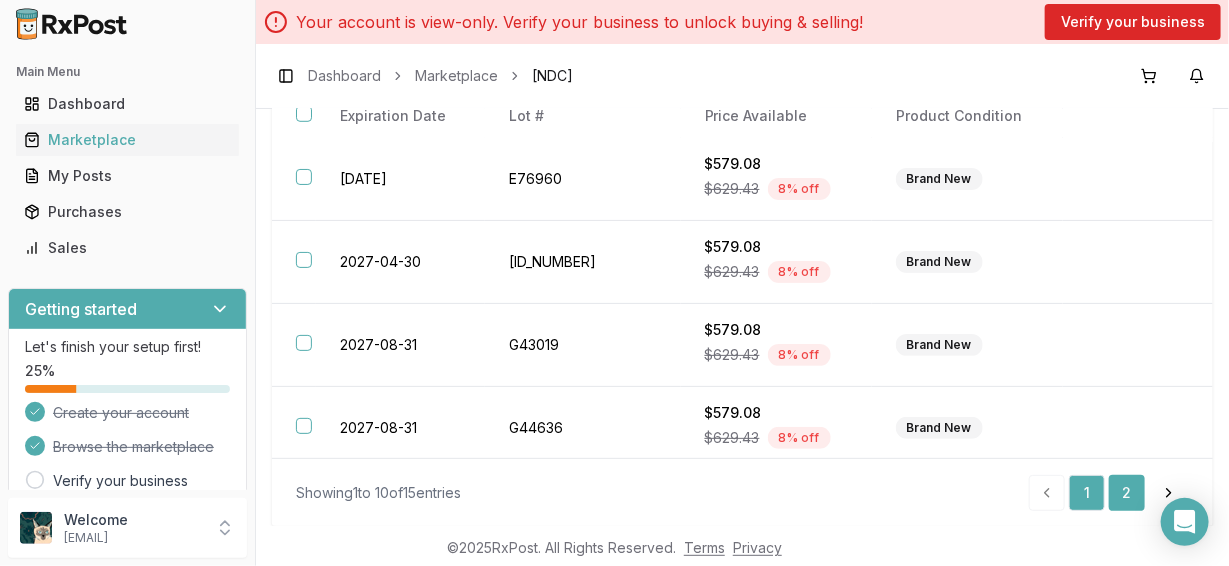 click on "2" at bounding box center [1127, 493] 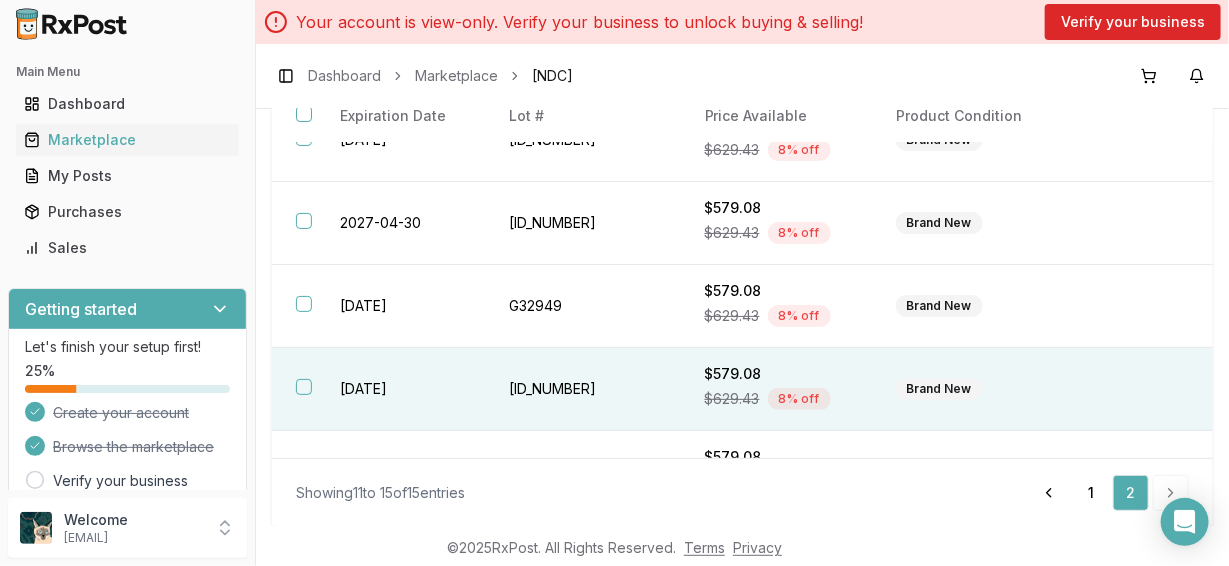 scroll, scrollTop: 94, scrollLeft: 0, axis: vertical 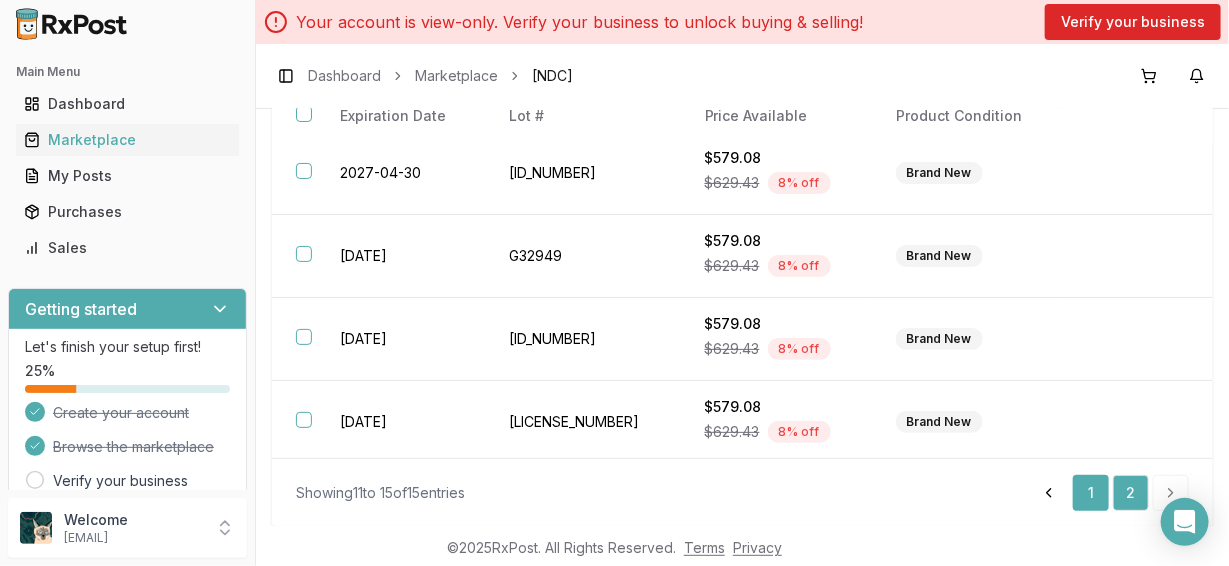 click on "1" at bounding box center (1091, 493) 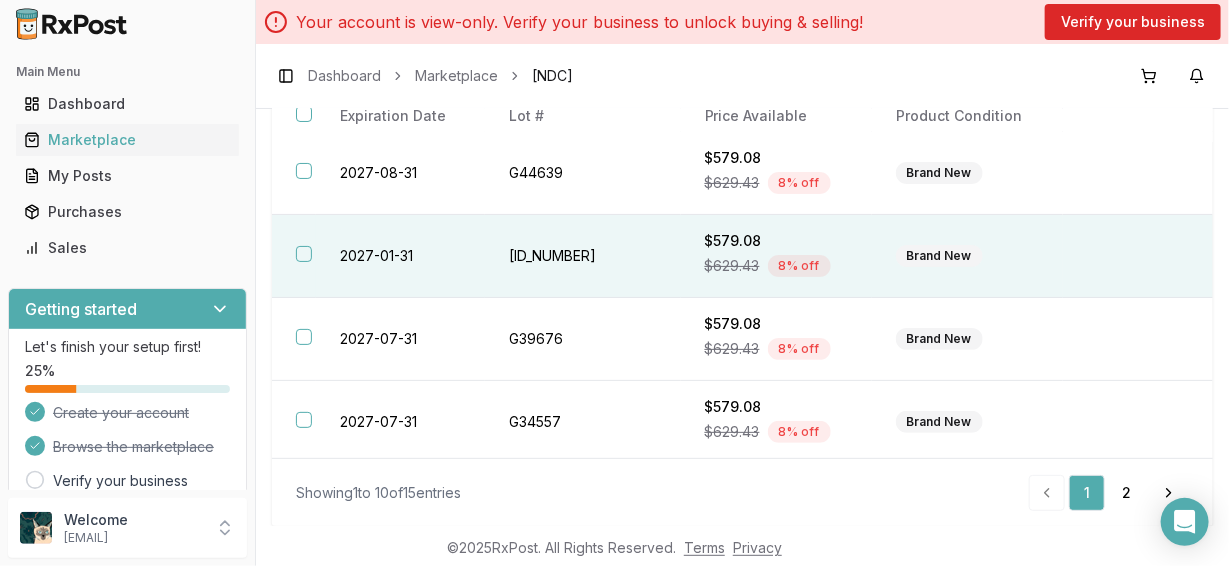 scroll, scrollTop: 0, scrollLeft: 0, axis: both 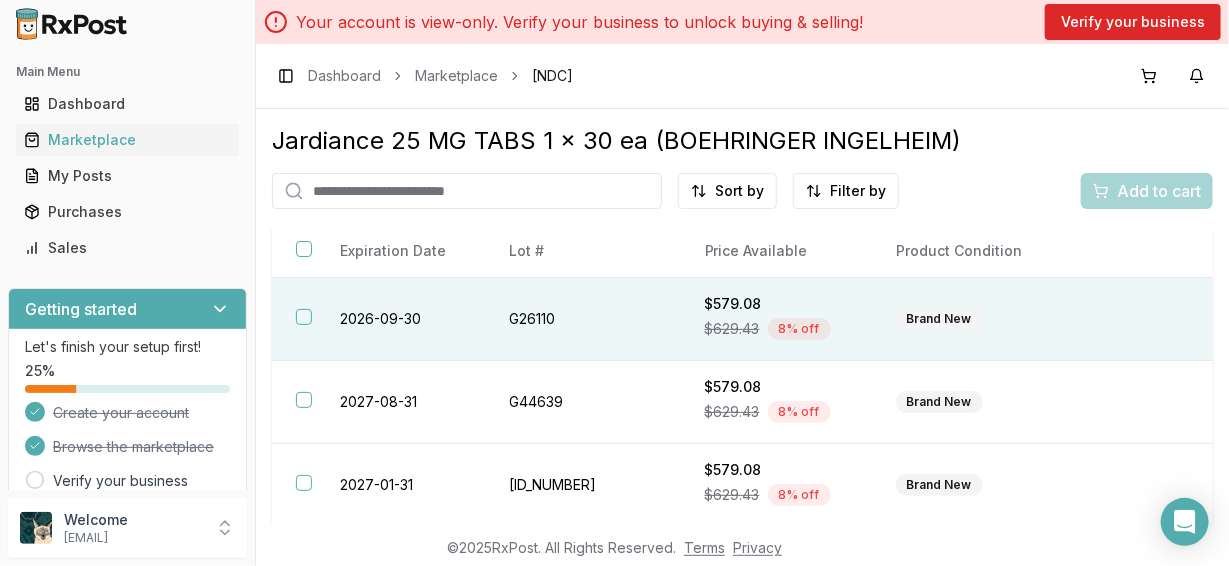click on "$629.43" at bounding box center (732, 329) 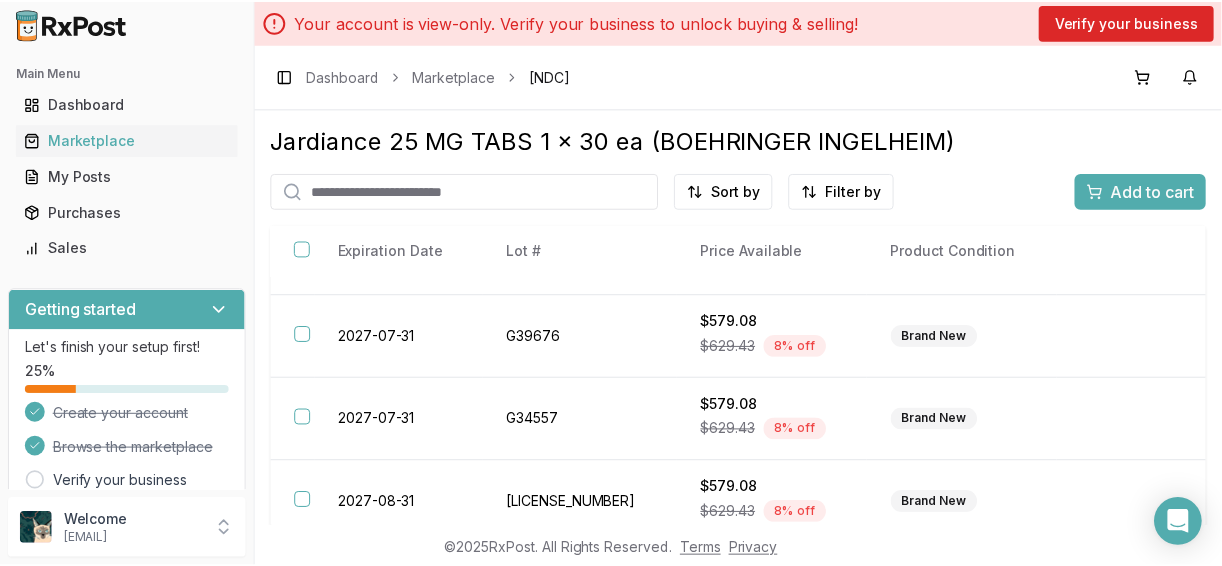 scroll, scrollTop: 0, scrollLeft: 0, axis: both 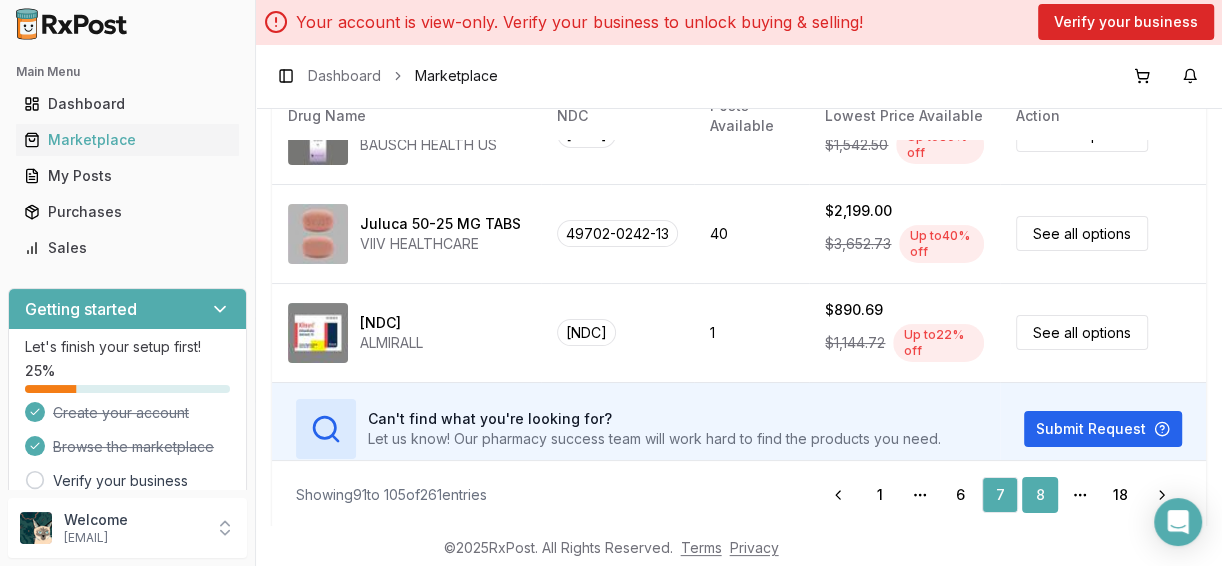 click on "8" at bounding box center [1040, 495] 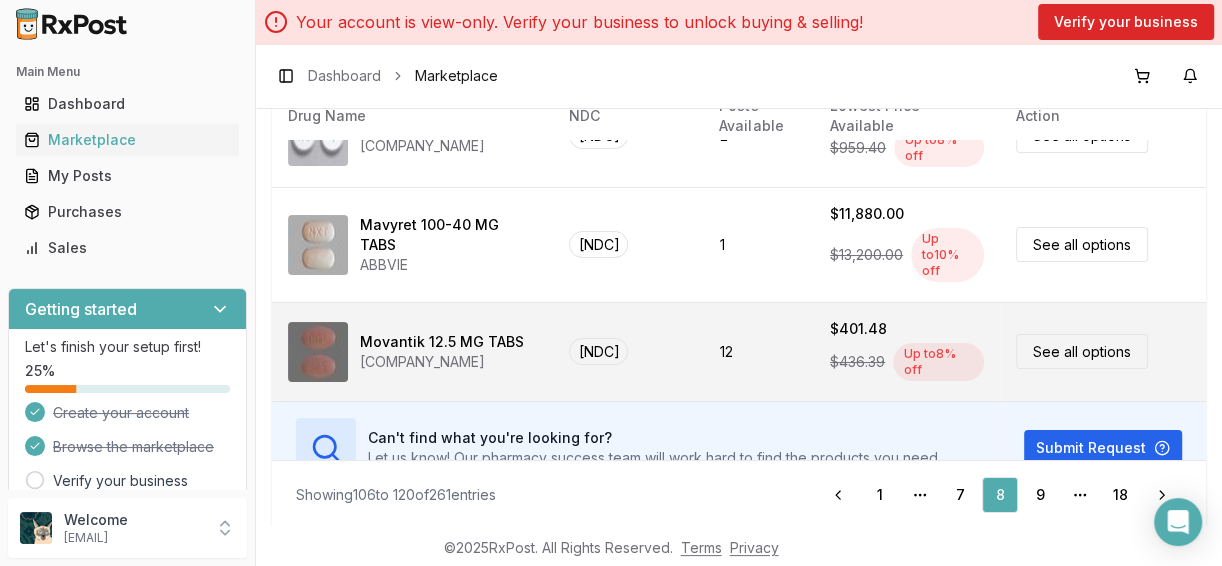 scroll, scrollTop: 1265, scrollLeft: 0, axis: vertical 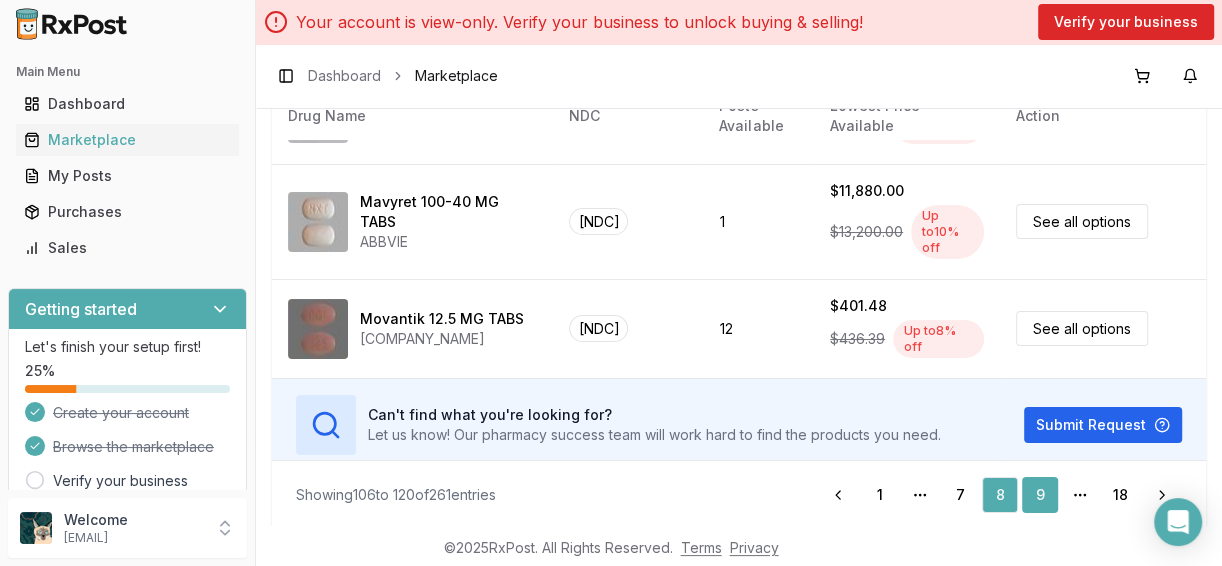click on "9" at bounding box center (1040, 495) 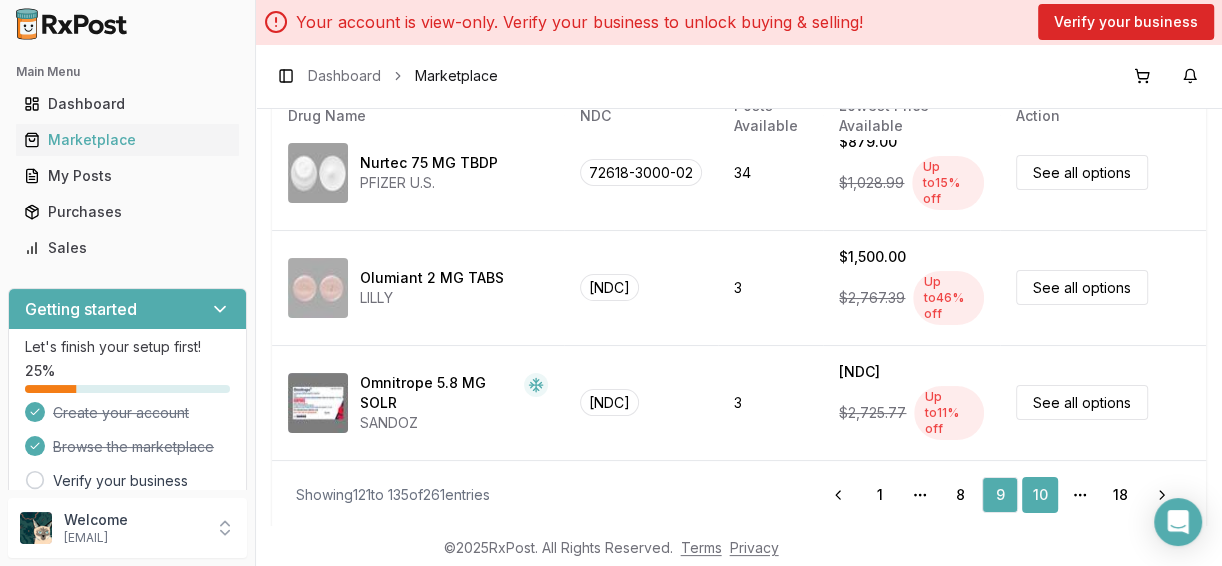scroll, scrollTop: 179, scrollLeft: 0, axis: vertical 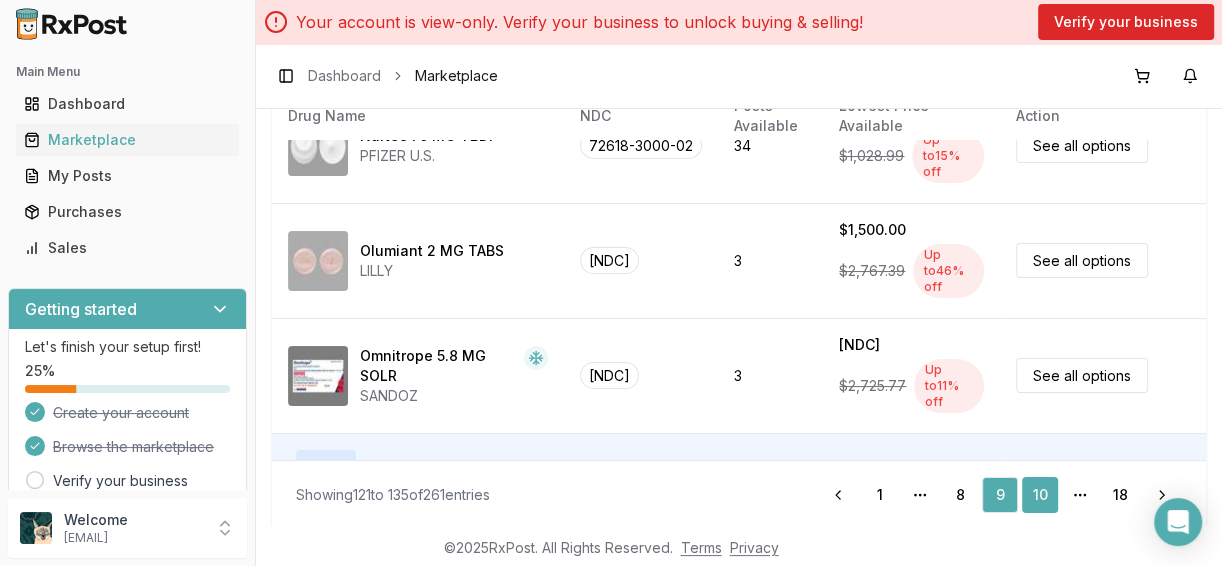 click on "10" at bounding box center [1040, 495] 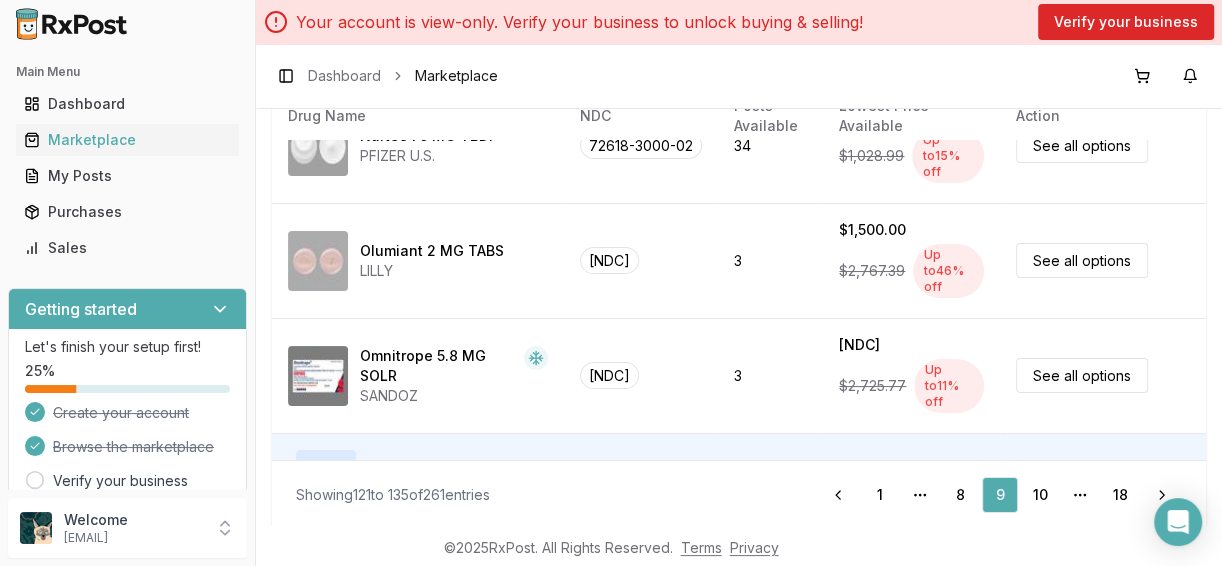 scroll, scrollTop: 179, scrollLeft: 0, axis: vertical 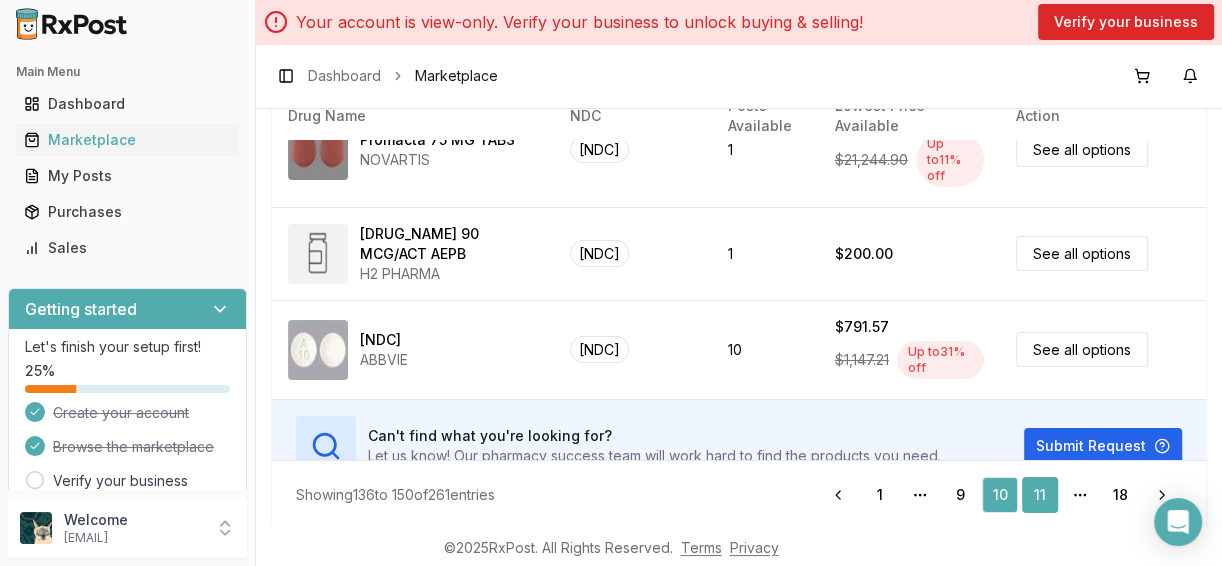 click on "11" at bounding box center (1040, 495) 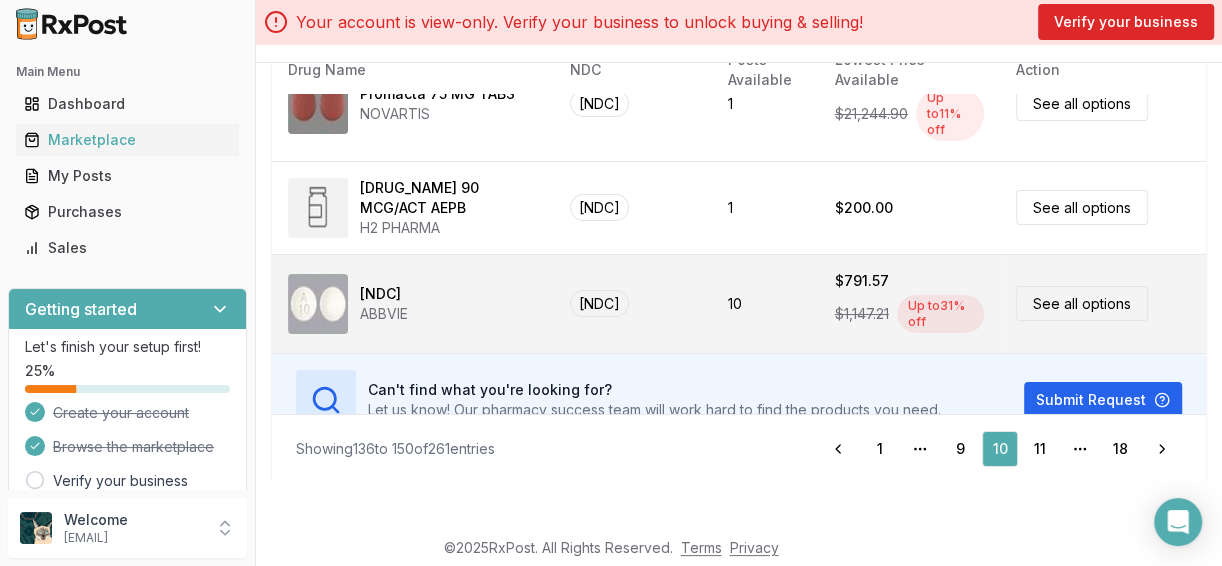 scroll, scrollTop: 66, scrollLeft: 0, axis: vertical 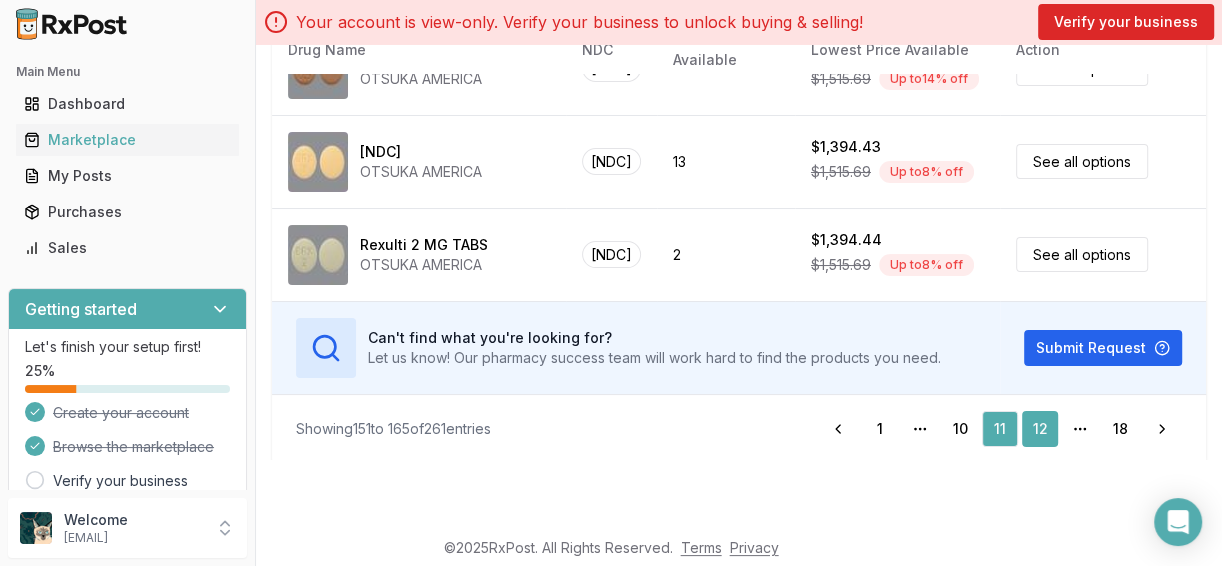 click on "12" at bounding box center (1040, 429) 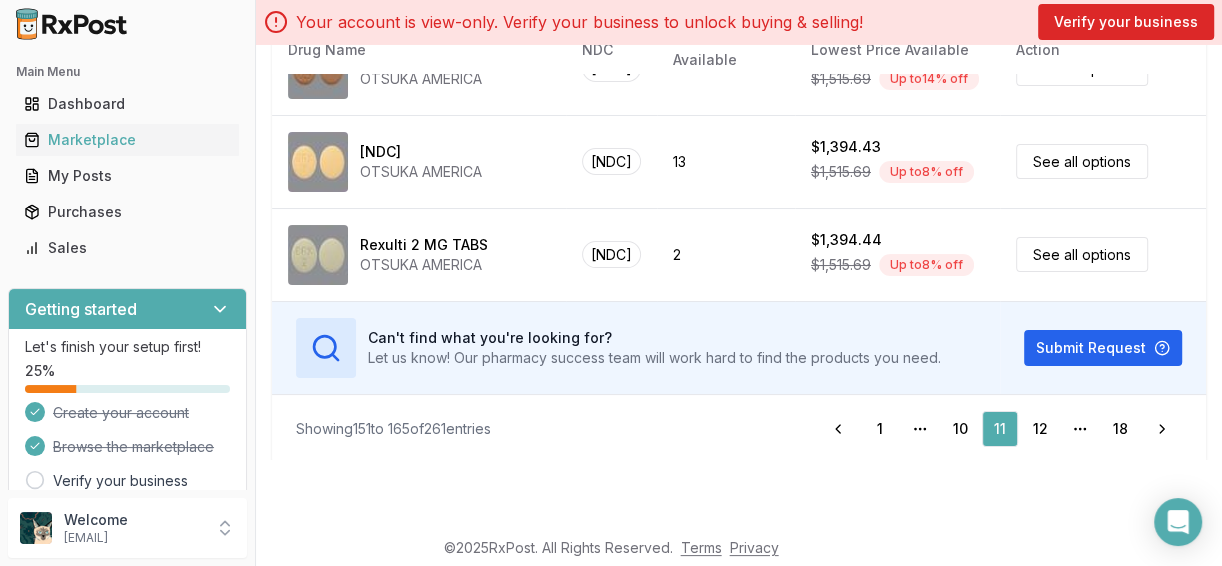 scroll, scrollTop: 179, scrollLeft: 0, axis: vertical 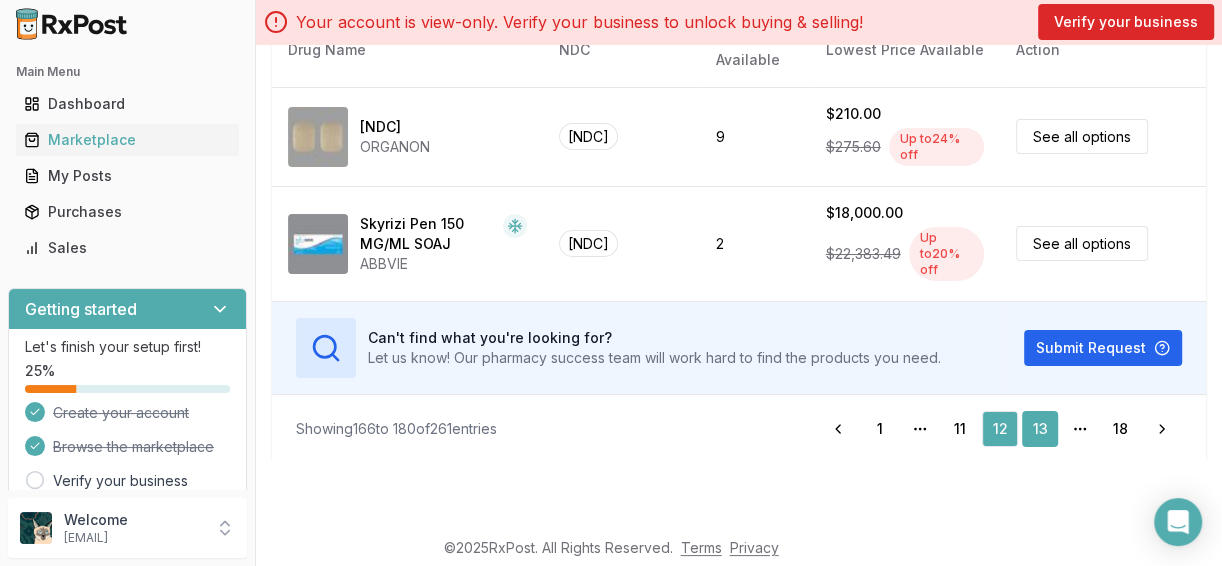 click on "13" at bounding box center (1040, 429) 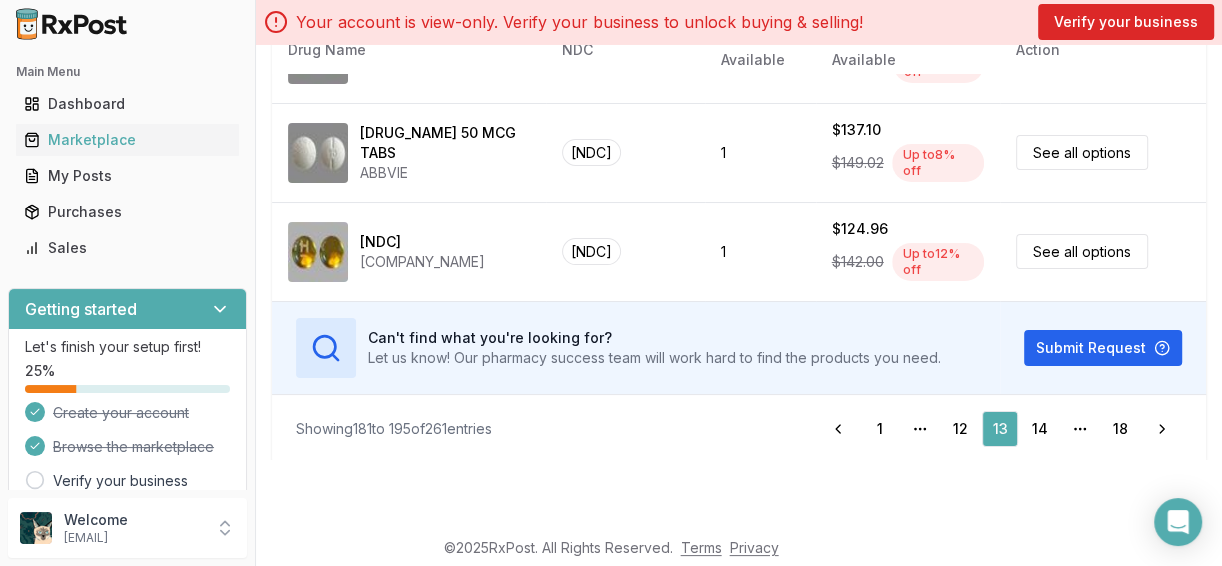 scroll, scrollTop: 179, scrollLeft: 0, axis: vertical 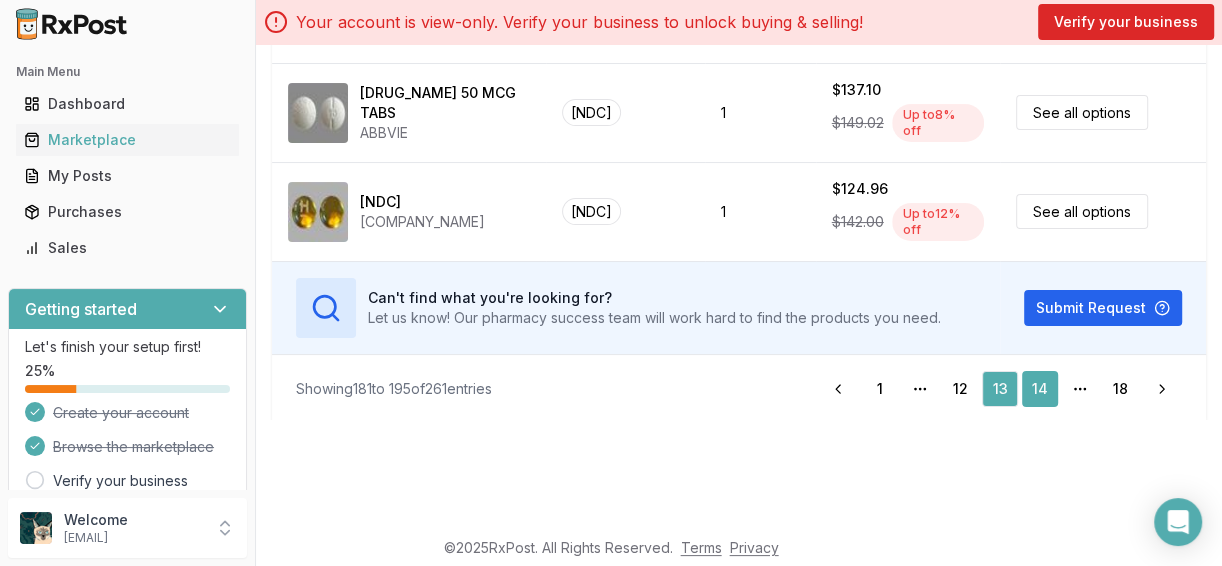 click on "14" at bounding box center (1040, 389) 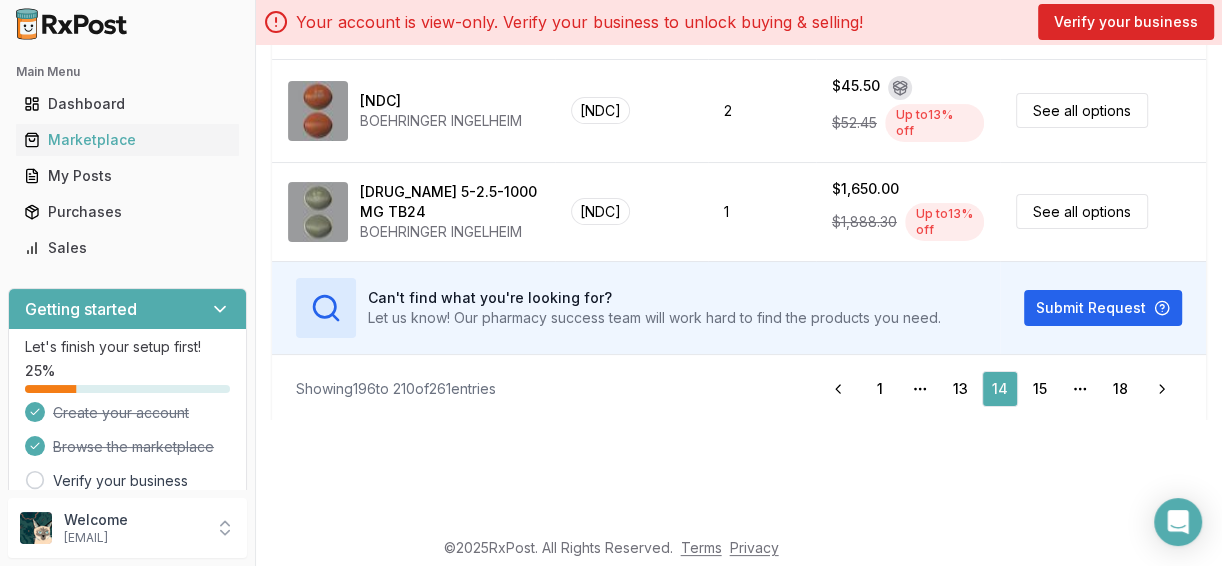 scroll, scrollTop: 0, scrollLeft: 0, axis: both 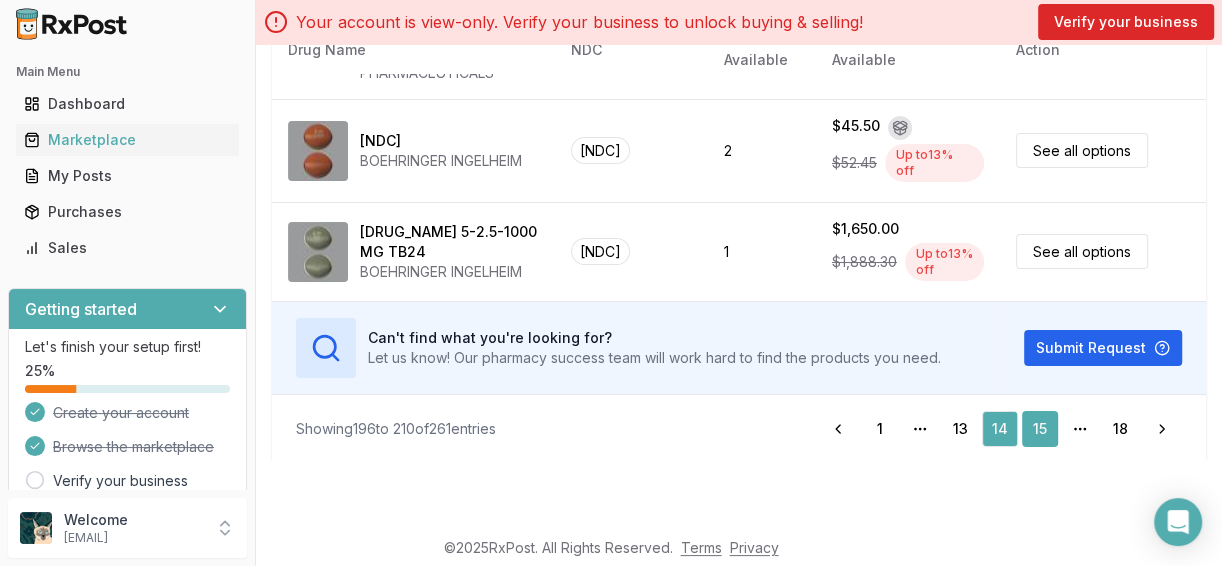 click on "15" at bounding box center [1040, 429] 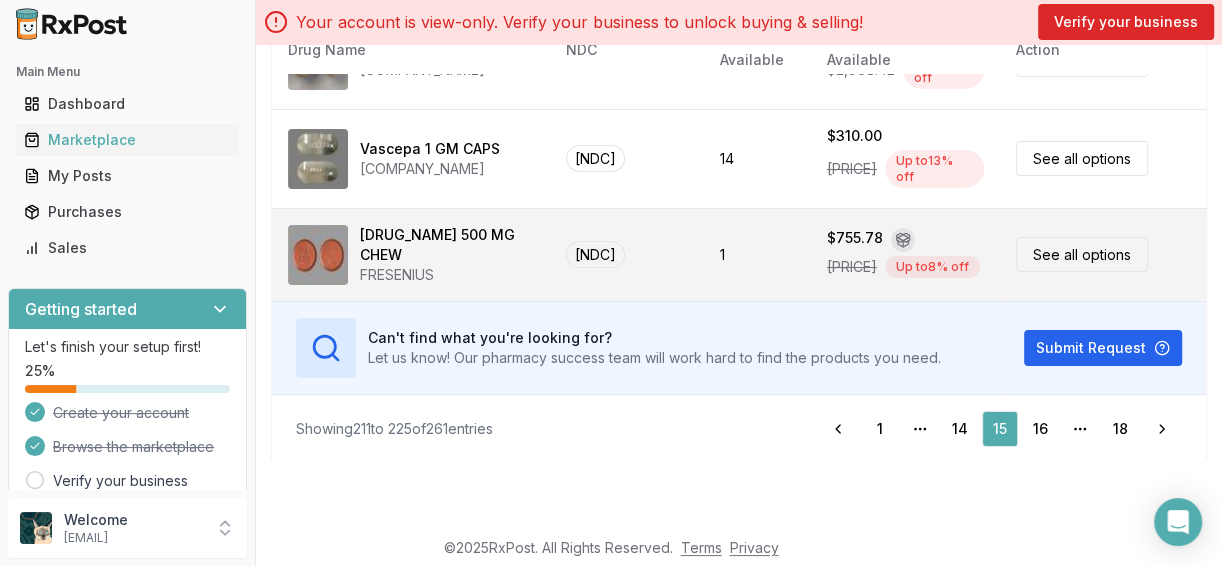 scroll, scrollTop: 1275, scrollLeft: 0, axis: vertical 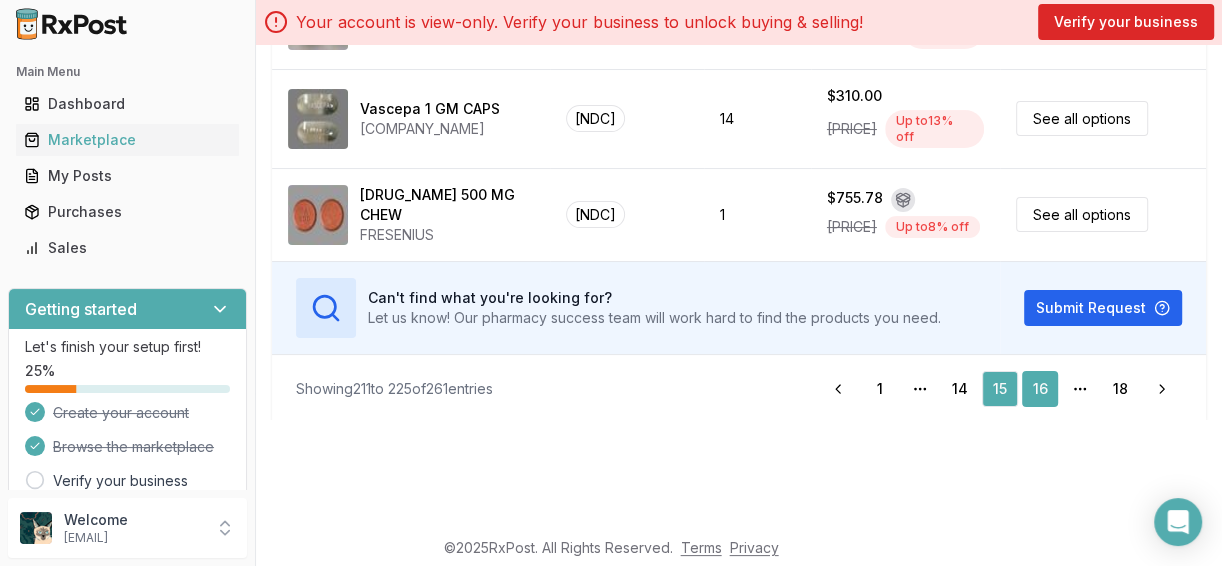 click on "16" at bounding box center (1040, 389) 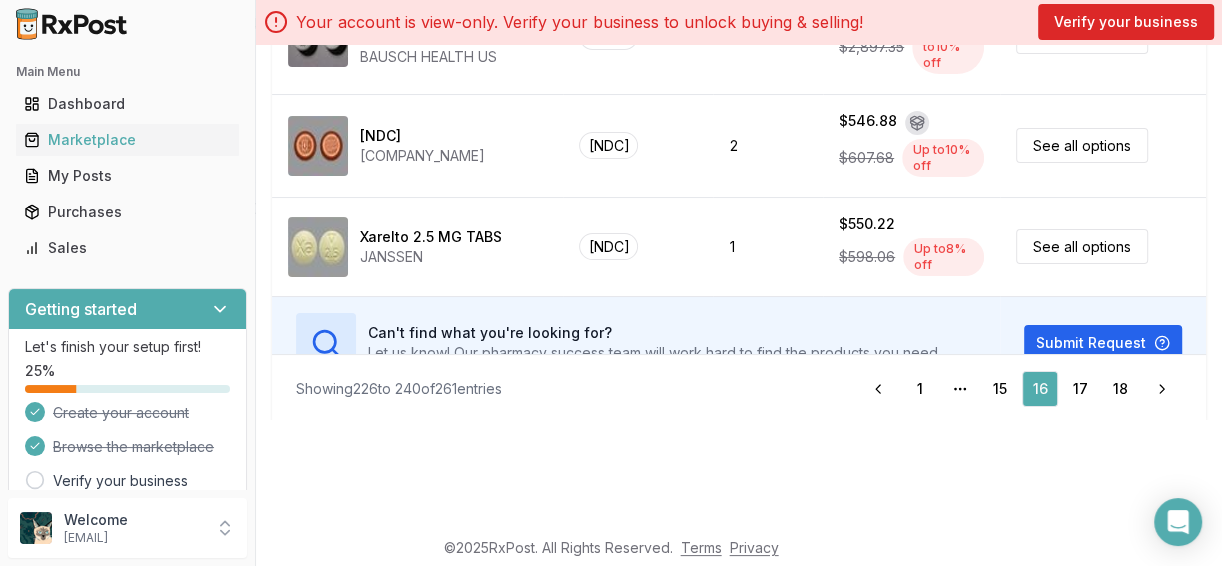 scroll, scrollTop: 0, scrollLeft: 0, axis: both 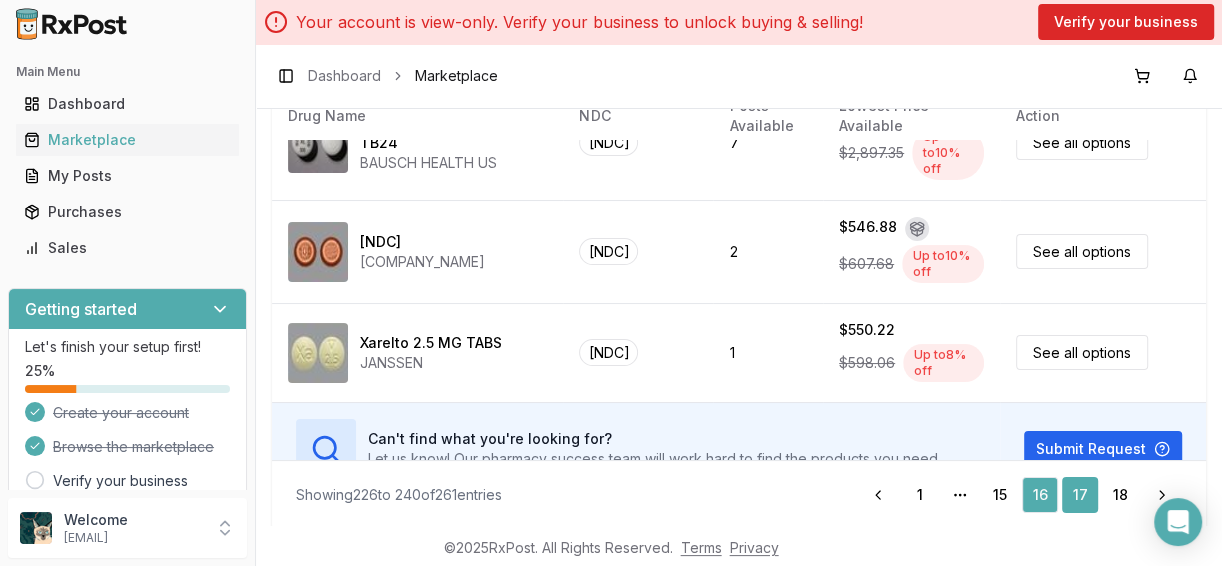 click on "17" at bounding box center [1080, 495] 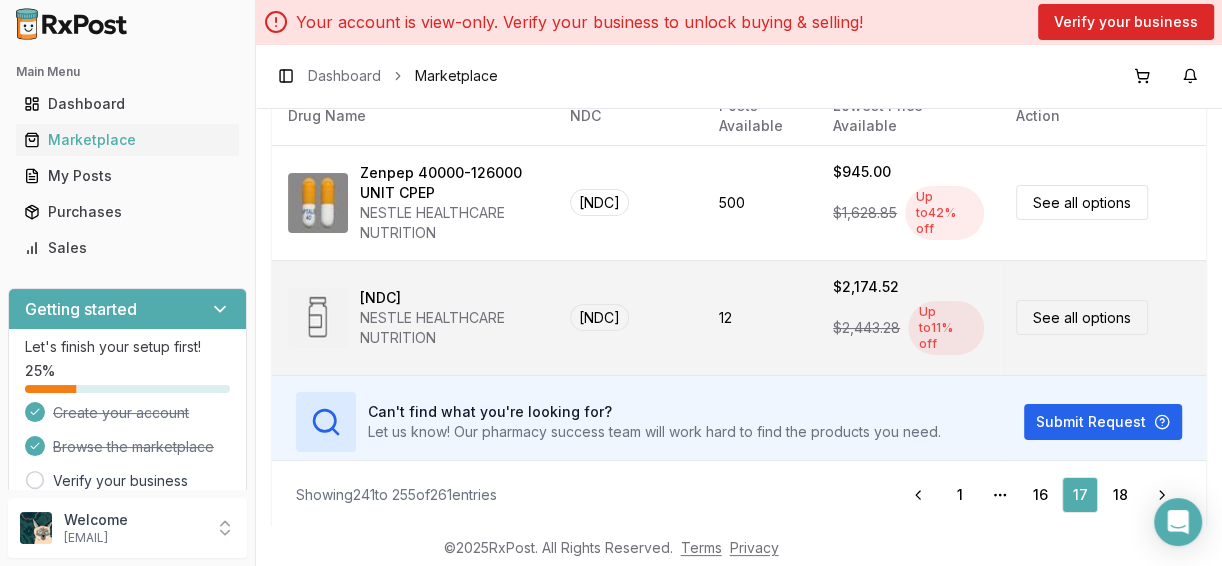 scroll, scrollTop: 1333, scrollLeft: 0, axis: vertical 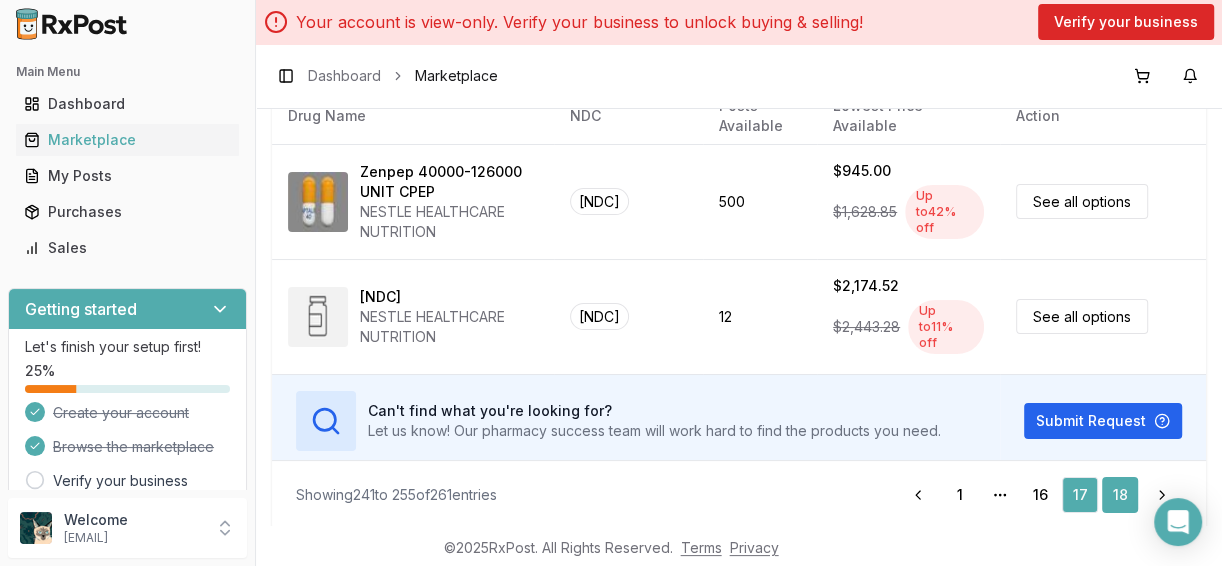click on "18" at bounding box center (1120, 495) 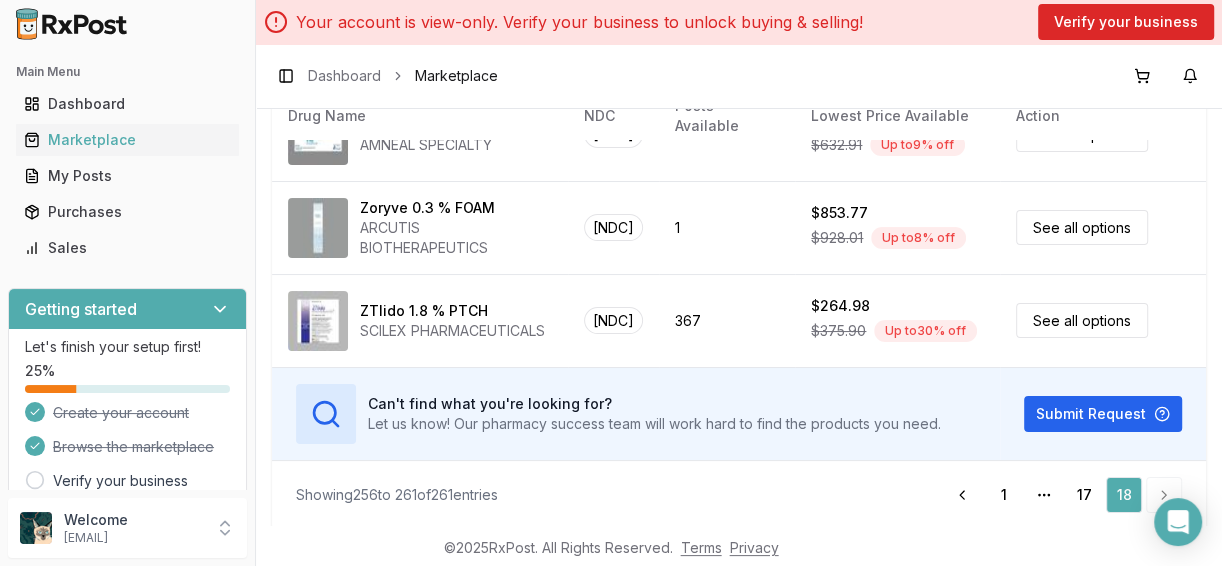 scroll, scrollTop: 97, scrollLeft: 0, axis: vertical 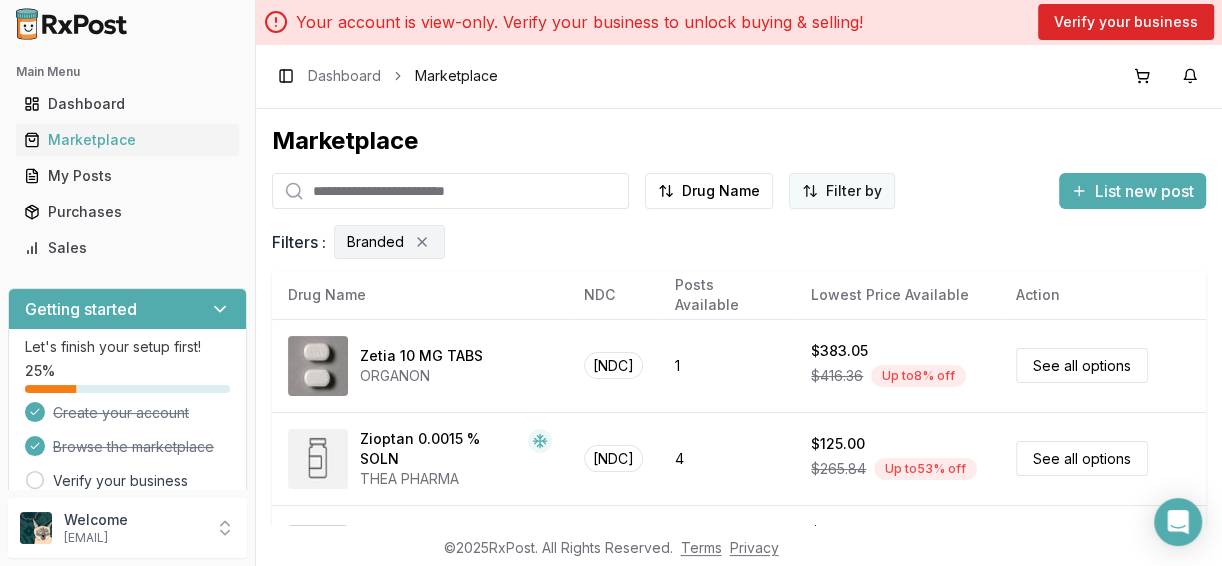 click on "Main Menu Dashboard Marketplace My Posts Purchases Sales Getting started Let's finish your setup first! 25 % Create your account Browse the marketplace Verify your business Verify beneficial owners Connect a bank account Make a purchase Post a listing Invite your colleagues Need help? Set up a 25 minute call with our team to set up. Book a call Support Feedback Welcome [EMAIL] Your account is view-only. Verify your business to unlock buying & selling! Verify your business Toggle Sidebar Dashboard Marketplace Marketplace Drug Name Filter by List new post Filters : Branded Drug Name NDC Posts Available Lowest Price Available Action Zetia 10 MG TABS ORGANON [NDC] 1 $383.05   $416.36 Up to  8 % off See all options Zioptan 0.0015 % SOLN THEA PHARMA [NDC] 4 $125.00   $265.84 Up to  53 % off See all options Zipsor 25 MG CAPS ASSERTIO THERAPEUTICS [NDC] 2 $1,450.00   $1,862.39 Up to  22 % off See all options Zomig 5 MG SOLN AMNEAL SPECIALTY [NDC] 1 $575.25   $632.91 9 1" at bounding box center [611, 283] 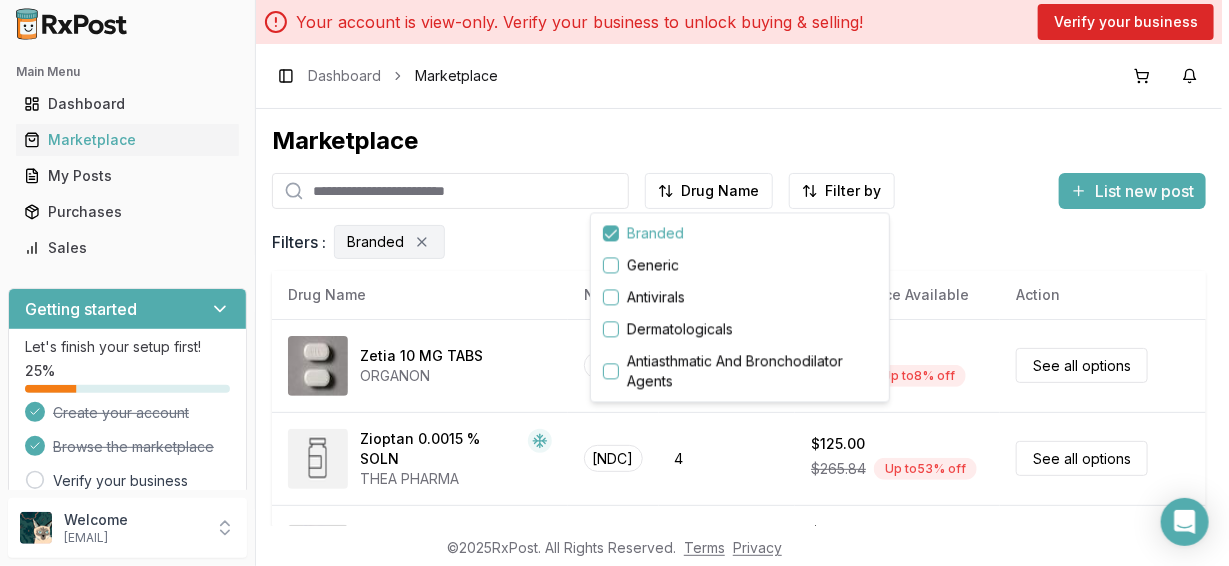 click at bounding box center (611, 233) 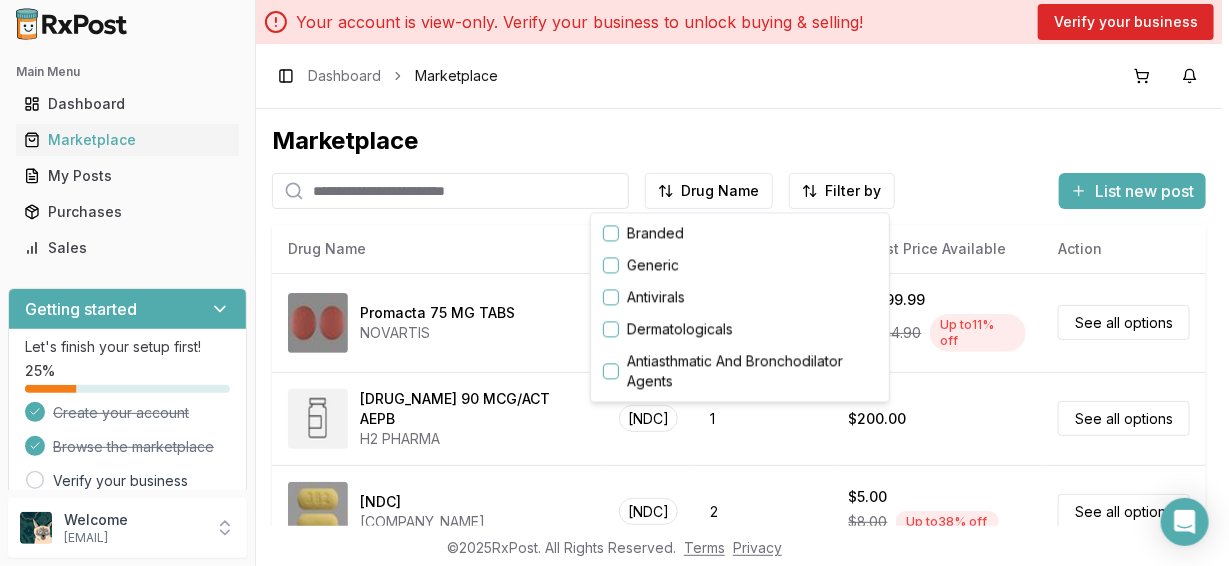 click on "Main Menu Dashboard Marketplace My Posts Purchases Sales Getting started Let's finish your setup first! 25 % Create your account Browse the marketplace Verify your business Verify beneficial owners Connect a bank account Make a purchase Post a listing Invite your colleagues Need help? Set up a 25 minute call with our team to set up. Book a call Support Feedback Welcome [EMAIL] Your account is view-only. Verify your business to unlock buying & selling! Verify your business Toggle Sidebar Dashboard Marketplace Marketplace Drug Name Filter by List new post Drug Name NDC Posts Available Lowest Price Available Action Promacta 75 MG TABS NOVARTIS [NDC] 1 $18,999.99   $21,244.90 Up to  11 % off See all options Pulmicort Flexhaler 90 MCG/ACT AEPB H2 PHARMA [NDC] 1 $200.00   See all options QUEtiapine Fumarate ER 200 MG TB24 SCIEGEN PHARMACEUTICALS [NDC] 2 $5.00   $8.00 Up to  38 % off See all options Qulipta 10 MG TABS ABBVIE [NDC] 10 $791.57   $1,147.21 Up to  31 % off" at bounding box center (614, 283) 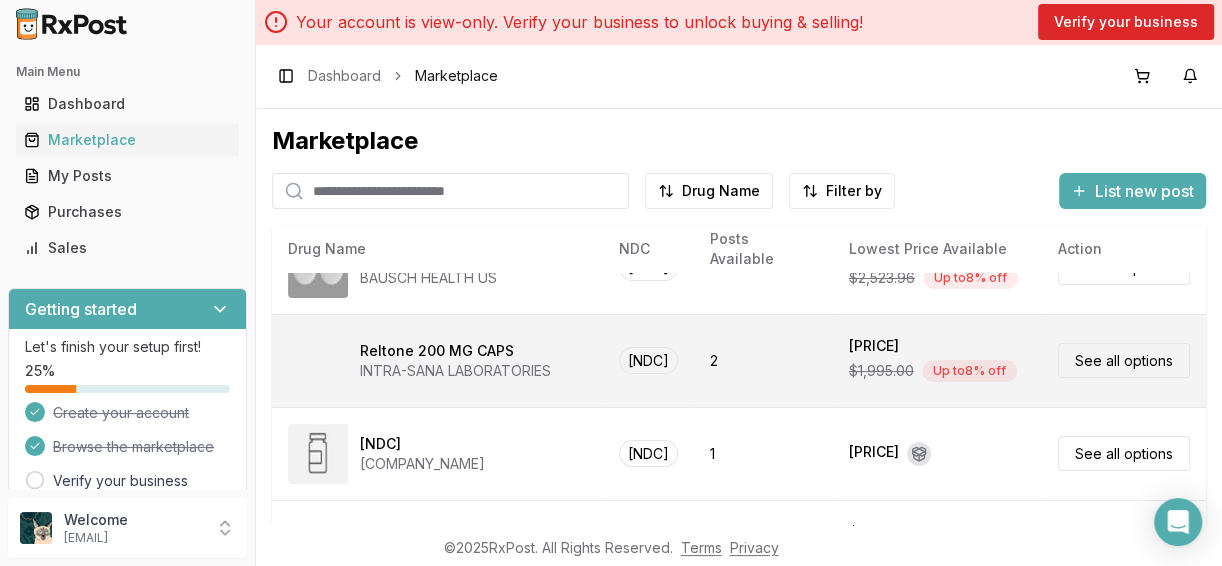 scroll, scrollTop: 1152, scrollLeft: 0, axis: vertical 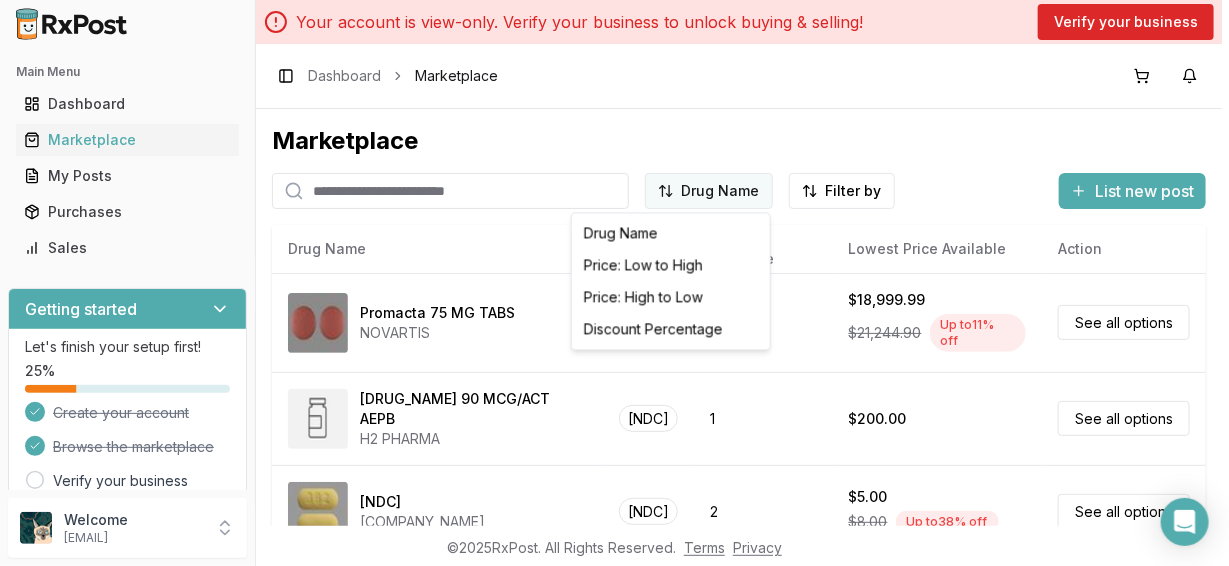click on "Main Menu Dashboard Marketplace My Posts Purchases Sales Getting started Let's finish your setup first! 25 % Create your account Browse the marketplace Verify your business Verify beneficial owners Connect a bank account Make a purchase Post a listing Invite your colleagues Need help? Set up a 25 minute call with our team to set up. Book a call Support Feedback Welcome [EMAIL] Your account is view-only. Verify your business to unlock buying & selling! Verify your business Toggle Sidebar Dashboard Marketplace Marketplace Drug Name Filter by List new post Drug Name NDC Posts Available Lowest Price Available Action Promacta 75 MG TABS NOVARTIS [NDC] 1 $18,999.99   $21,244.90 Up to  11 % off See all options Pulmicort Flexhaler 90 MCG/ACT AEPB H2 PHARMA [NDC] 1 $200.00   See all options QUEtiapine Fumarate ER 200 MG TB24 SCIEGEN PHARMACEUTICALS [NDC] 2 $5.00   $8.00 Up to  38 % off See all options Qulipta 10 MG TABS ABBVIE [NDC] 10 $791.57   $1,147.21 Up to  31 % off" at bounding box center (614, 283) 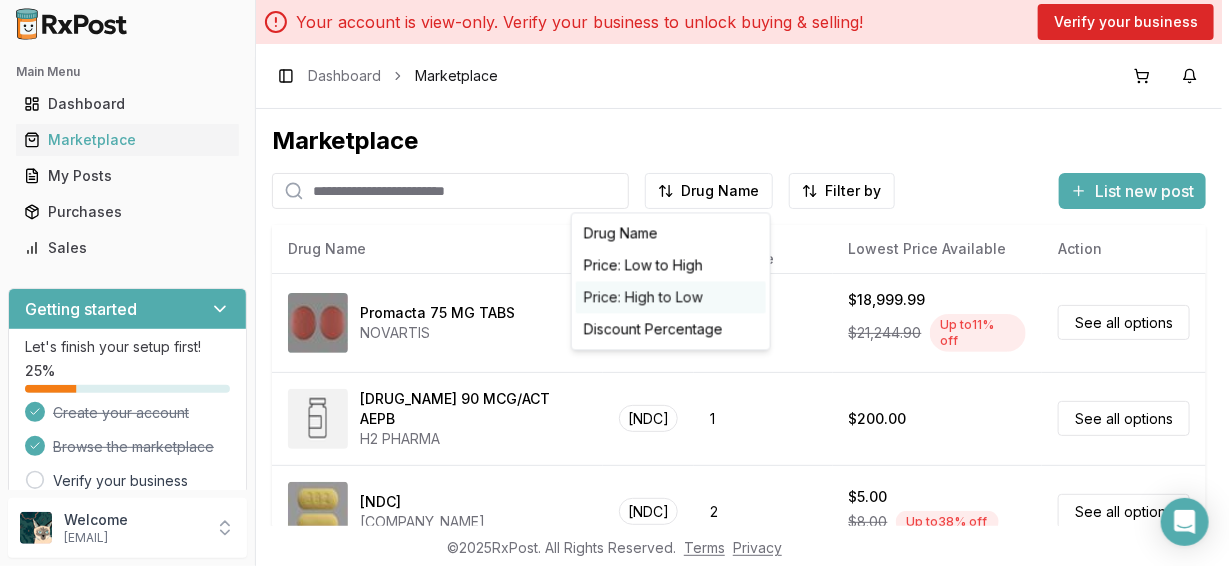 click on "Price: High to Low" at bounding box center [671, 297] 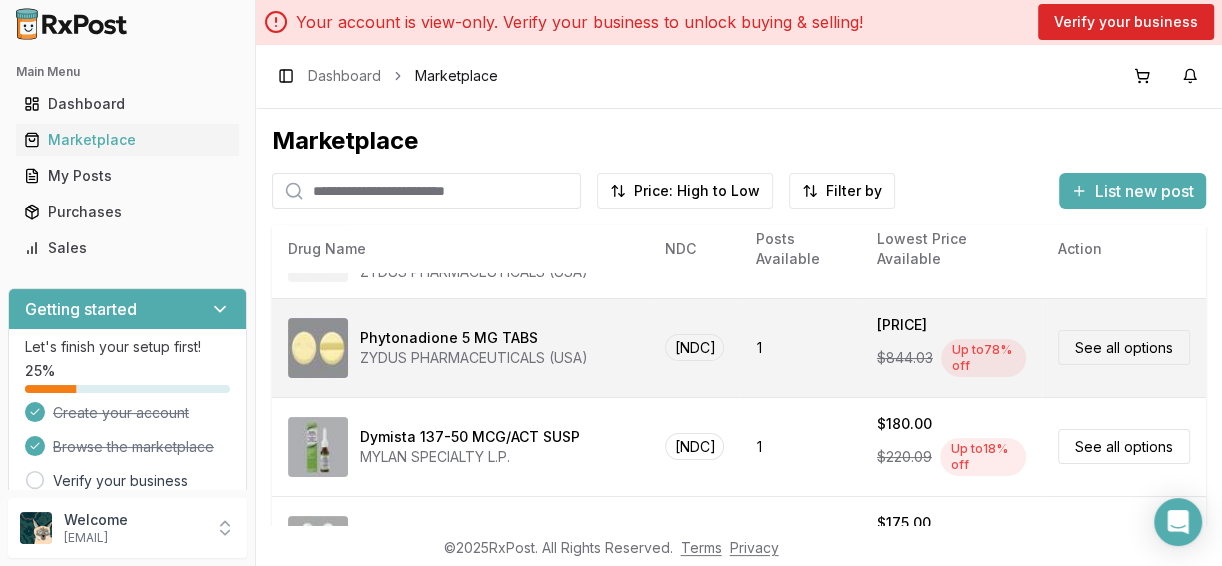 scroll, scrollTop: 1152, scrollLeft: 0, axis: vertical 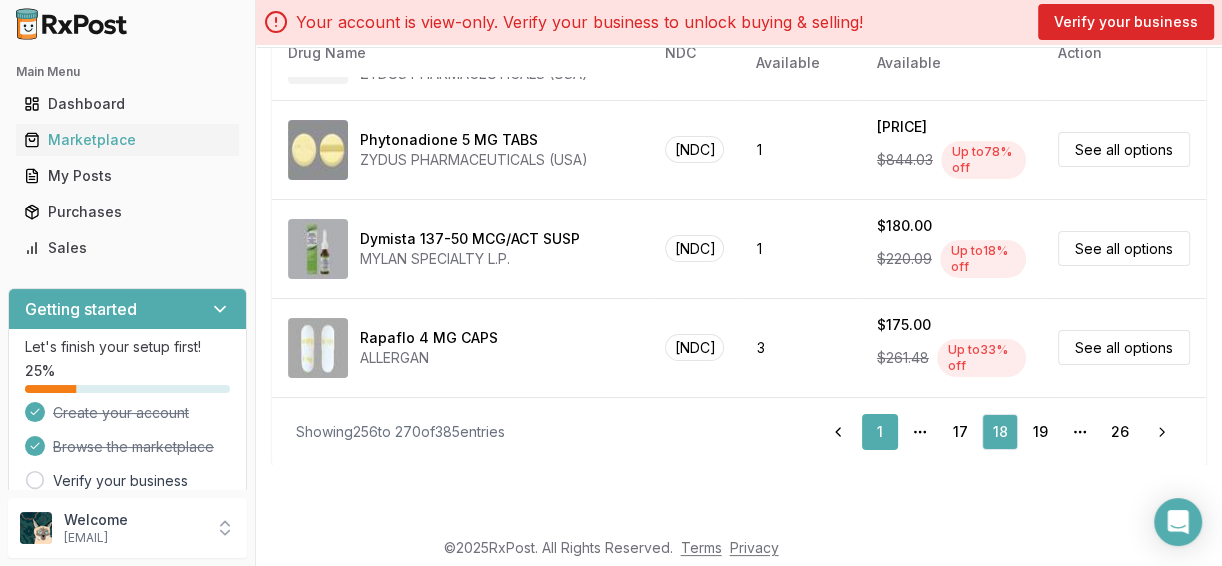 click on "1" at bounding box center (880, 432) 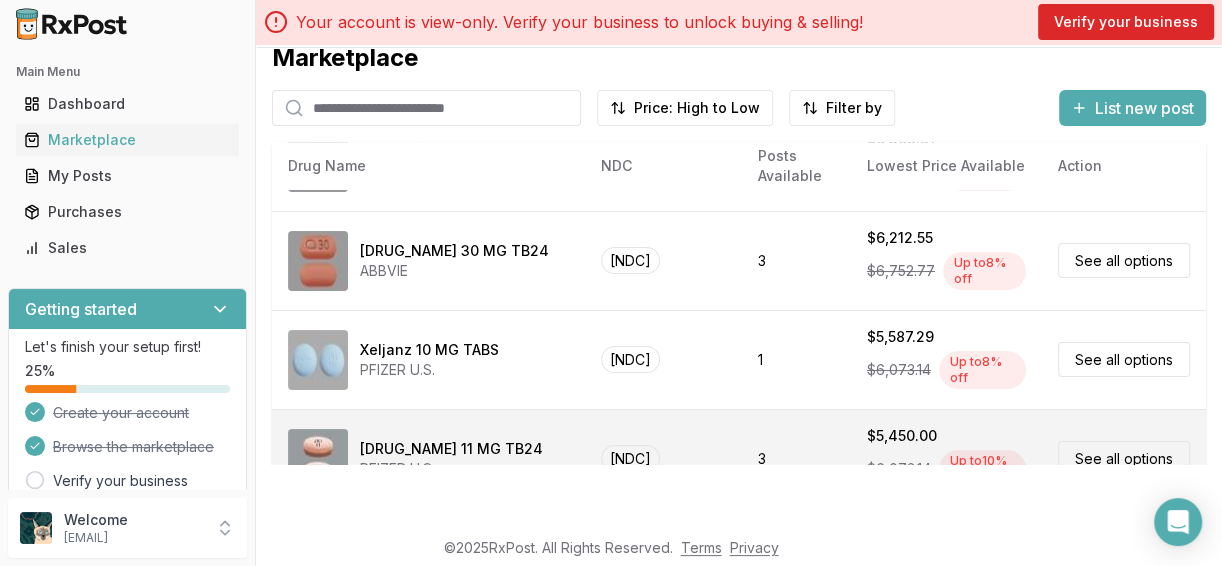 scroll, scrollTop: 0, scrollLeft: 0, axis: both 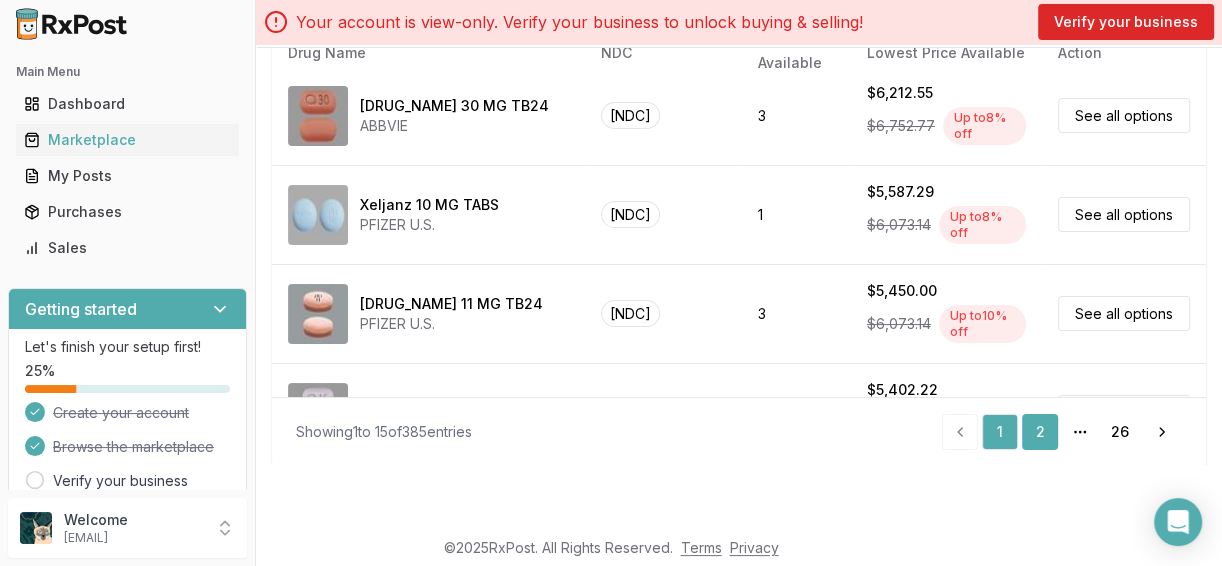 click on "2" at bounding box center [1040, 432] 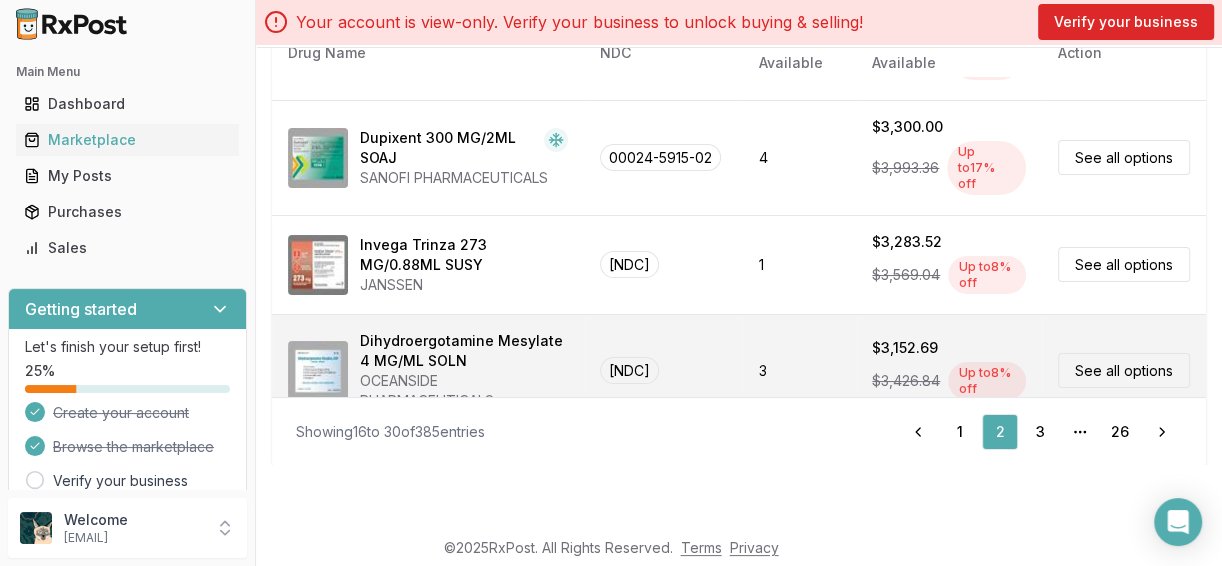 scroll, scrollTop: 1163, scrollLeft: 0, axis: vertical 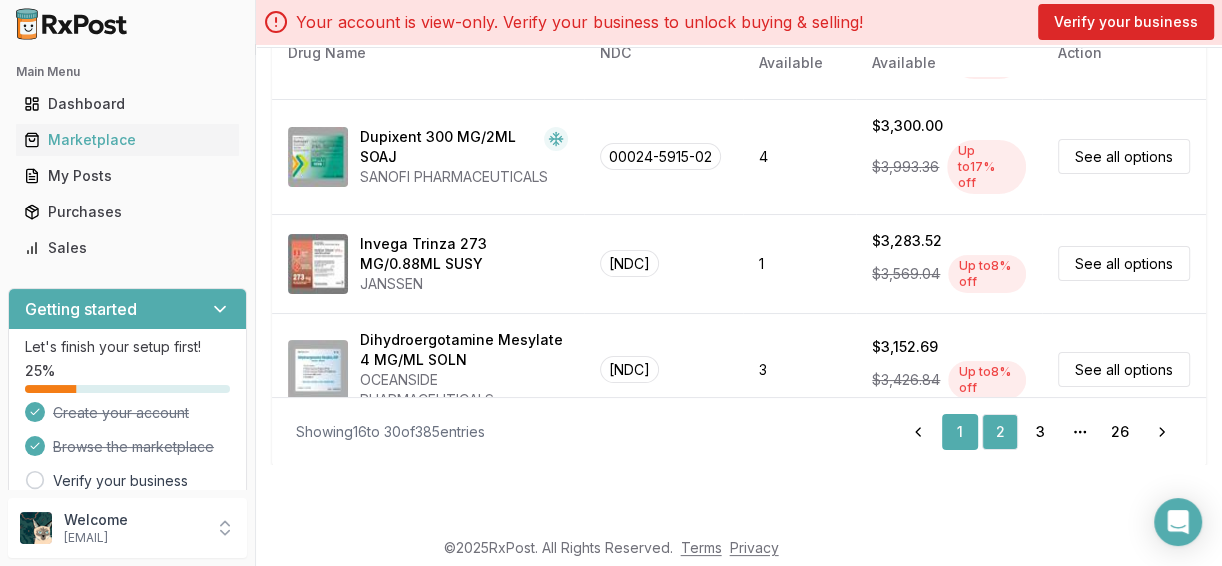 click on "1" at bounding box center (960, 432) 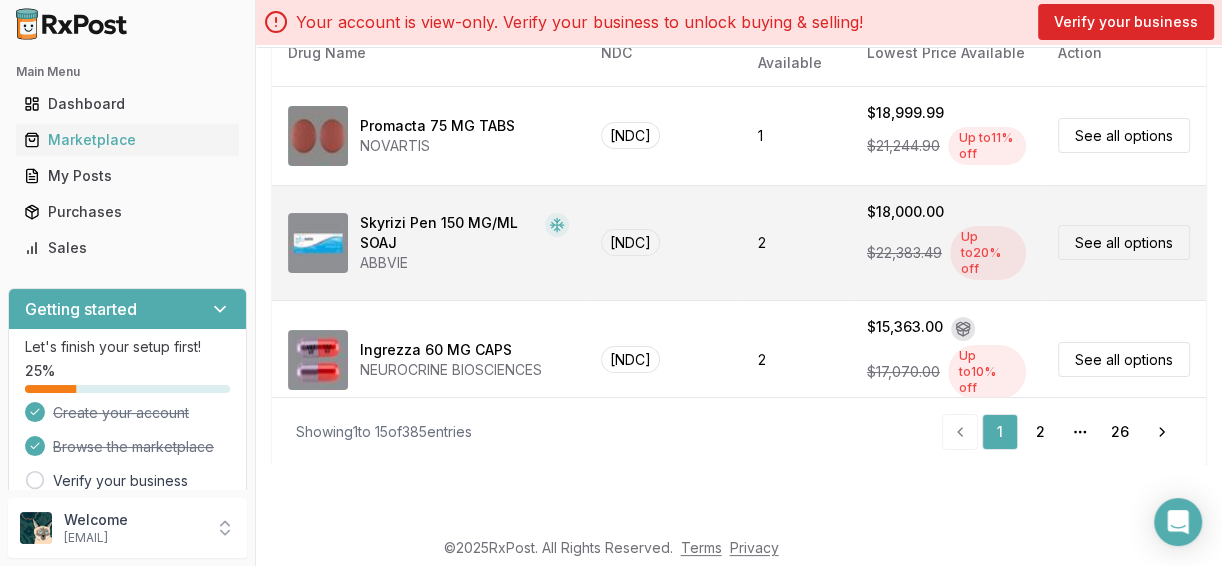 scroll, scrollTop: 0, scrollLeft: 0, axis: both 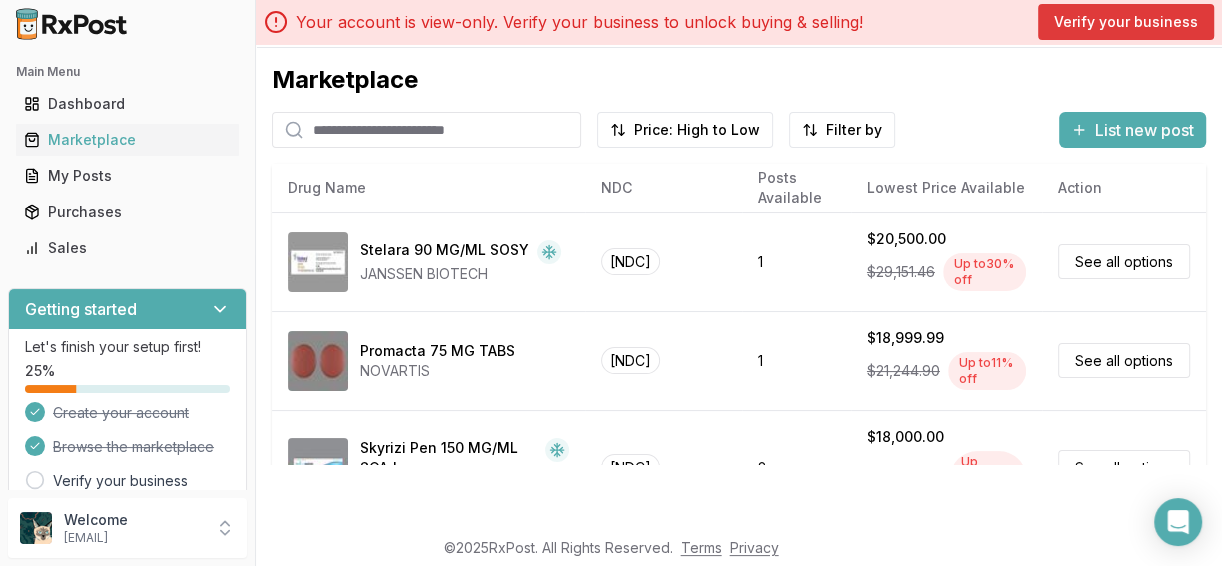 click on "Verify your business" at bounding box center [1126, 22] 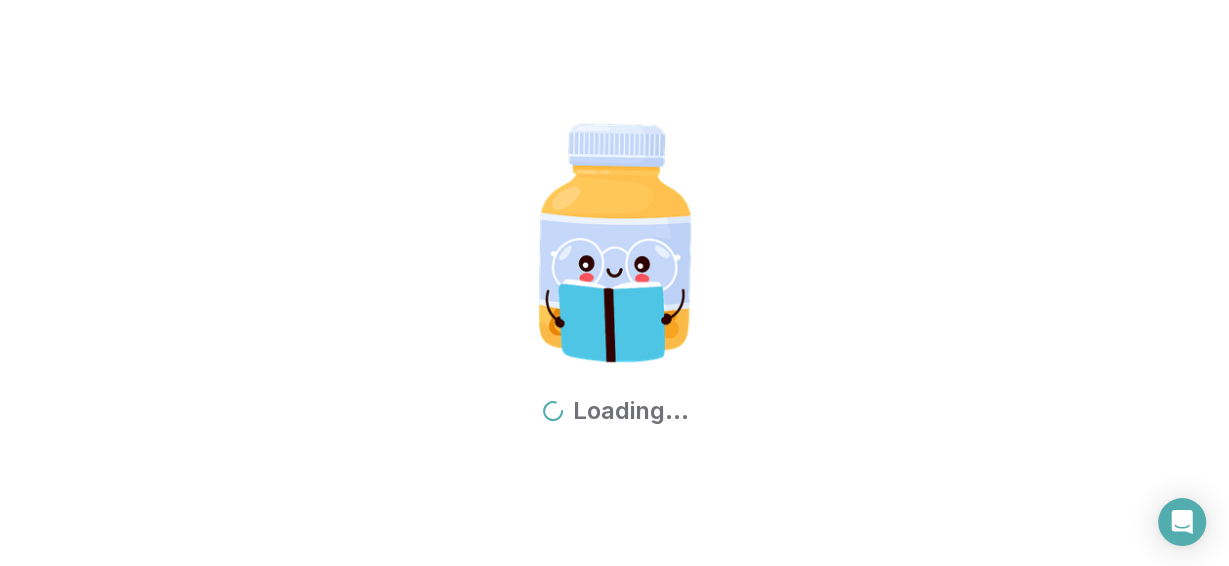 scroll, scrollTop: 0, scrollLeft: 0, axis: both 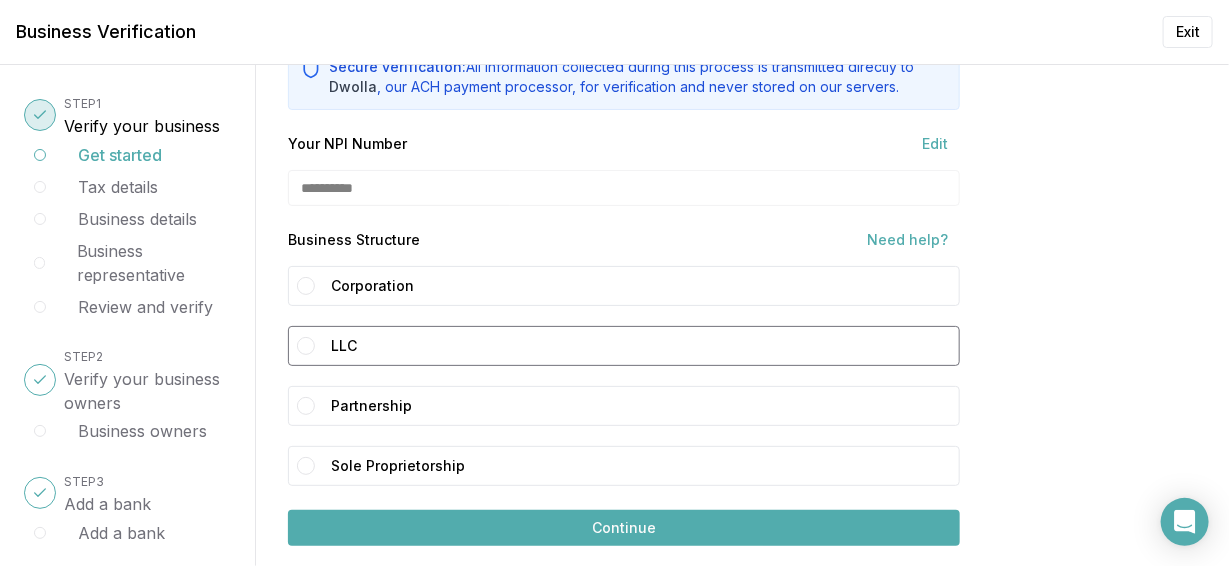 click on "LLC" at bounding box center (306, 346) 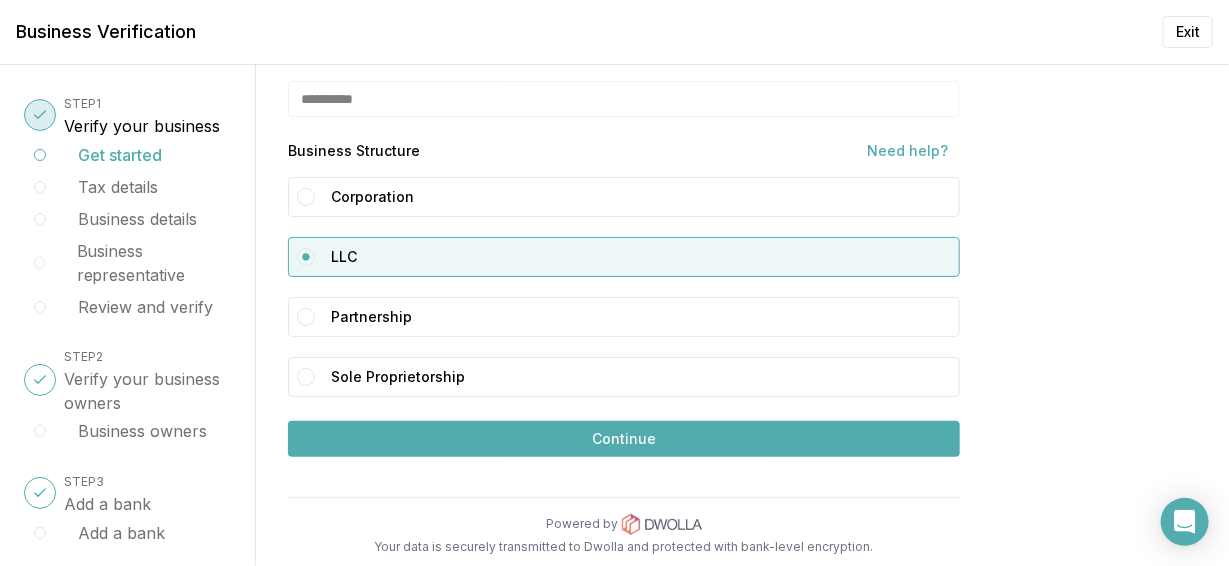 click on "Continue" at bounding box center (624, 439) 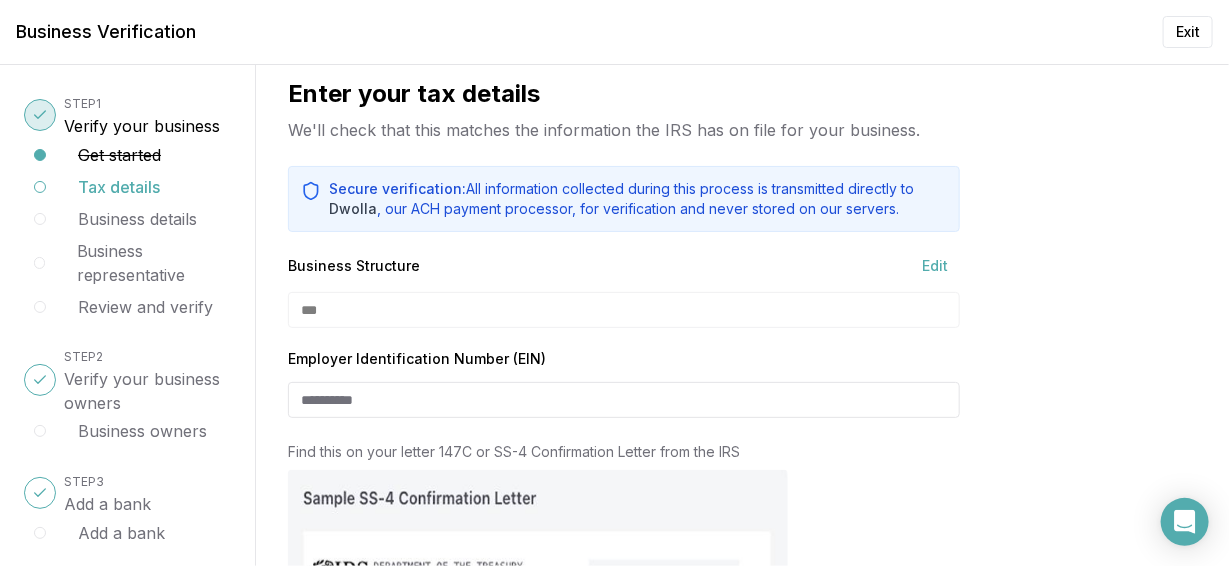 scroll, scrollTop: 0, scrollLeft: 0, axis: both 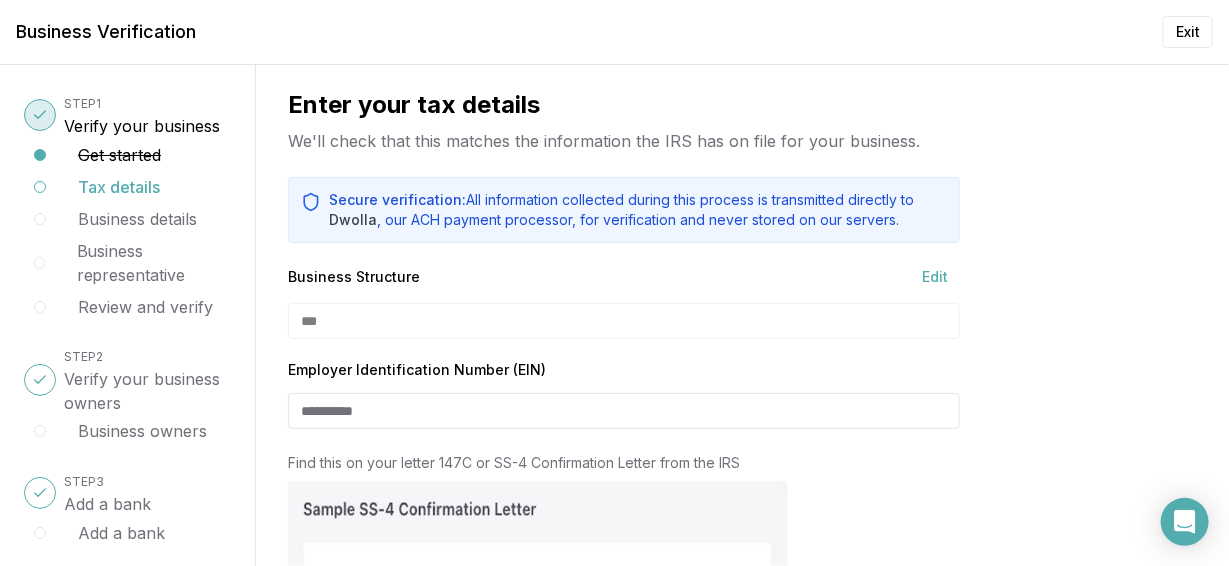click on "Employer Identification Number (EIN)" at bounding box center (624, 411) 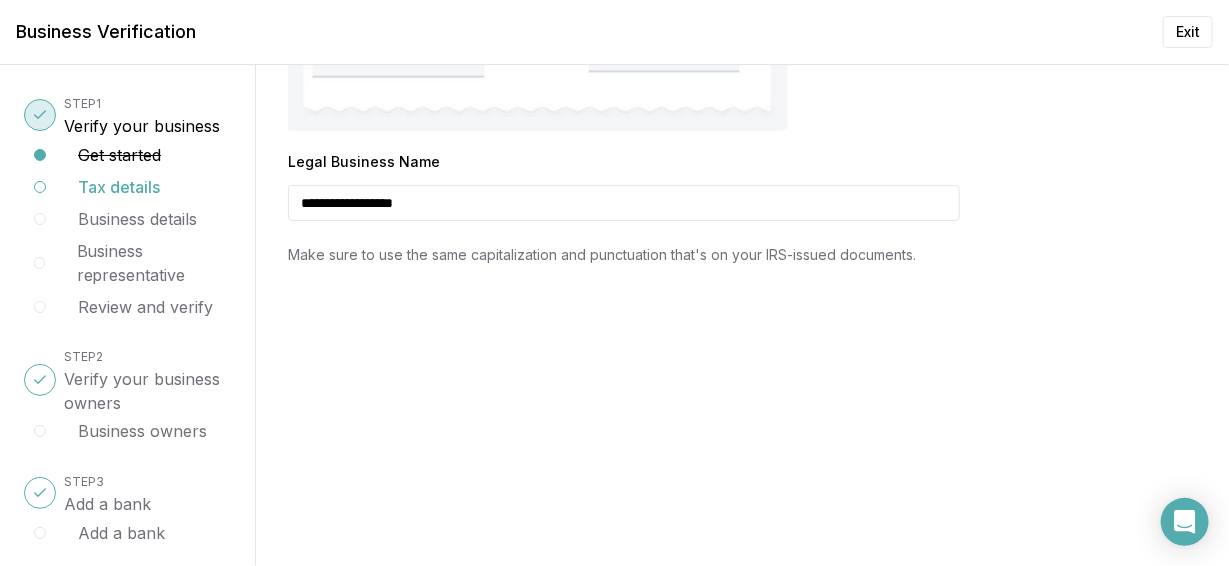 scroll, scrollTop: 733, scrollLeft: 0, axis: vertical 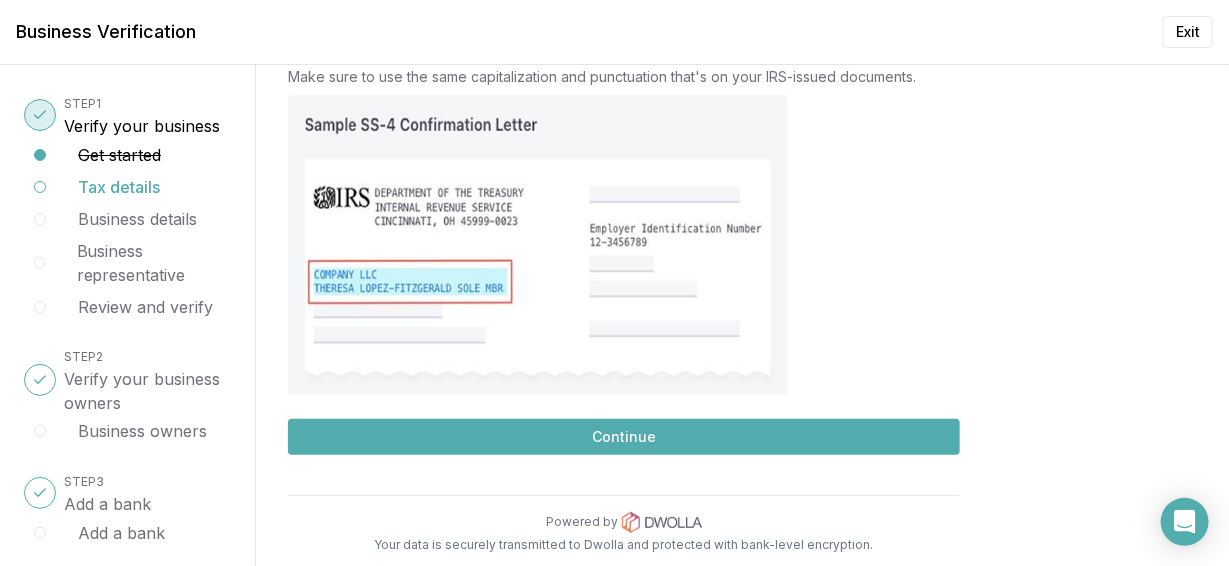 type on "**********" 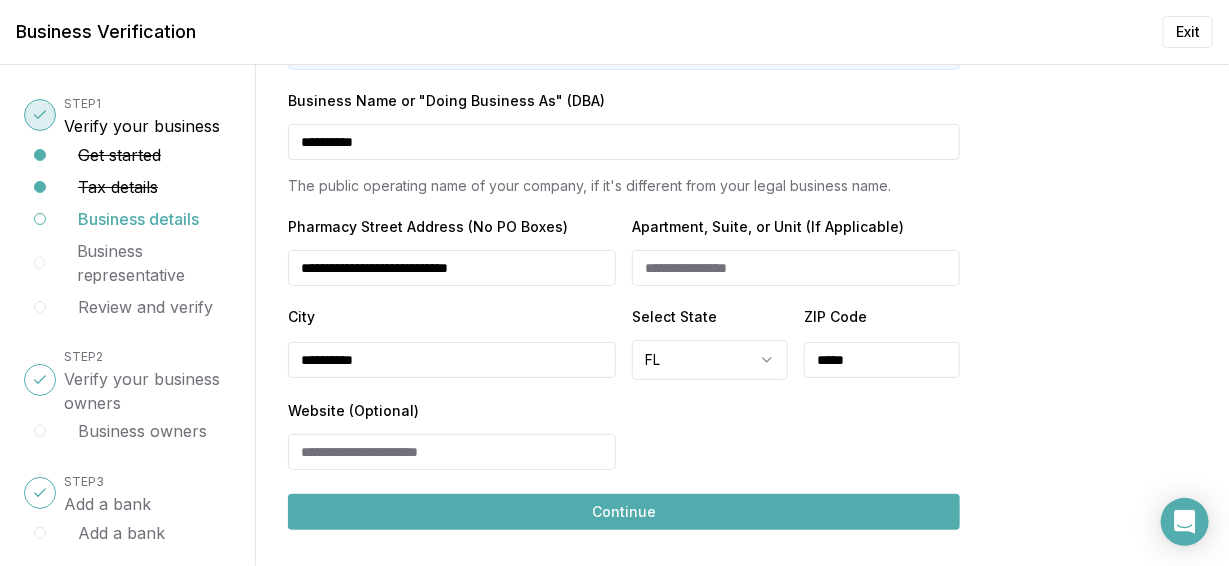 scroll, scrollTop: 200, scrollLeft: 0, axis: vertical 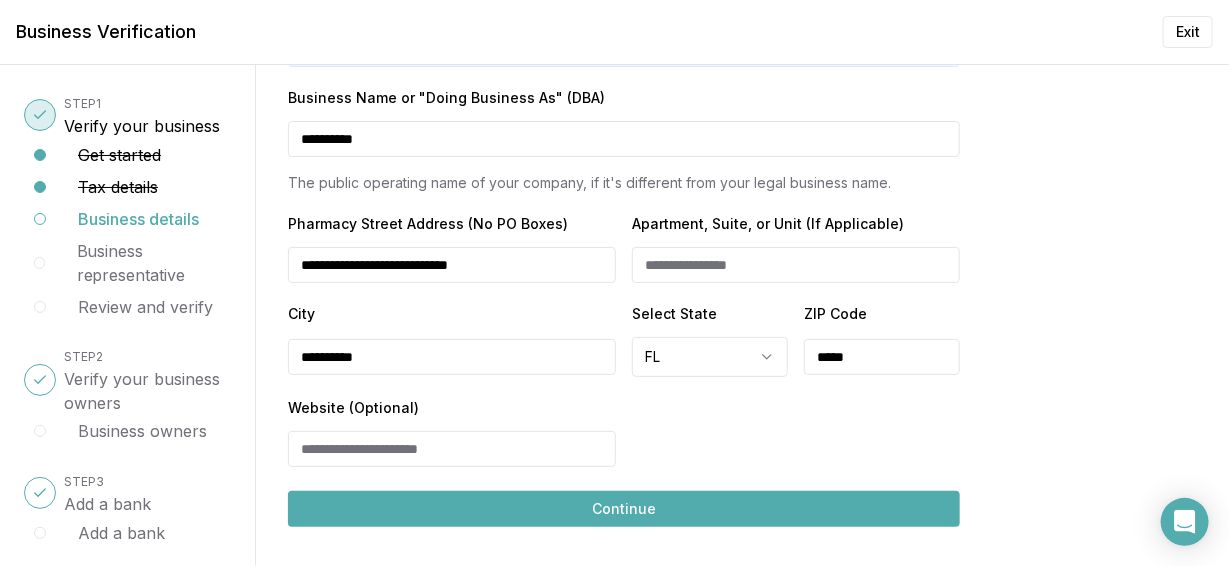 click on "Continue" at bounding box center (624, 509) 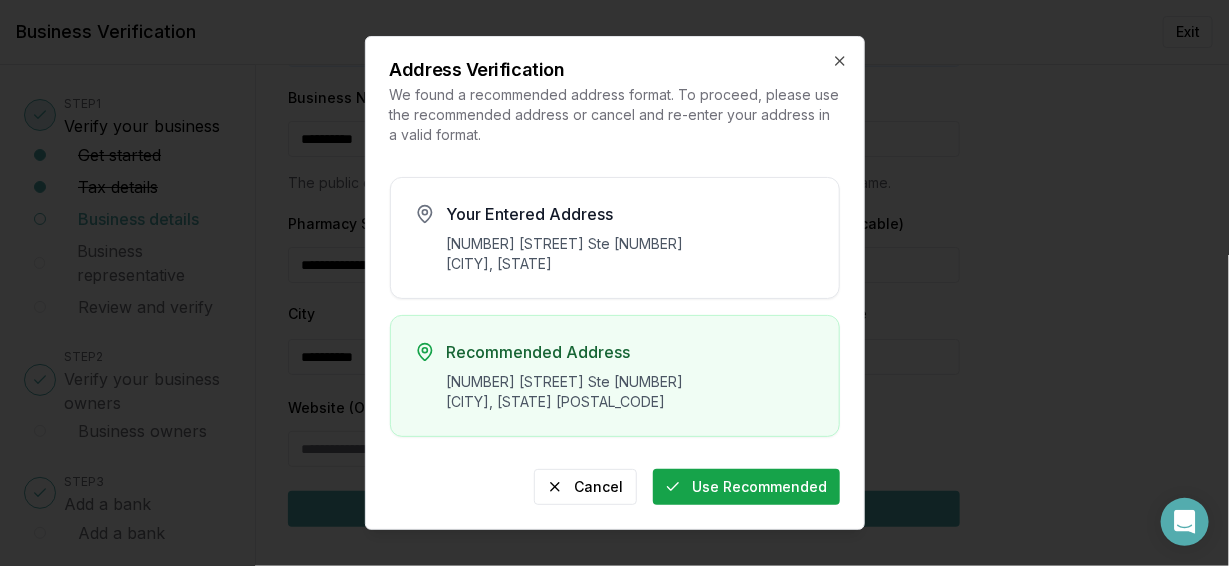 click on "Use Recommended" at bounding box center (746, 487) 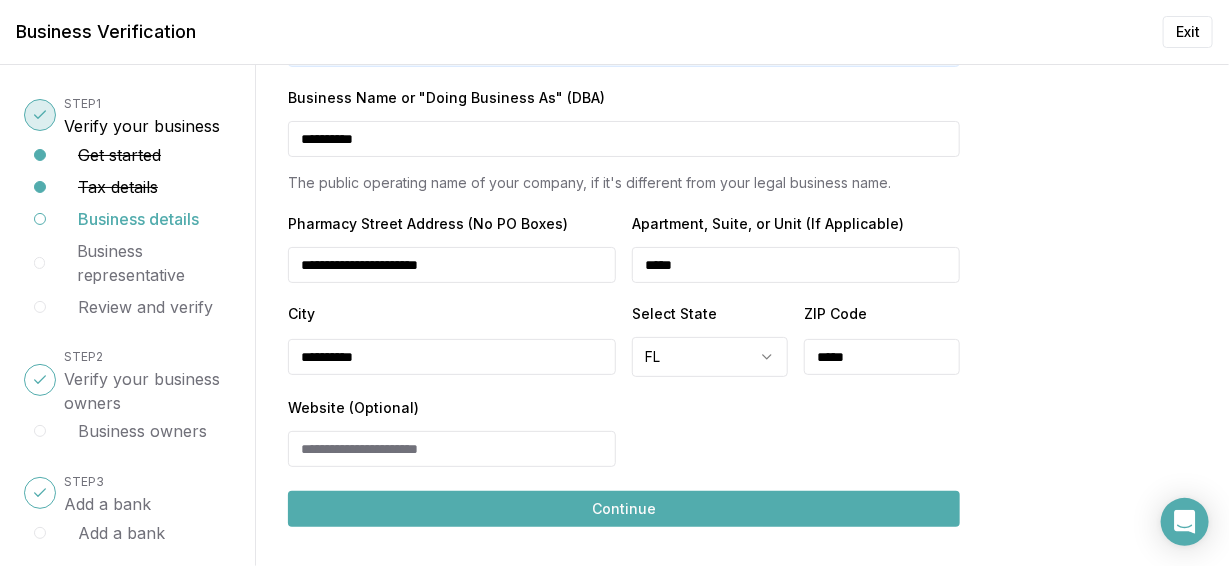 click on "Continue" at bounding box center [624, 509] 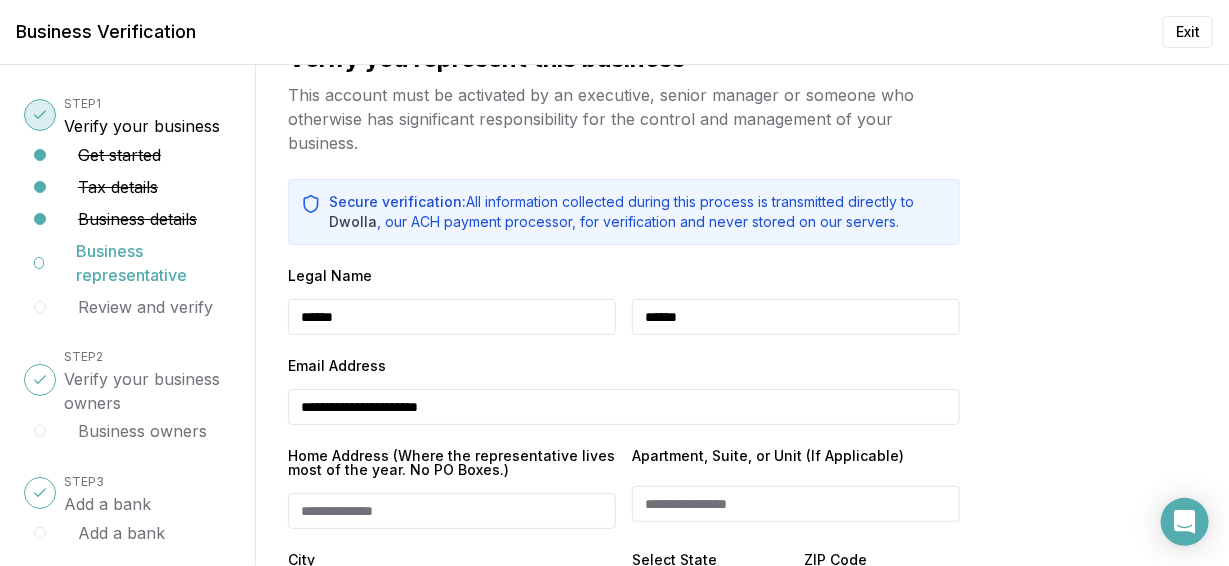 scroll, scrollTop: 66, scrollLeft: 0, axis: vertical 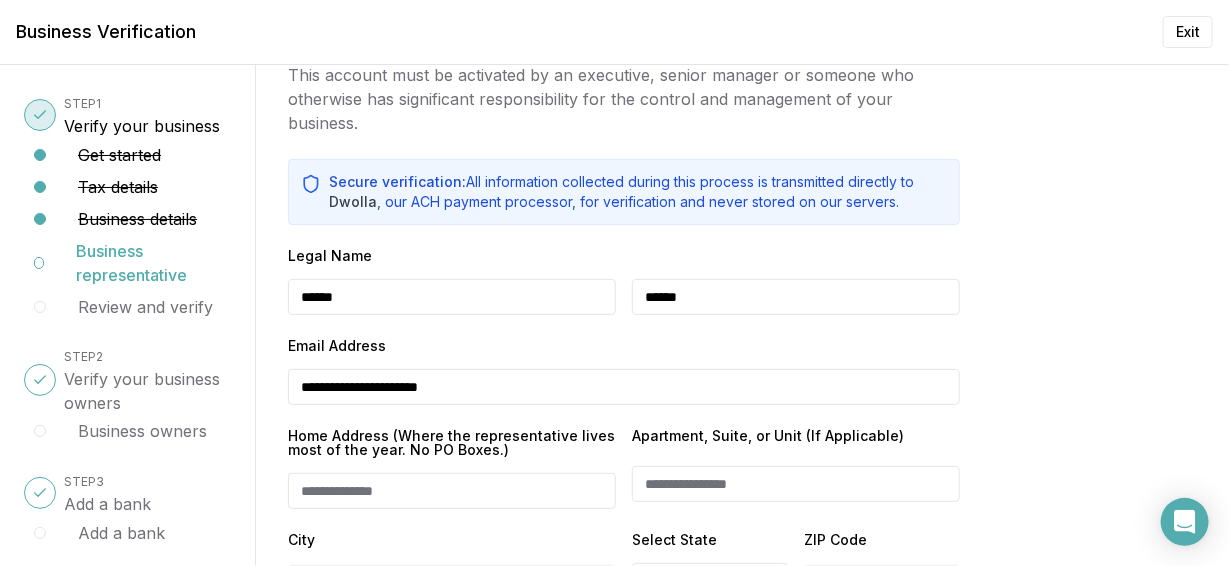 click on "**********" at bounding box center [624, 387] 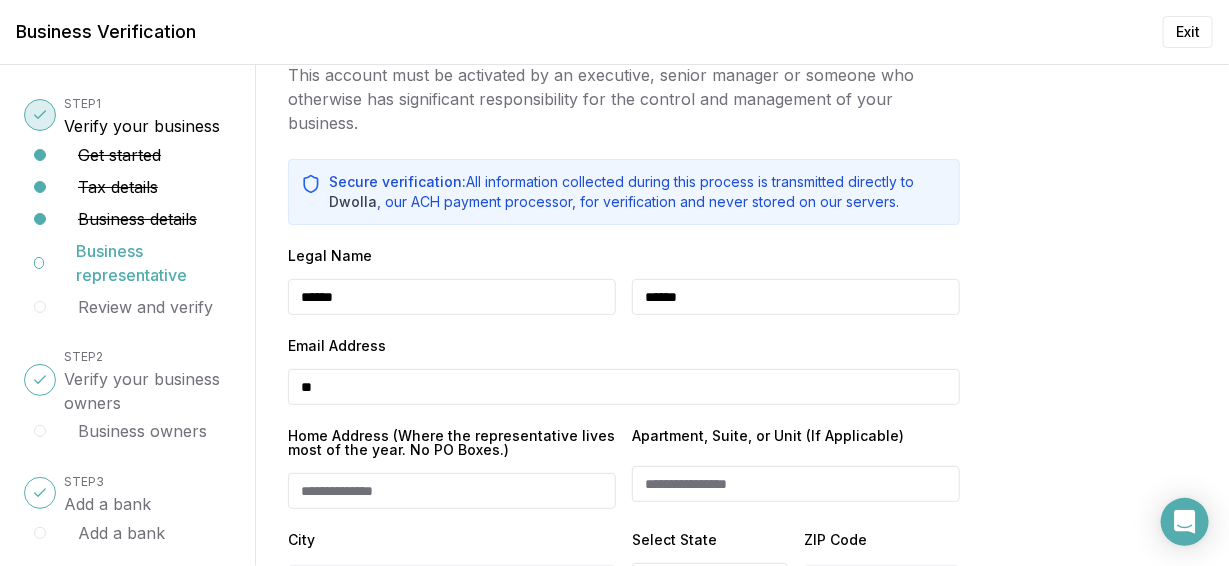 type on "*" 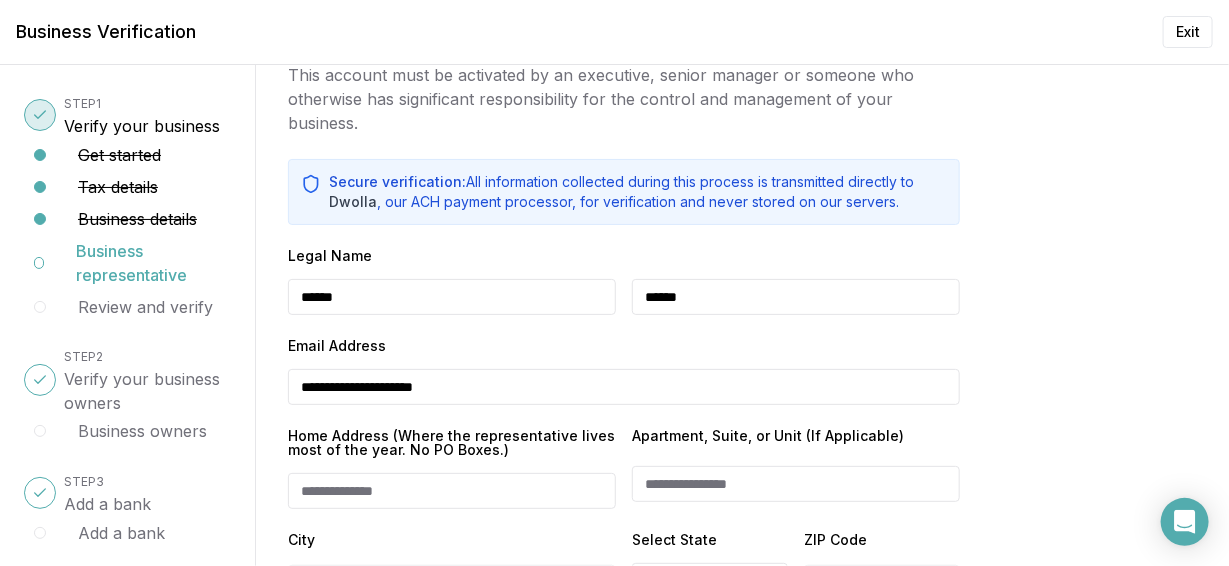 type on "**********" 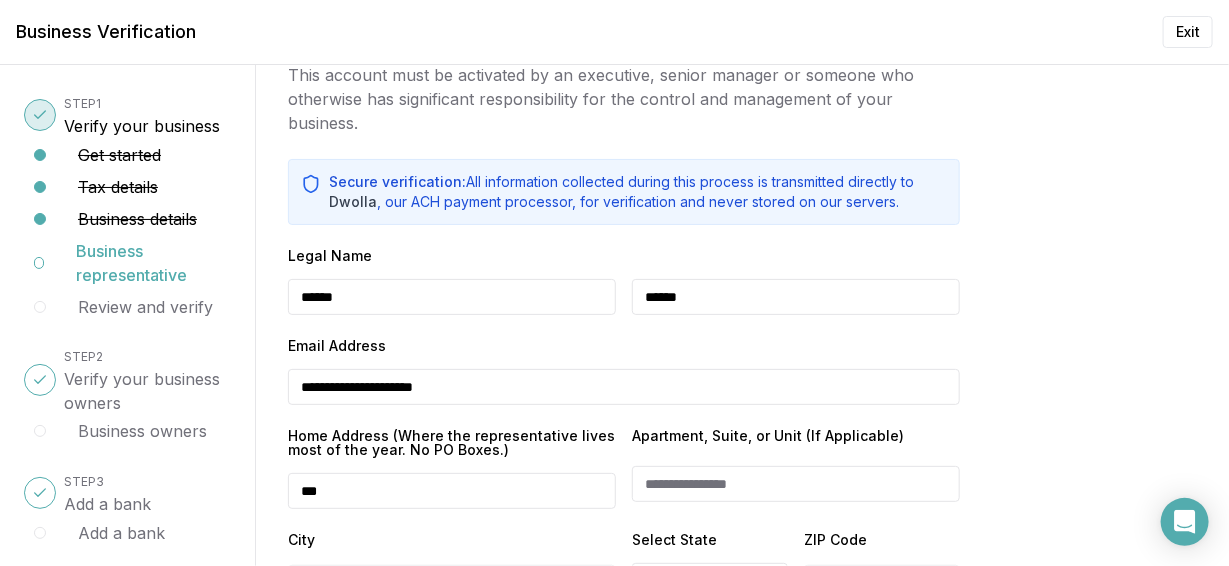 click on "Continue" at bounding box center [624, 934] 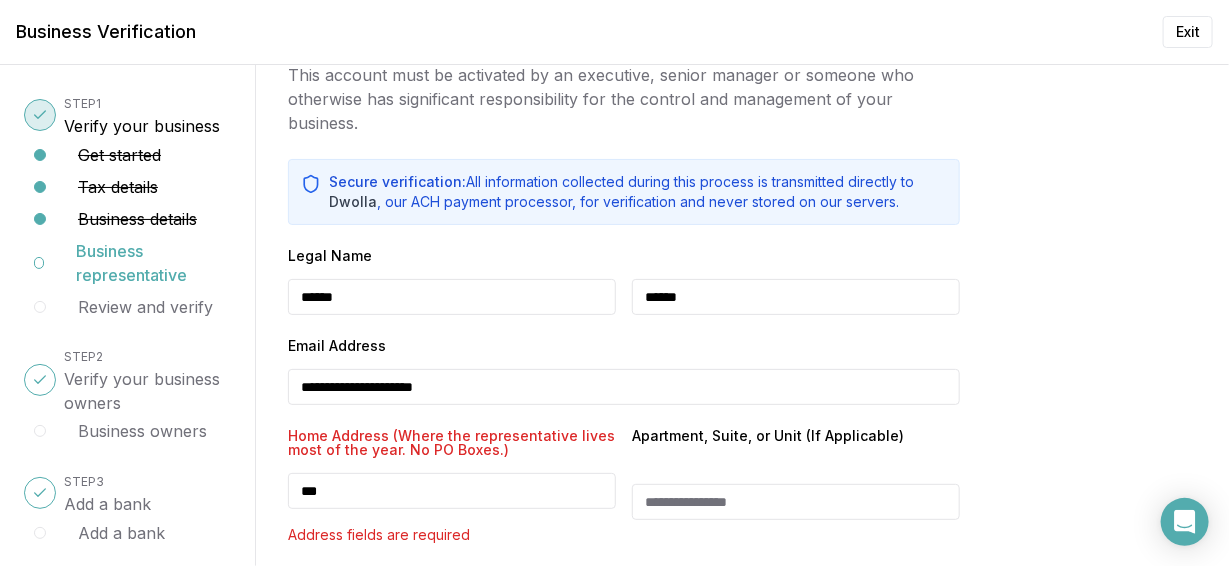 type on "**********" 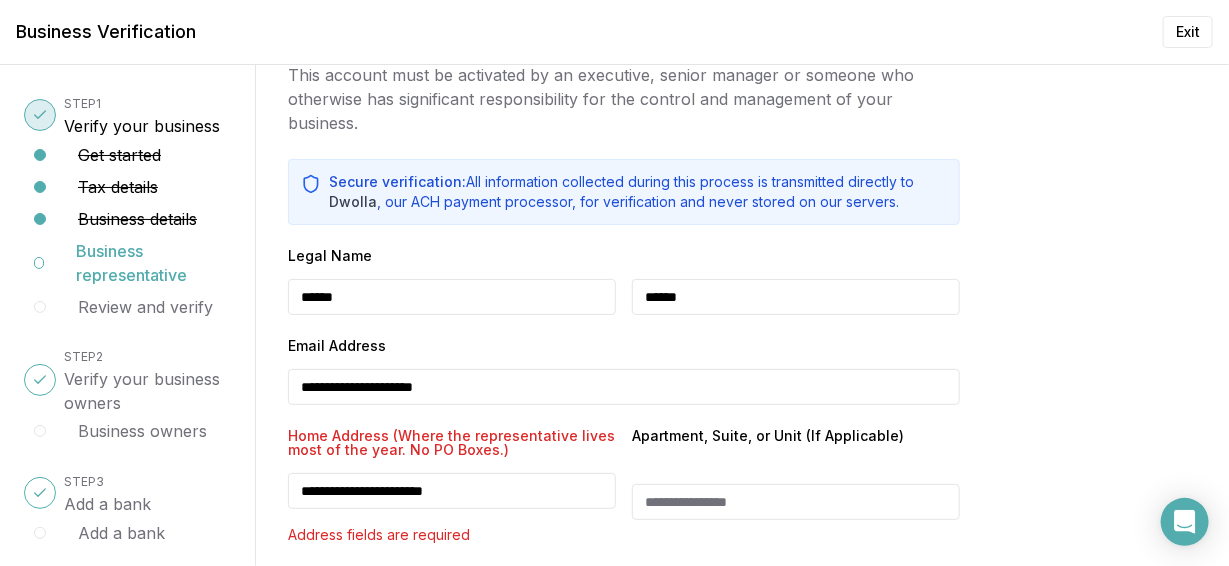 type on "********" 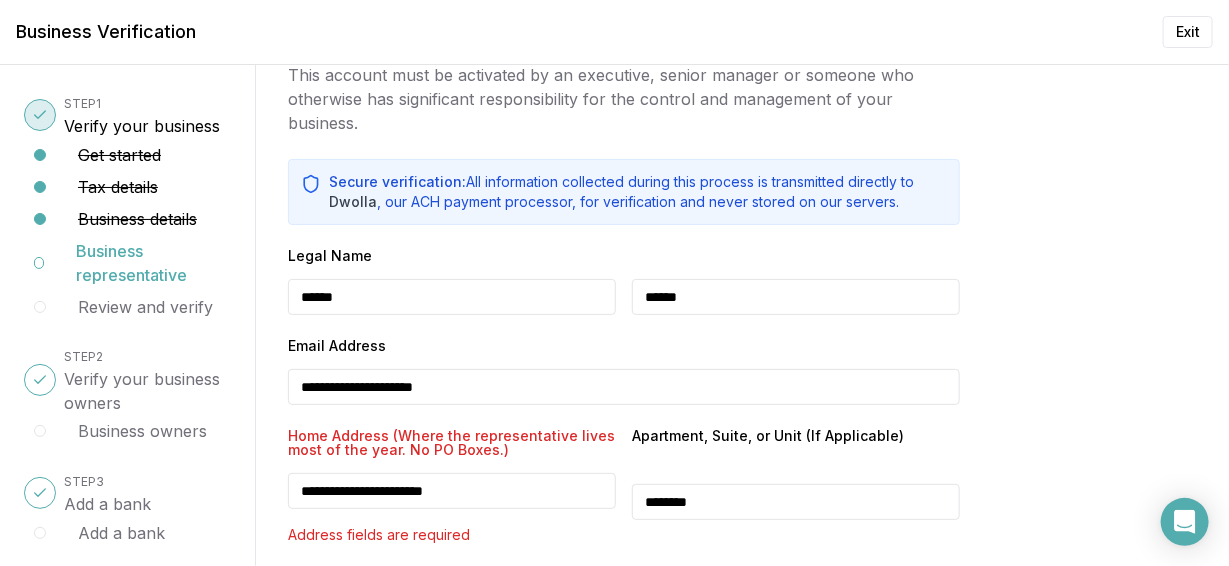 type on "**********" 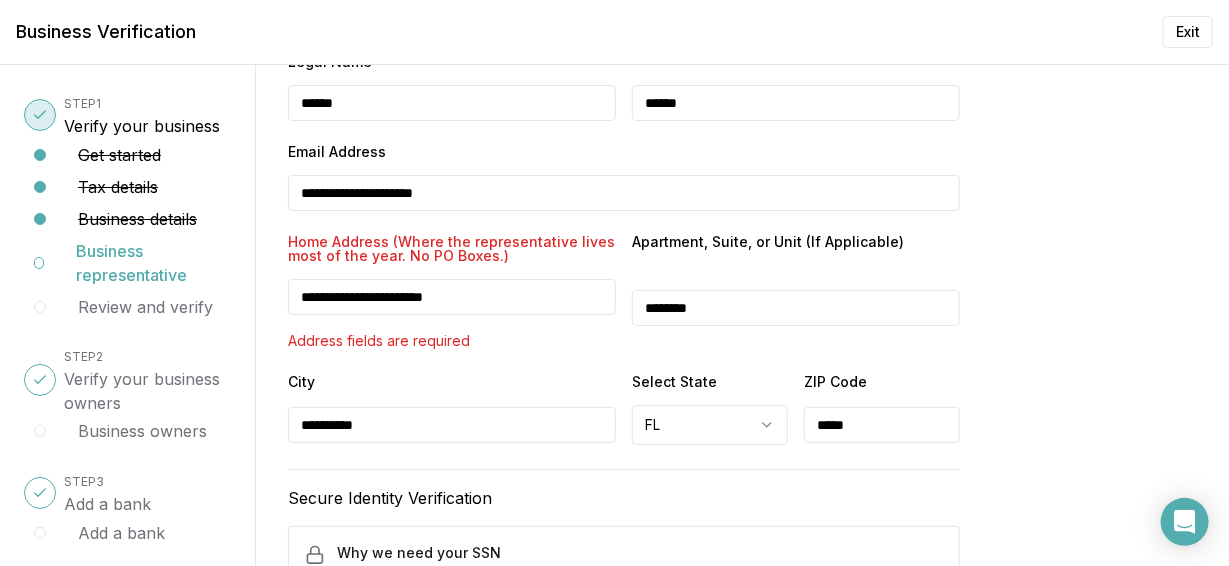 scroll, scrollTop: 333, scrollLeft: 0, axis: vertical 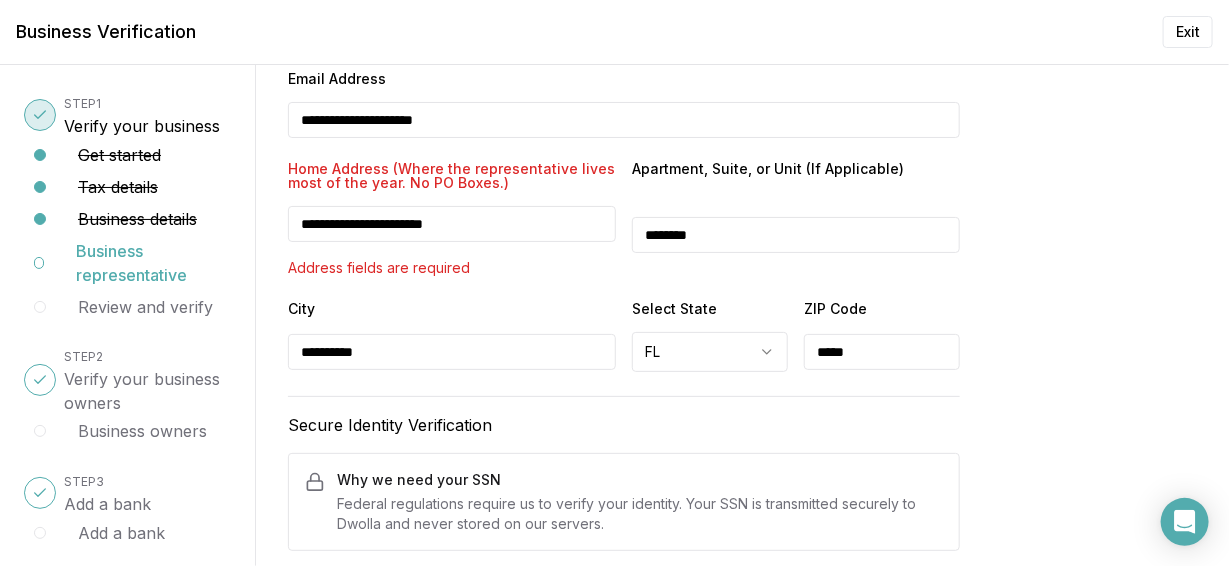 click on "Secure Identity Verification" at bounding box center [624, 425] 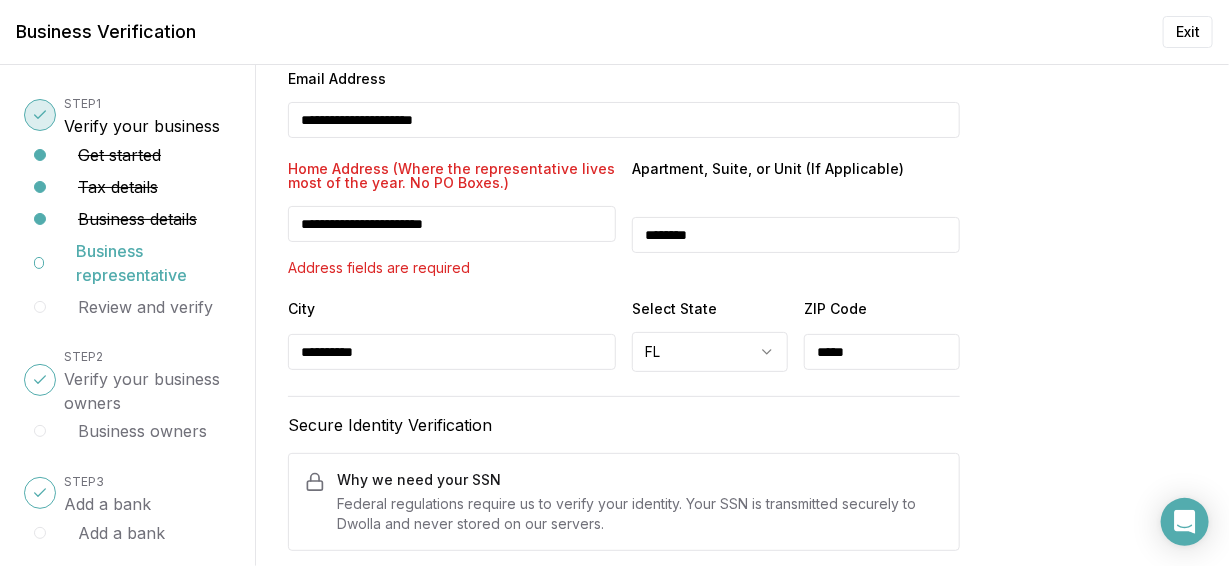 click on "**********" at bounding box center [452, 224] 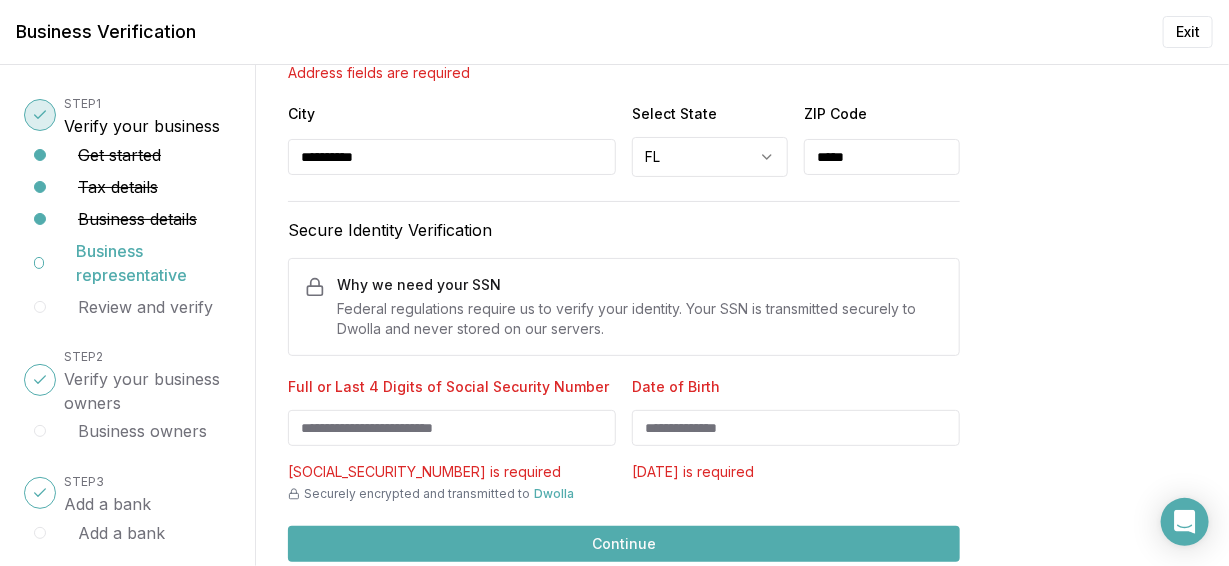 scroll, scrollTop: 533, scrollLeft: 0, axis: vertical 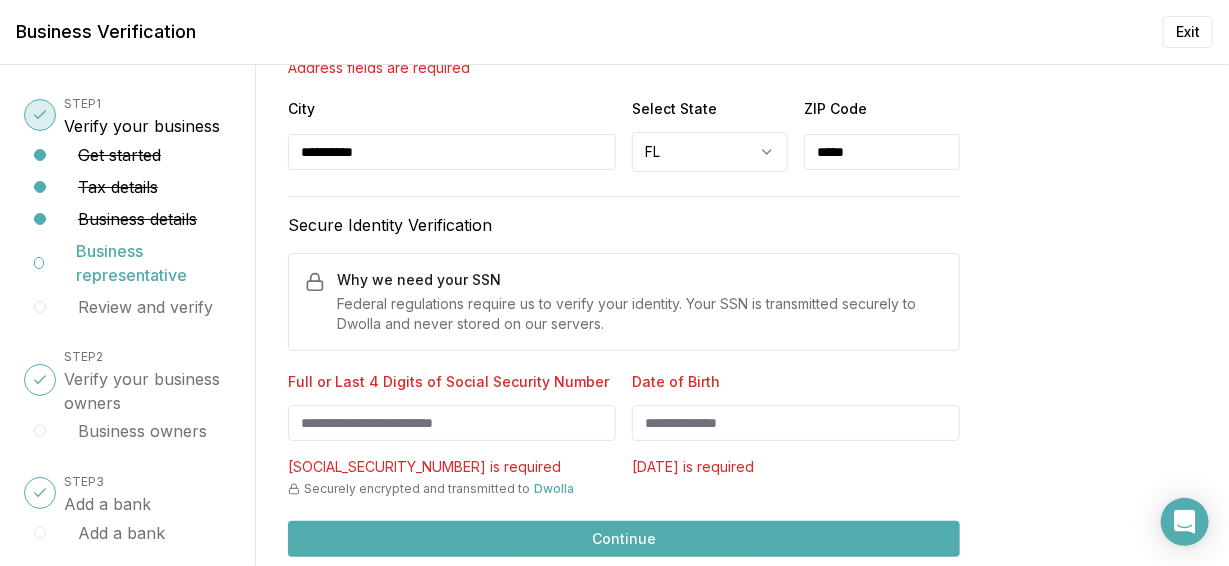 click on "Full or Last 4 Digits of Social Security Number" at bounding box center [452, 423] 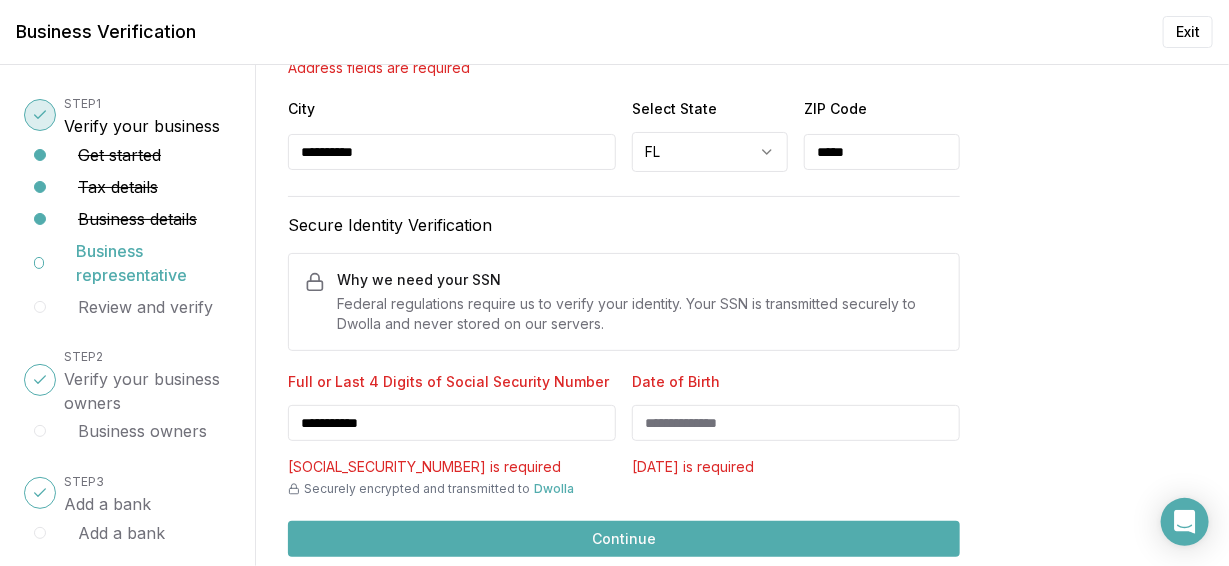 type on "**********" 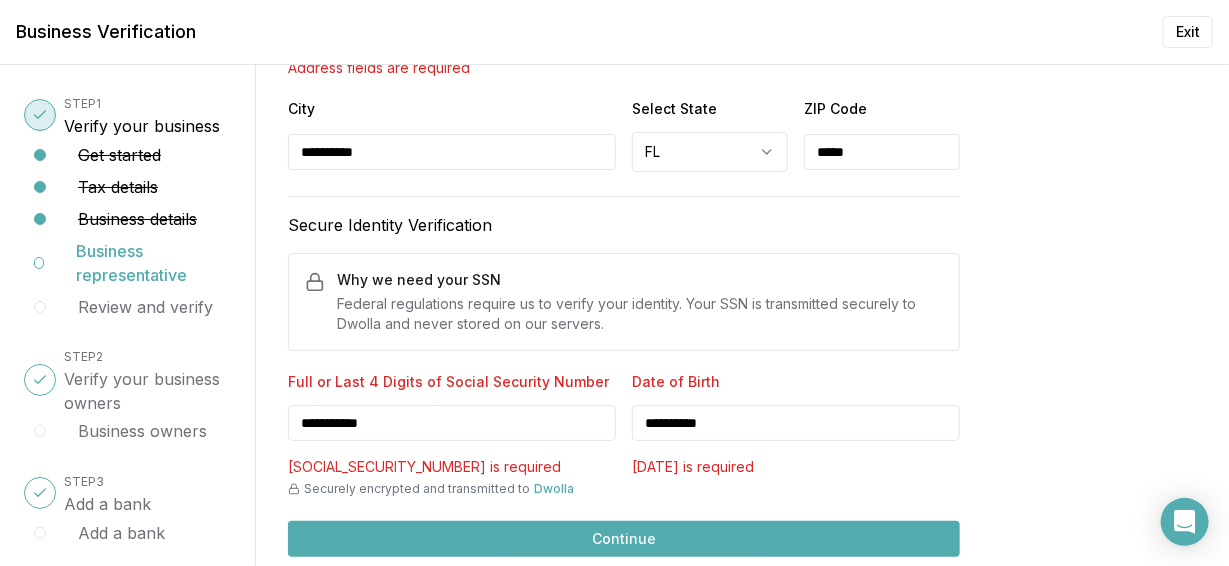 type on "**********" 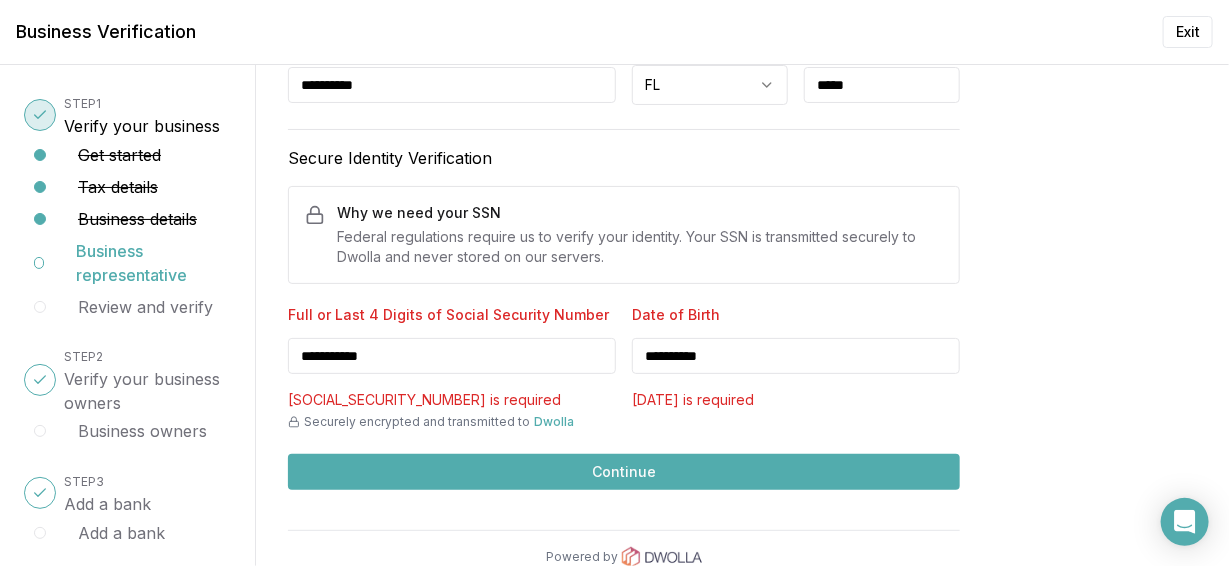 click on "Continue" at bounding box center [624, 472] 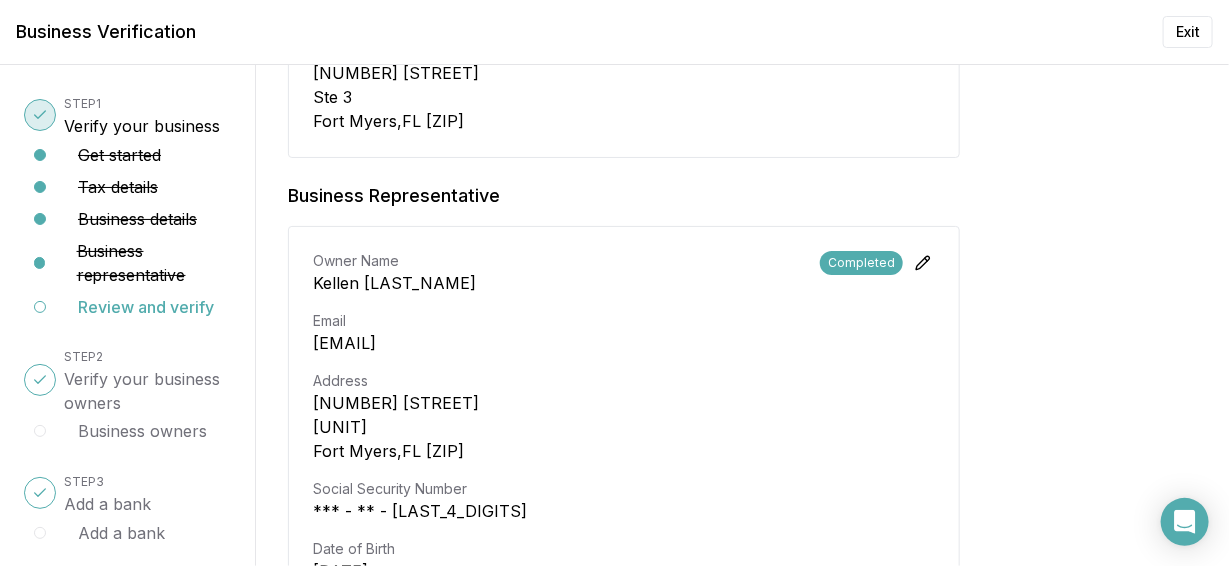 scroll, scrollTop: 999, scrollLeft: 0, axis: vertical 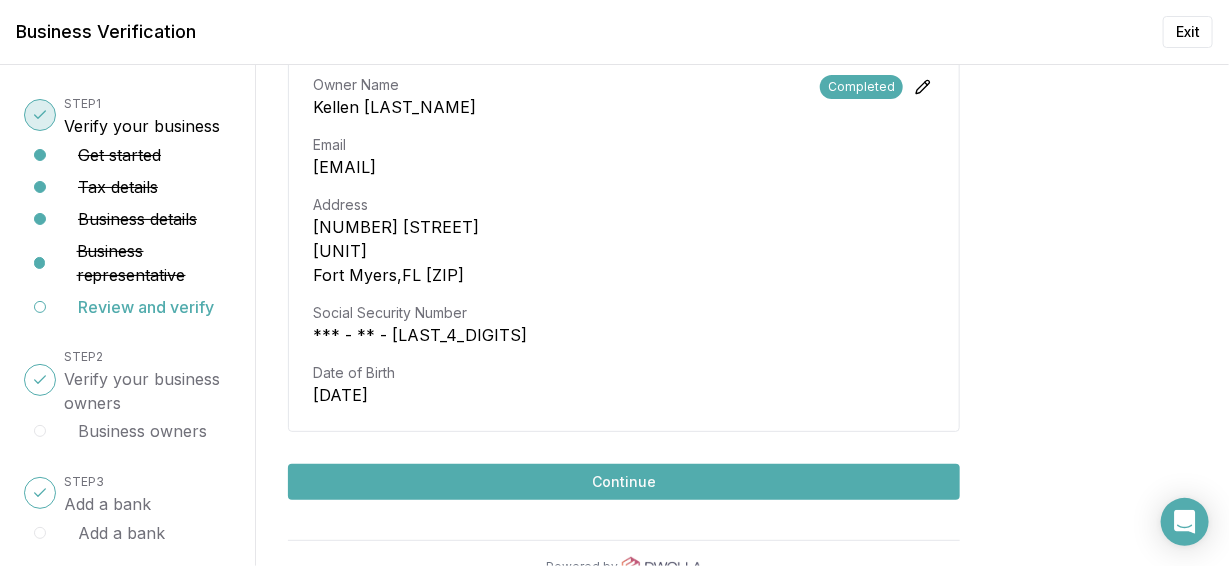 click on "Continue" at bounding box center (624, 482) 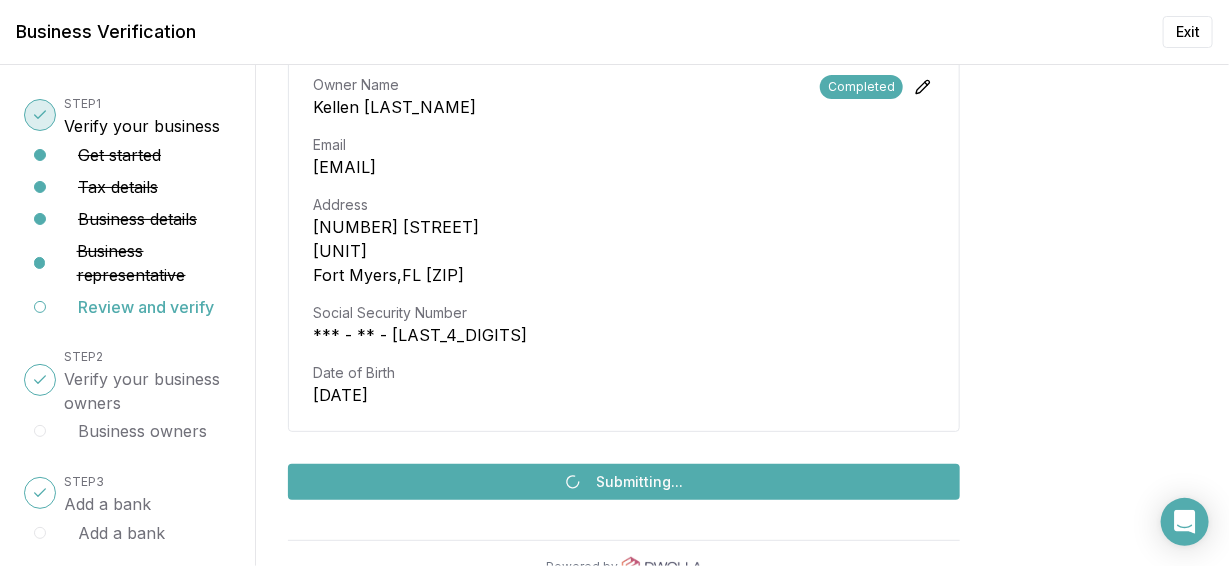 scroll, scrollTop: 0, scrollLeft: 0, axis: both 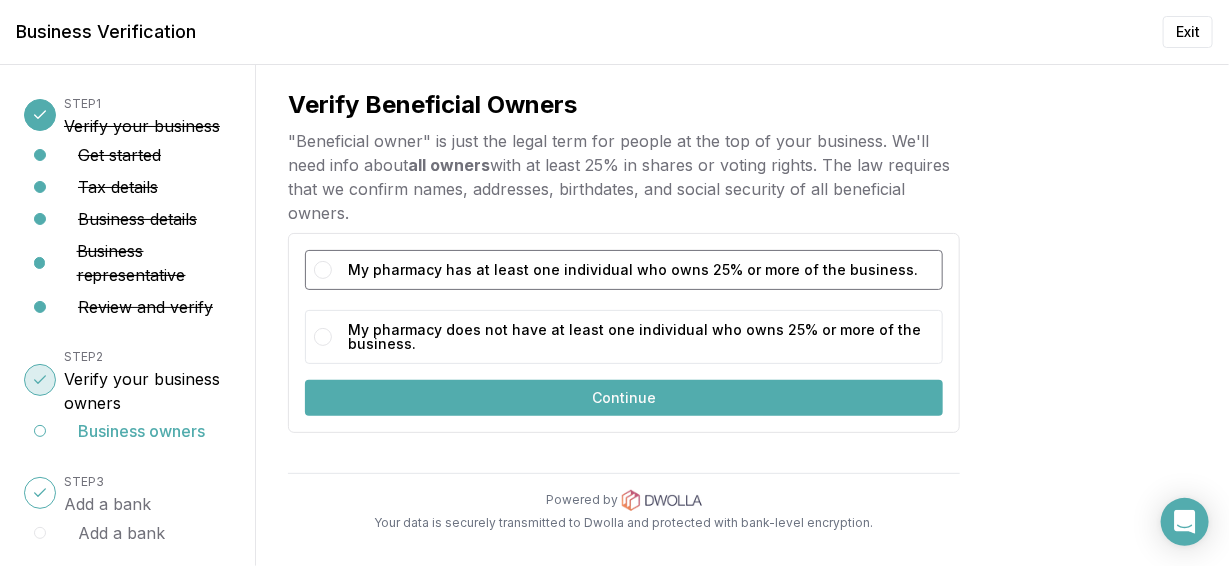 click on "My pharmacy has at least one individual who owns 25% or more of the business." at bounding box center [641, 270] 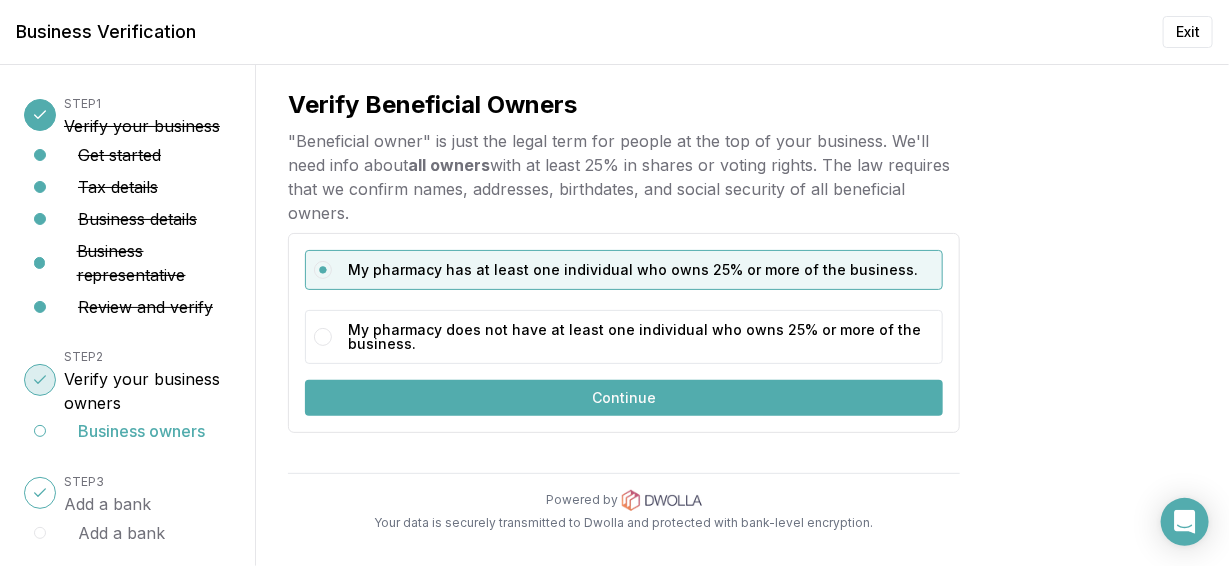 click on "Continue" at bounding box center [624, 398] 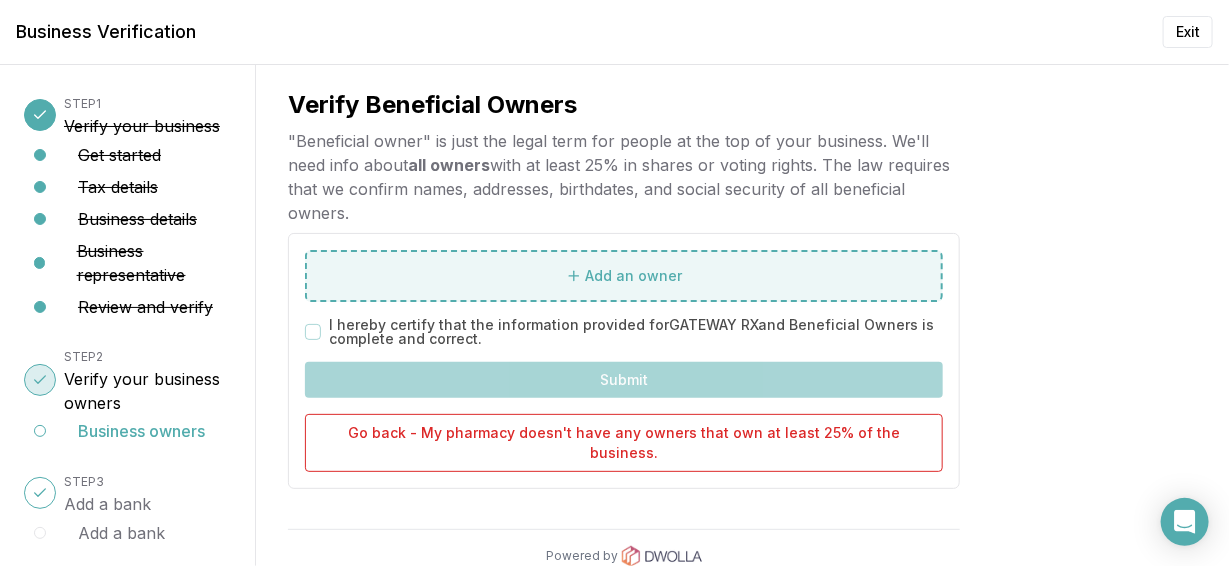 click on "Add an owner" at bounding box center [624, 276] 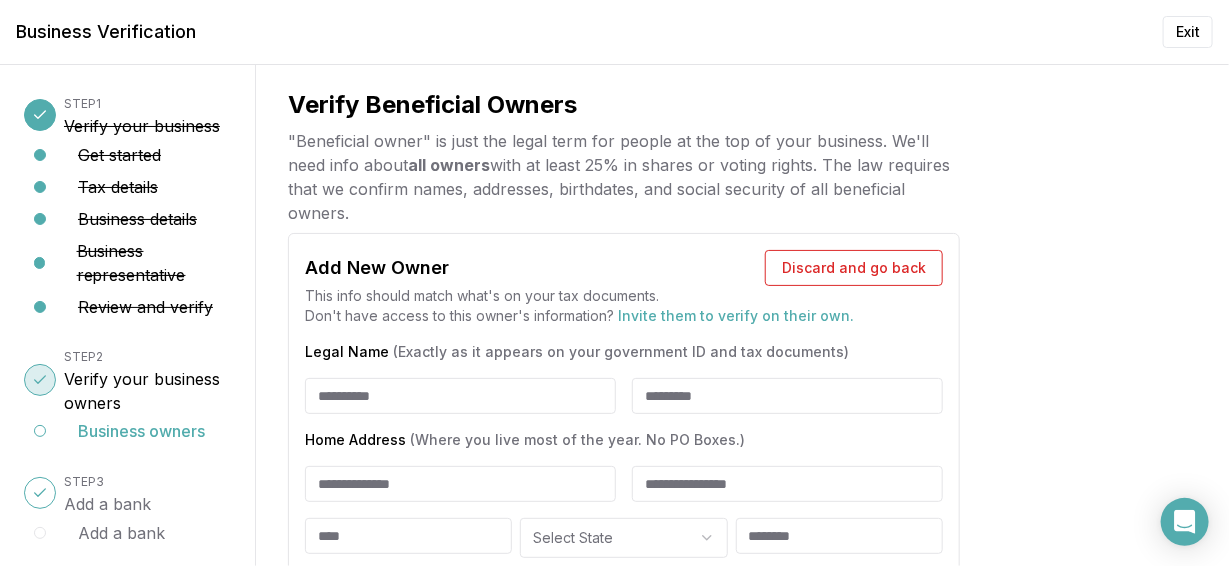 scroll, scrollTop: 66, scrollLeft: 0, axis: vertical 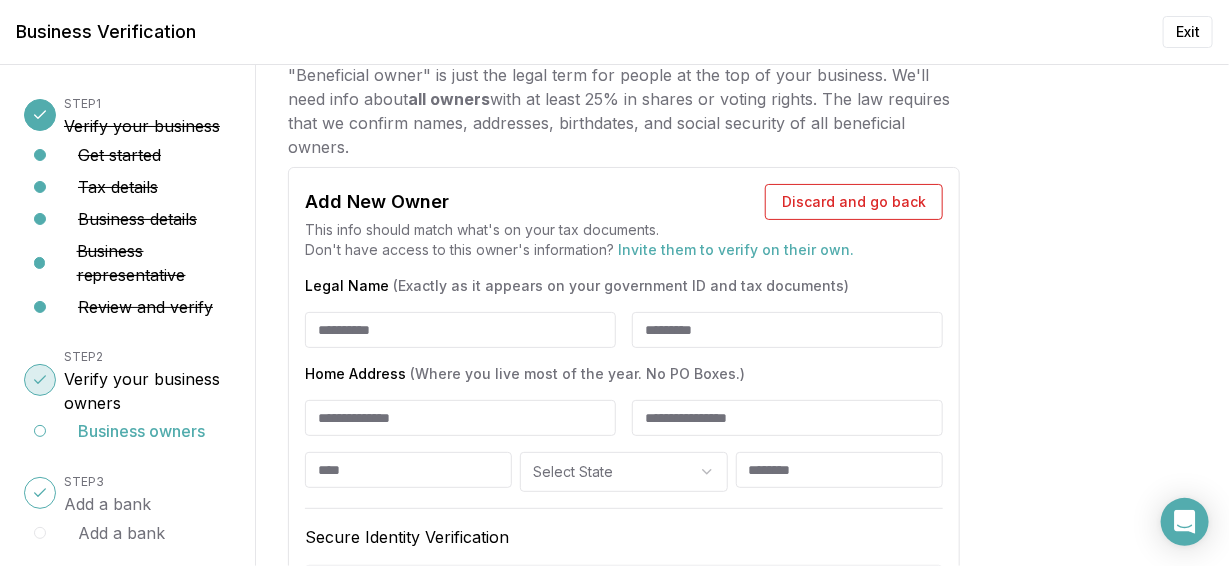 click on "Legal Name (Exactly as it appears on your government ID and tax documents)" at bounding box center (460, 330) 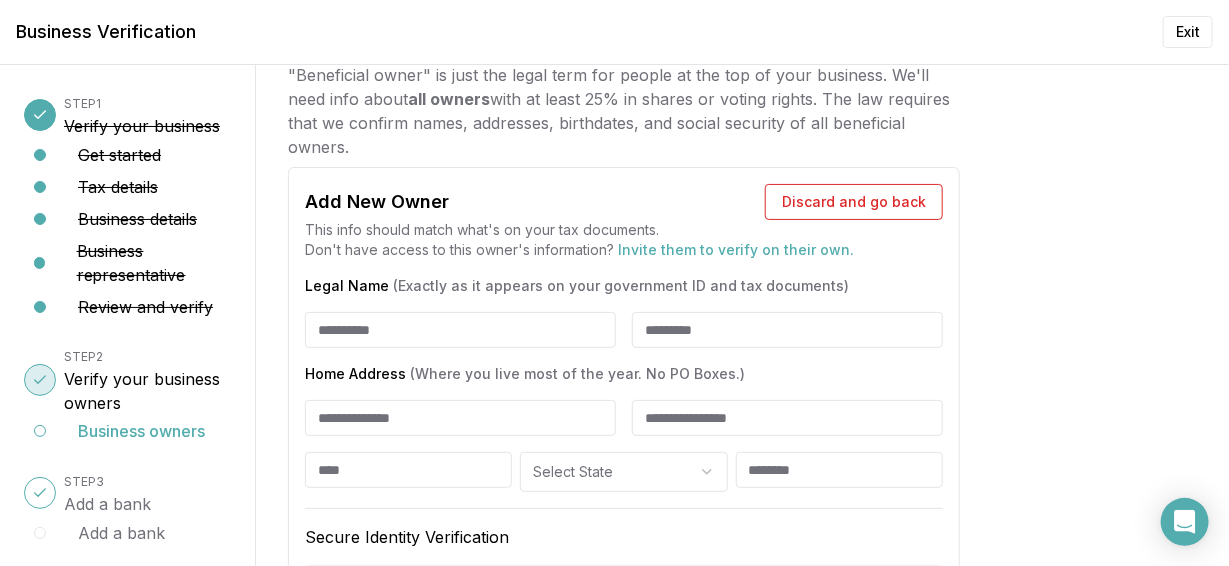 click on "This info should match what's on your tax documents. Don't have access to this owner's information?   Invite them to verify on their own." at bounding box center [624, 240] 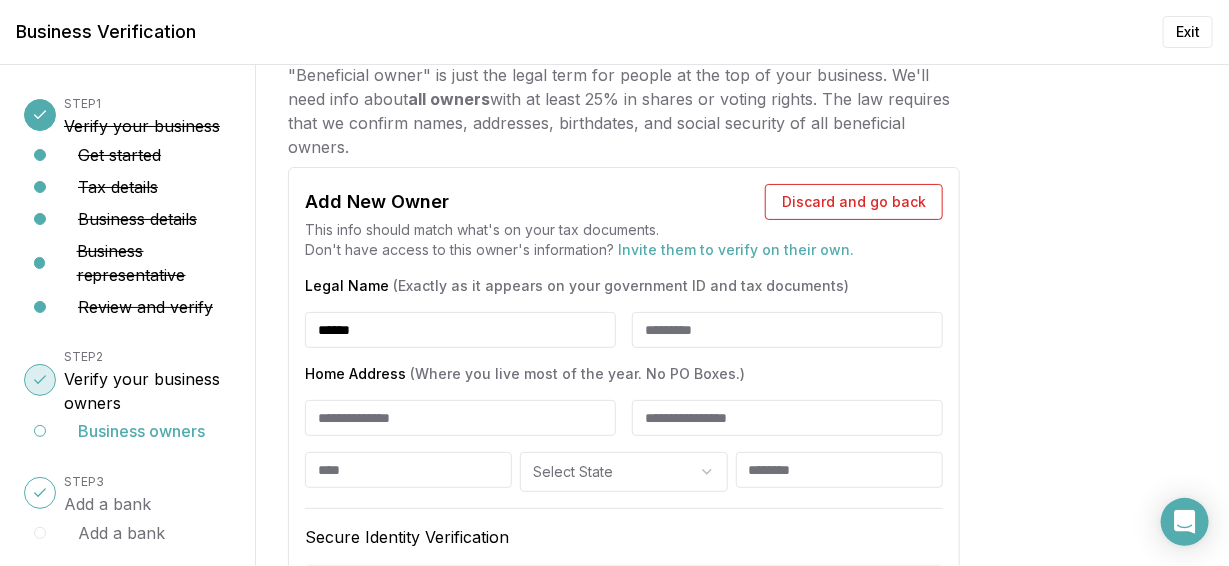 type on "******" 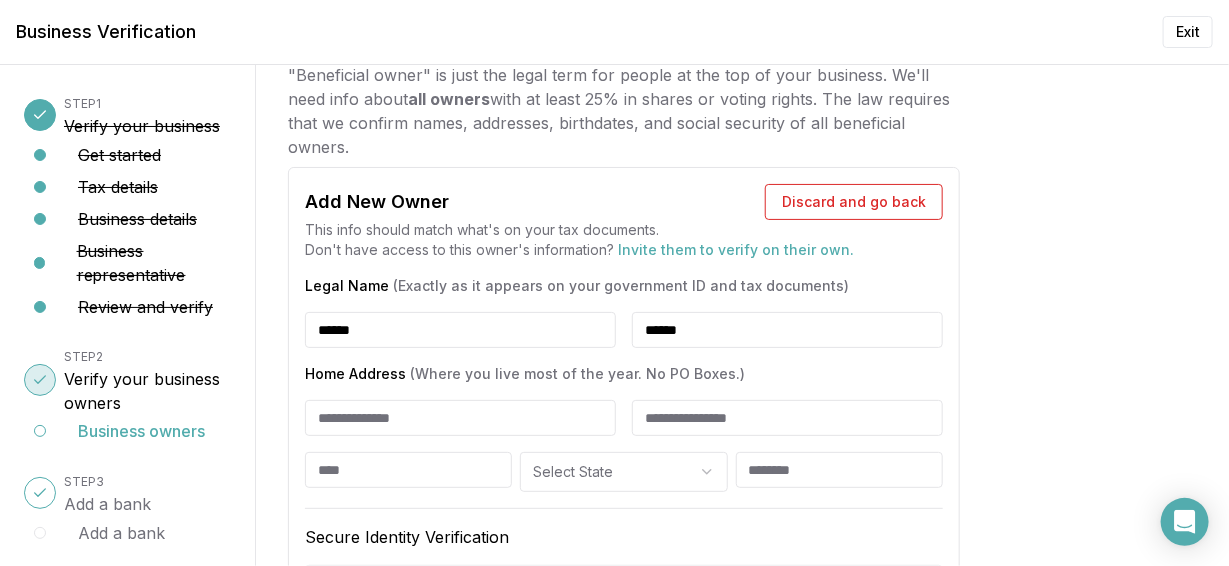 type on "******" 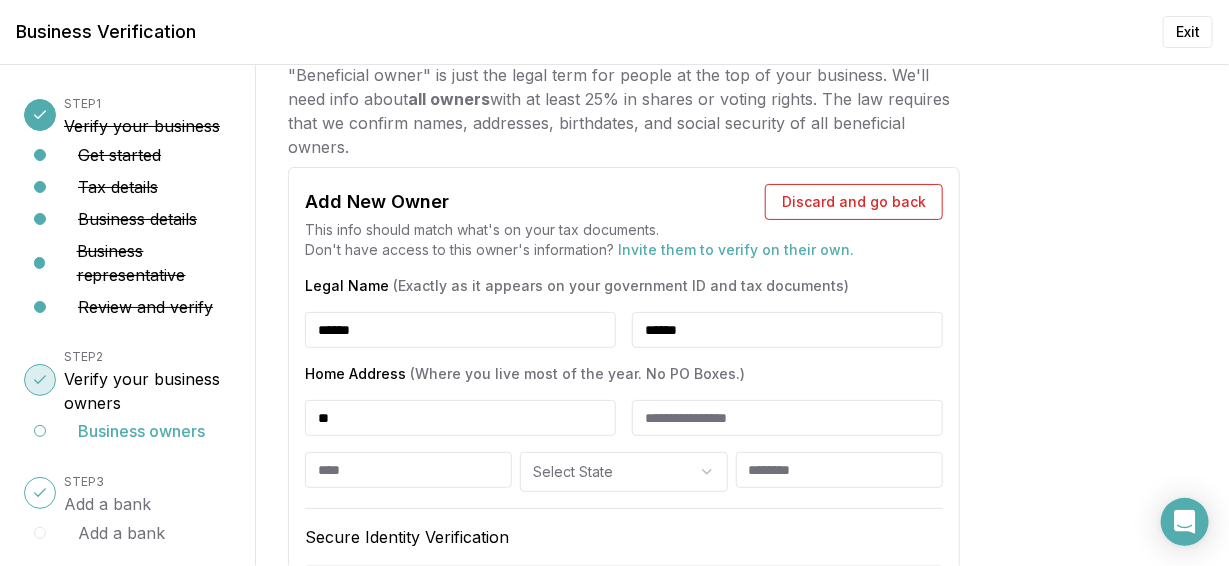 type on "*" 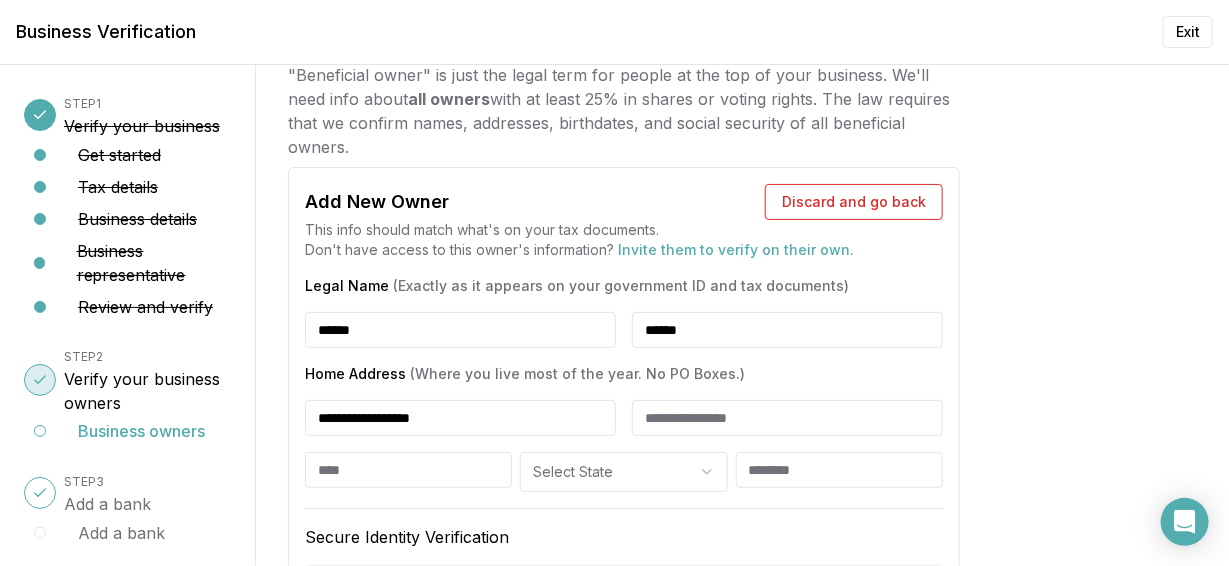 type on "**********" 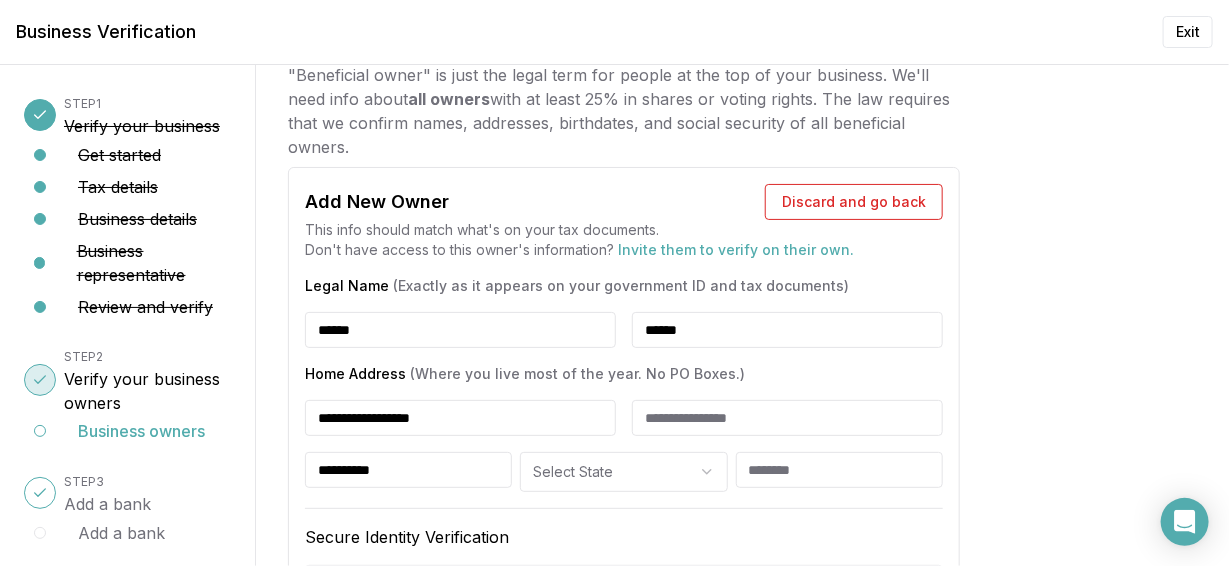 type on "**********" 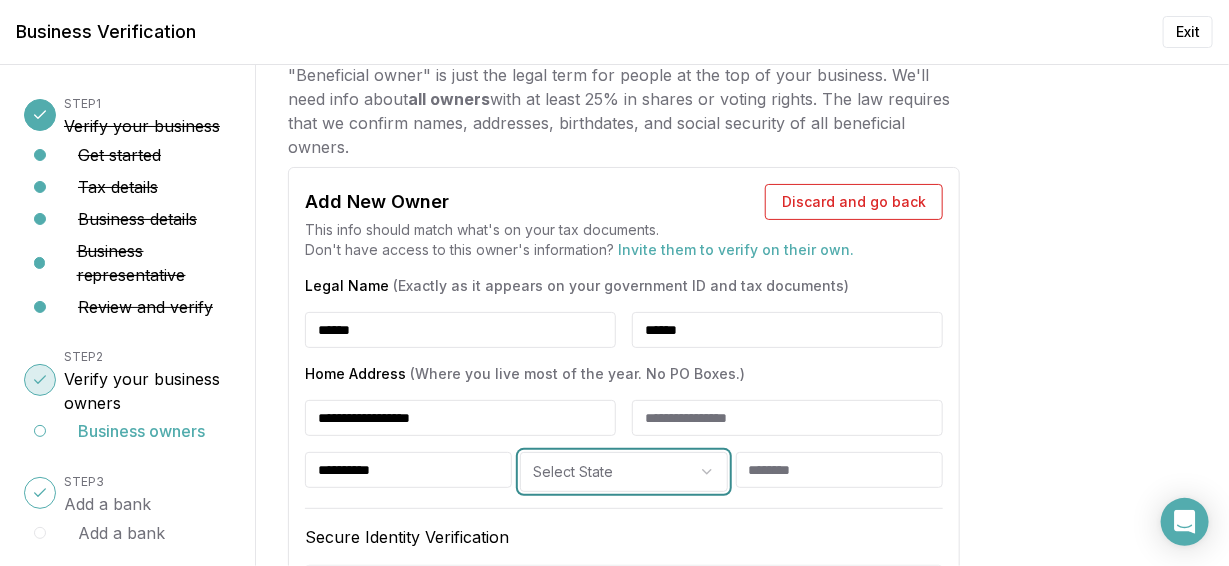type 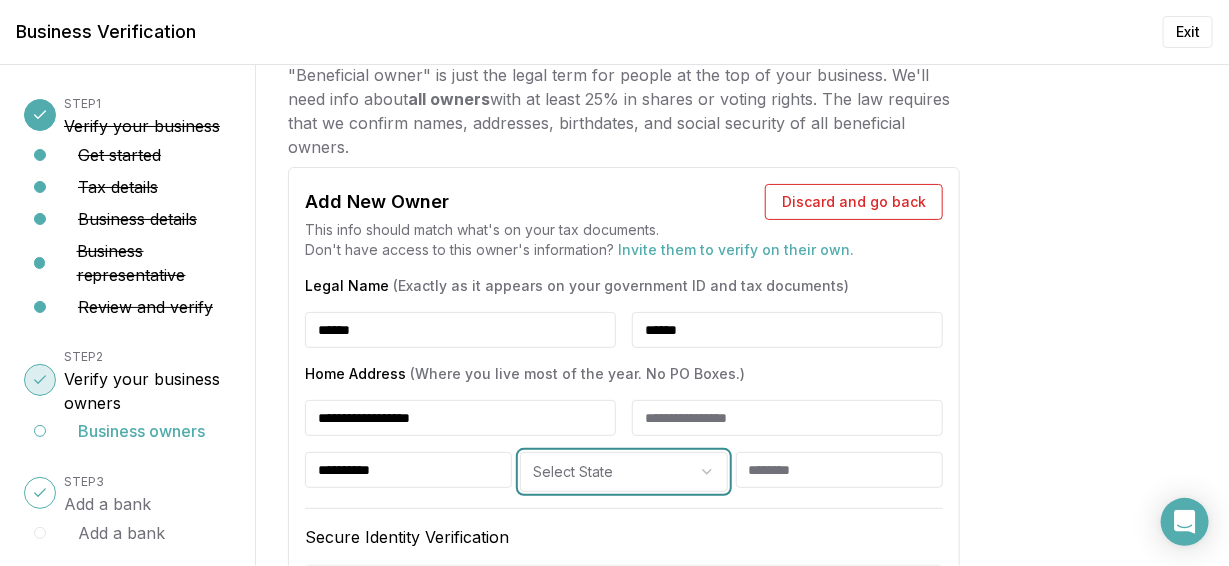 select on "**" 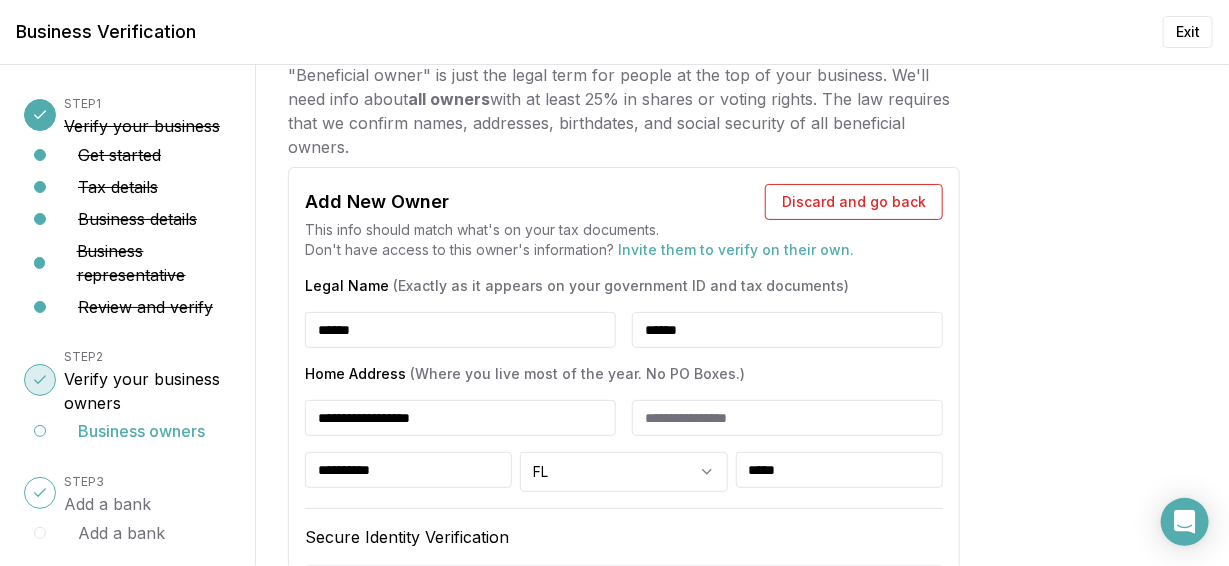 type on "*****" 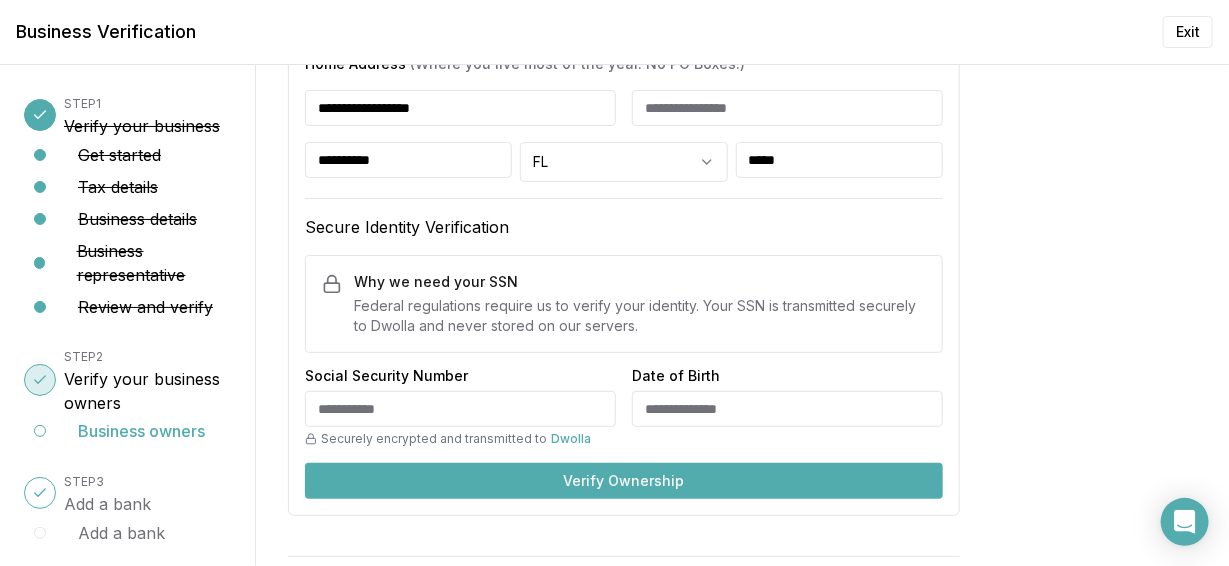scroll, scrollTop: 400, scrollLeft: 0, axis: vertical 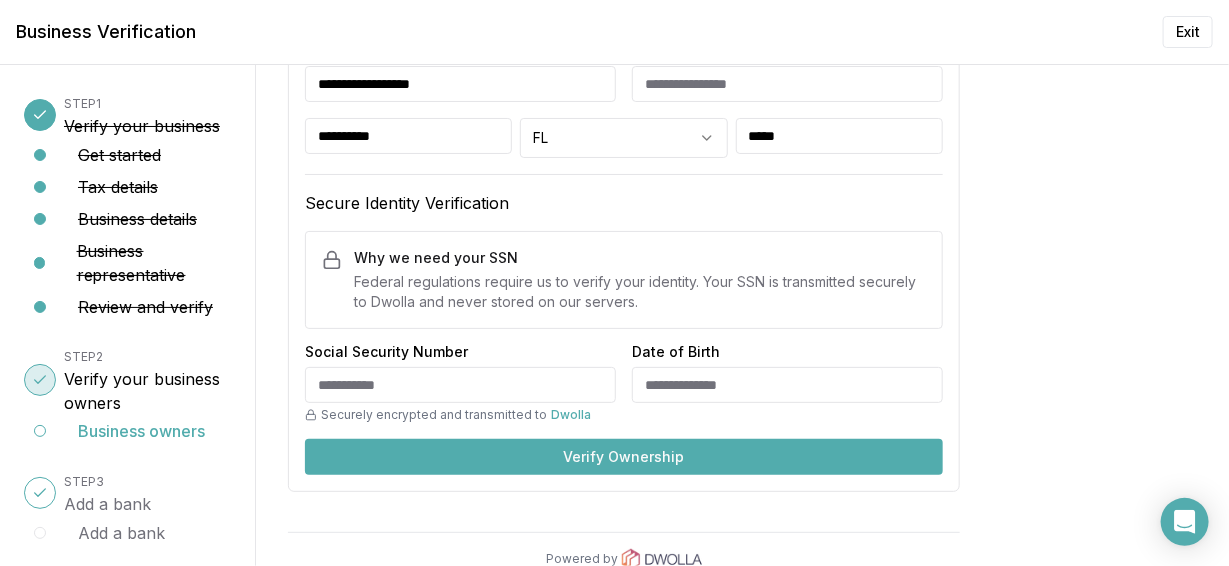 click on "Social Security Number" at bounding box center [460, 385] 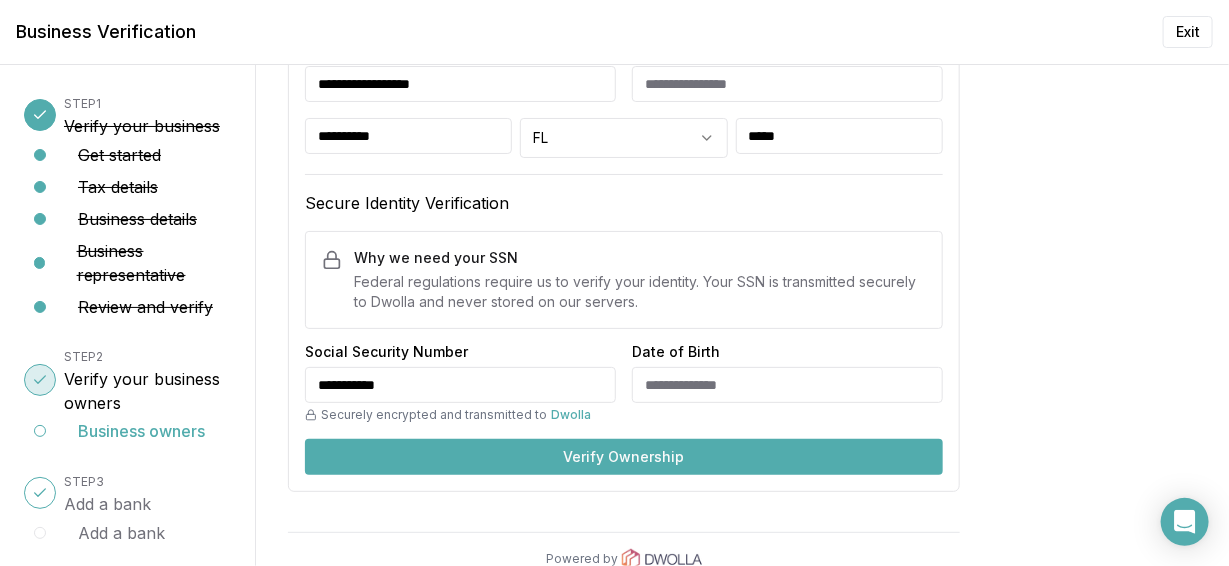 type on "**********" 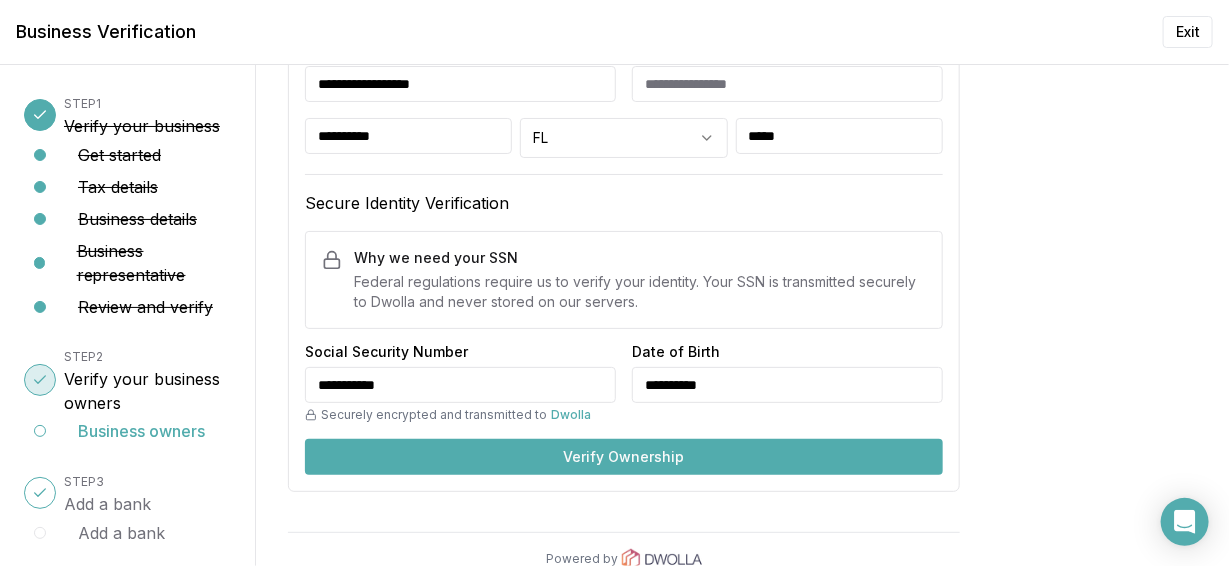 type on "**********" 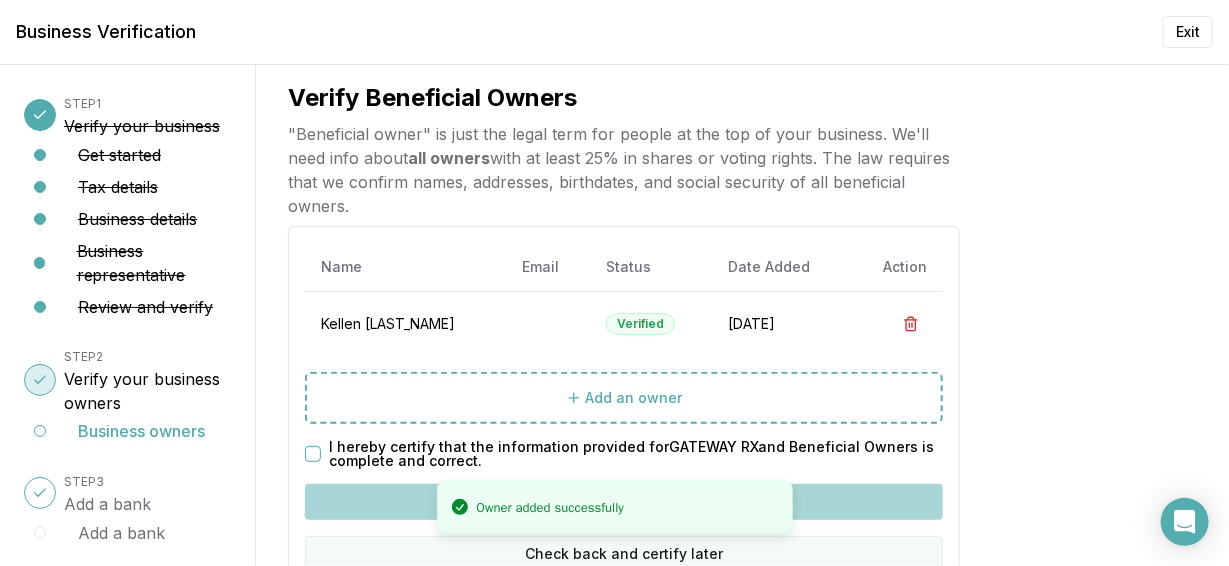 scroll, scrollTop: 140, scrollLeft: 0, axis: vertical 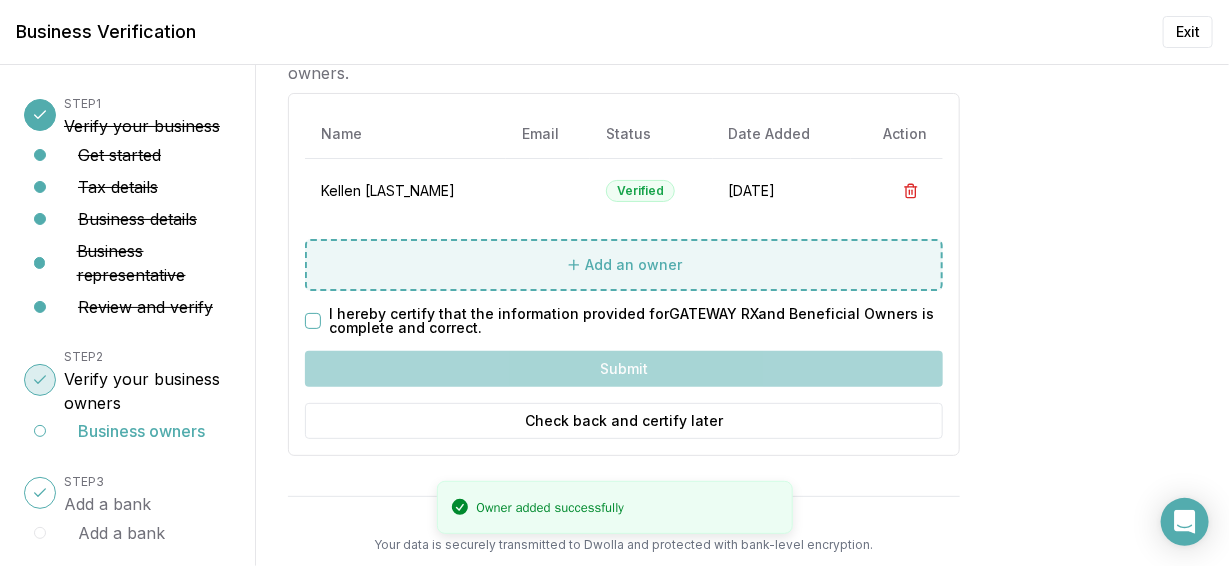click on "Add an owner" at bounding box center (634, 265) 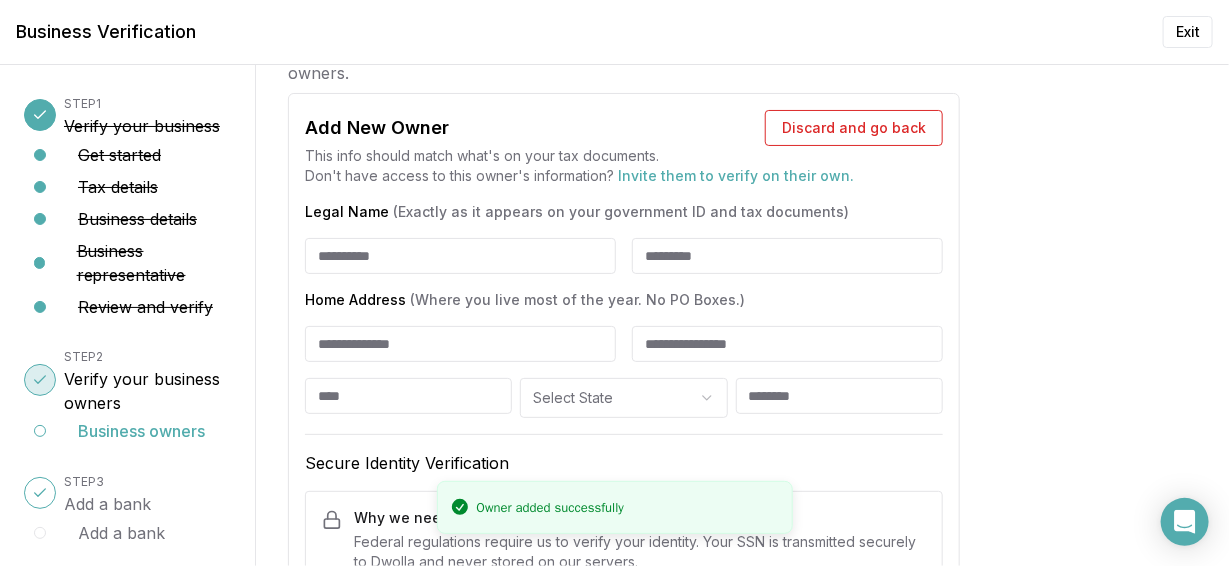 click on "Legal Name (Exactly as it appears on your government ID and tax documents)" at bounding box center [460, 256] 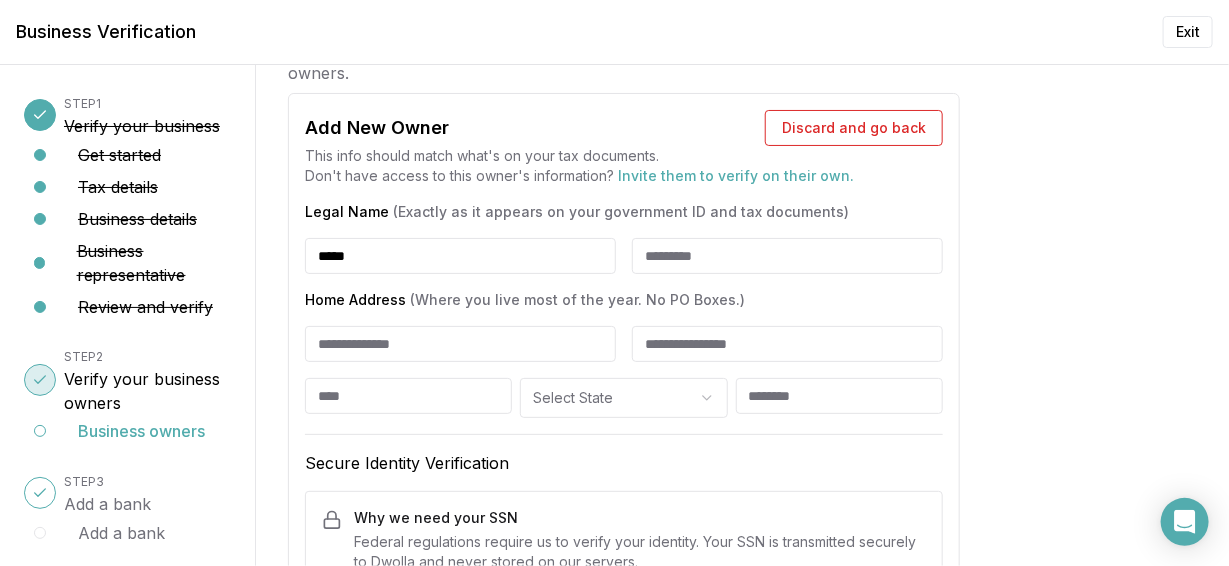 type on "*****" 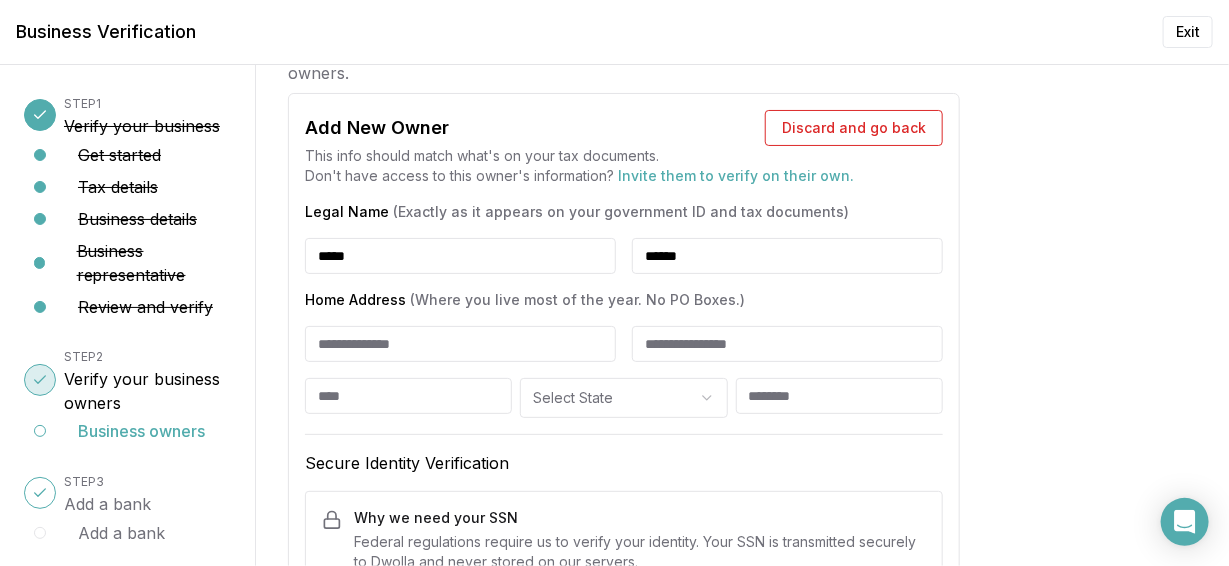 type on "******" 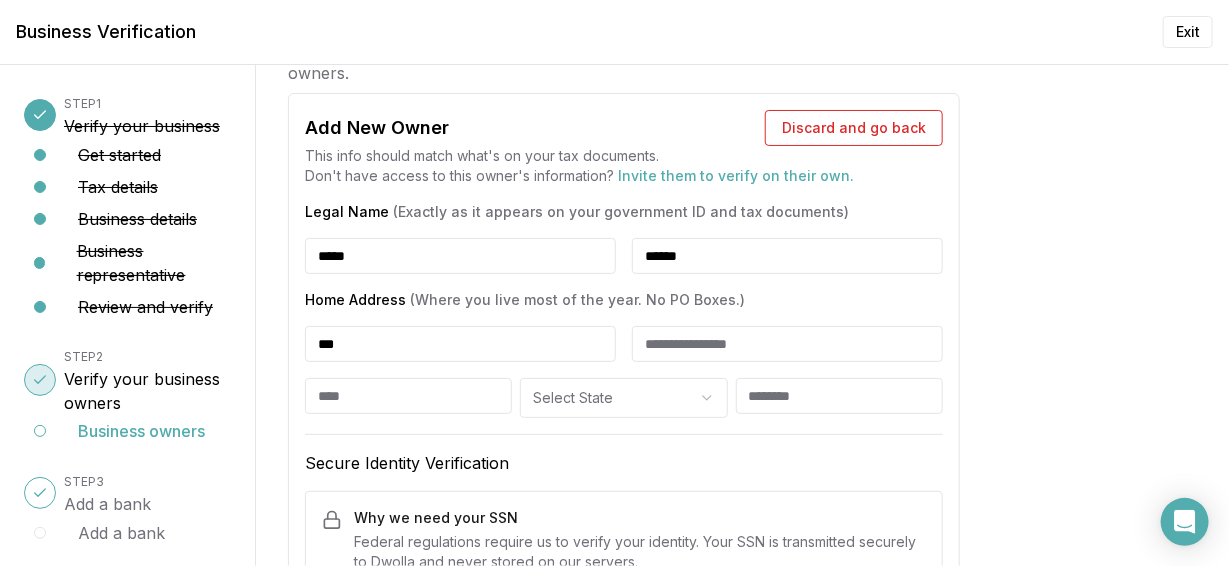 type on "**********" 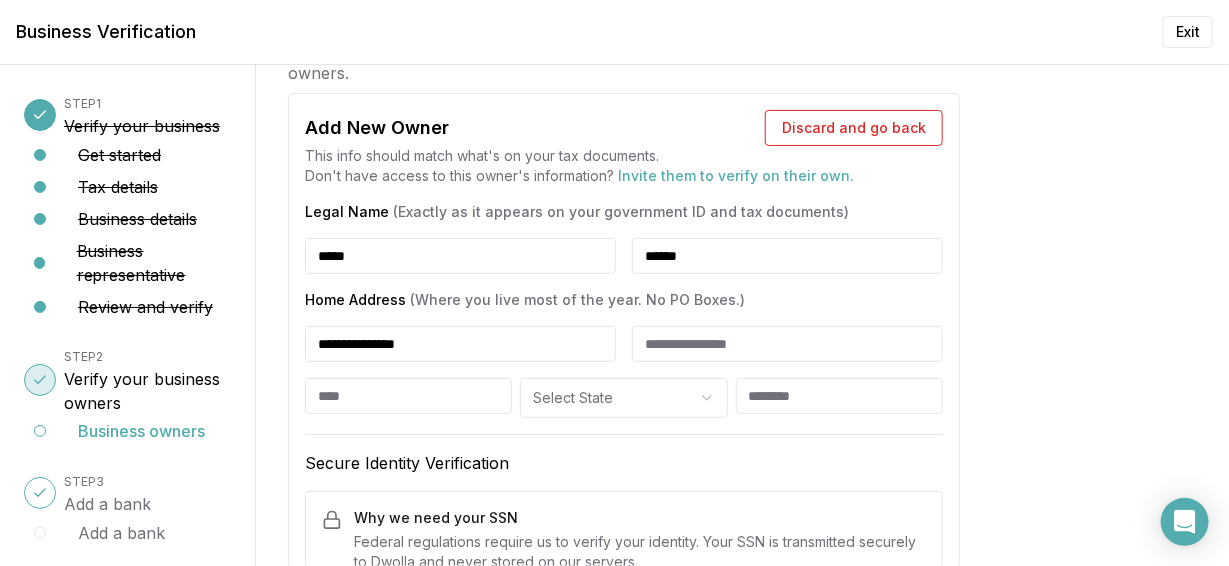 type on "**********" 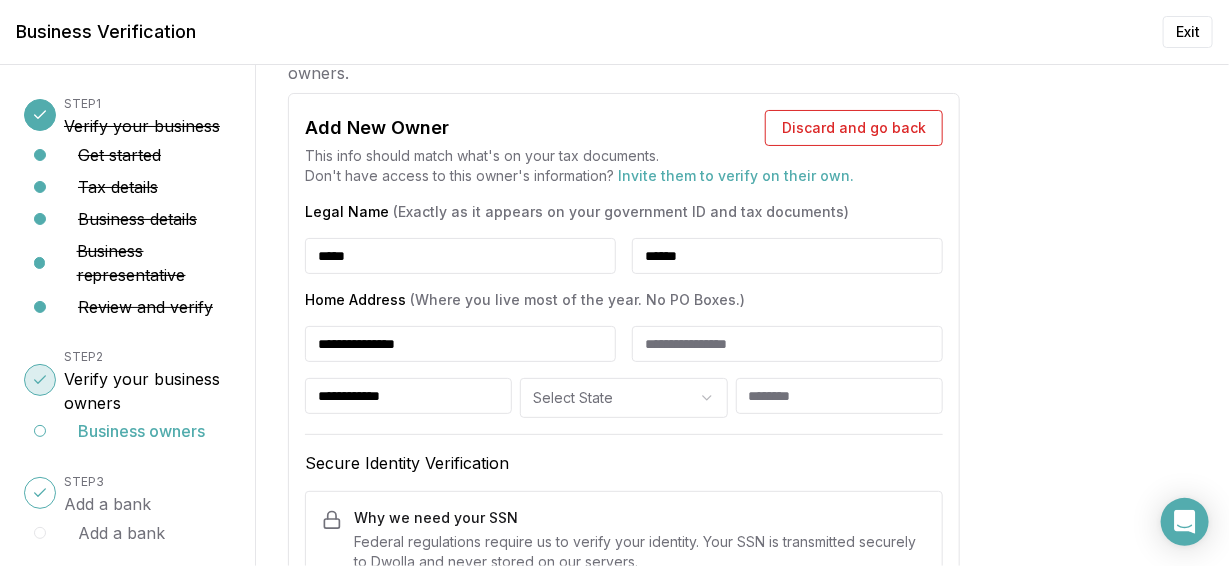 select on "**" 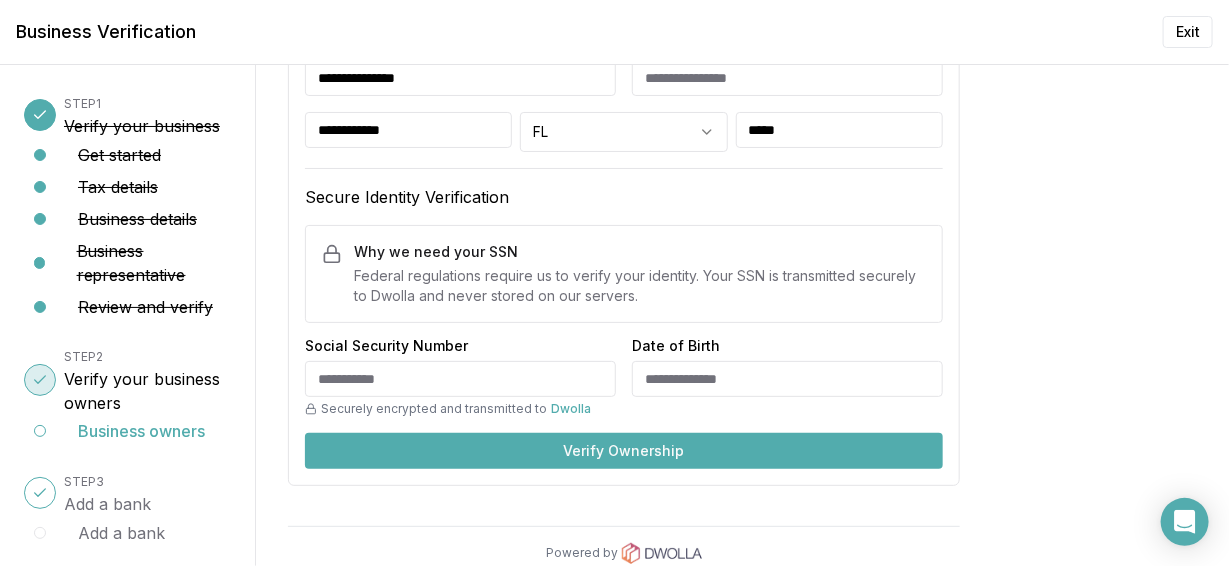 scroll, scrollTop: 407, scrollLeft: 0, axis: vertical 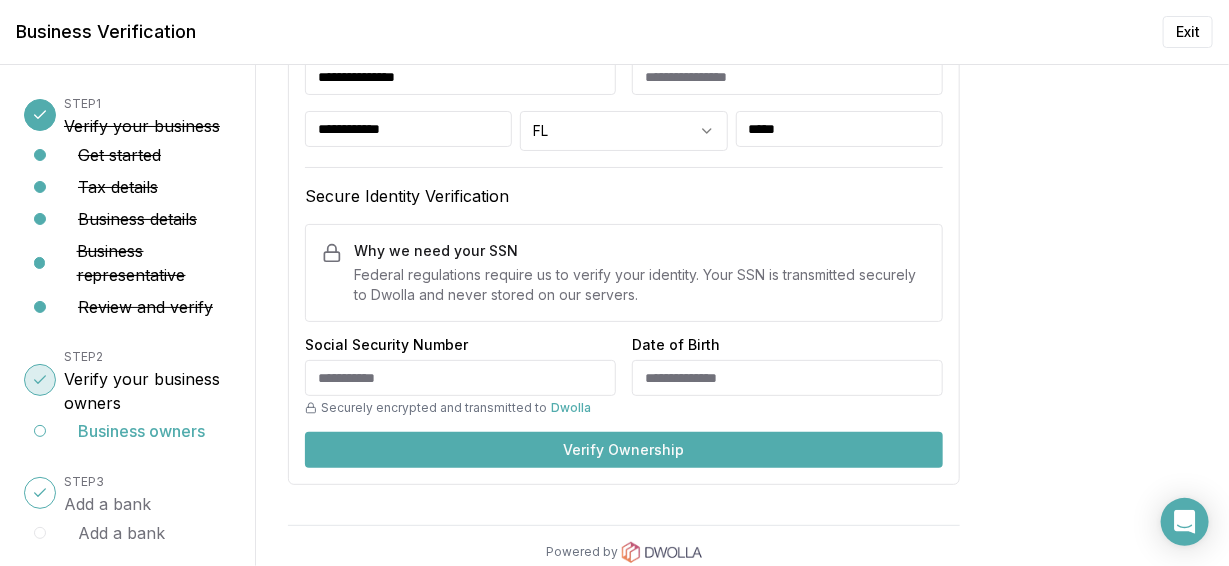 click on "Social Security Number" at bounding box center (460, 378) 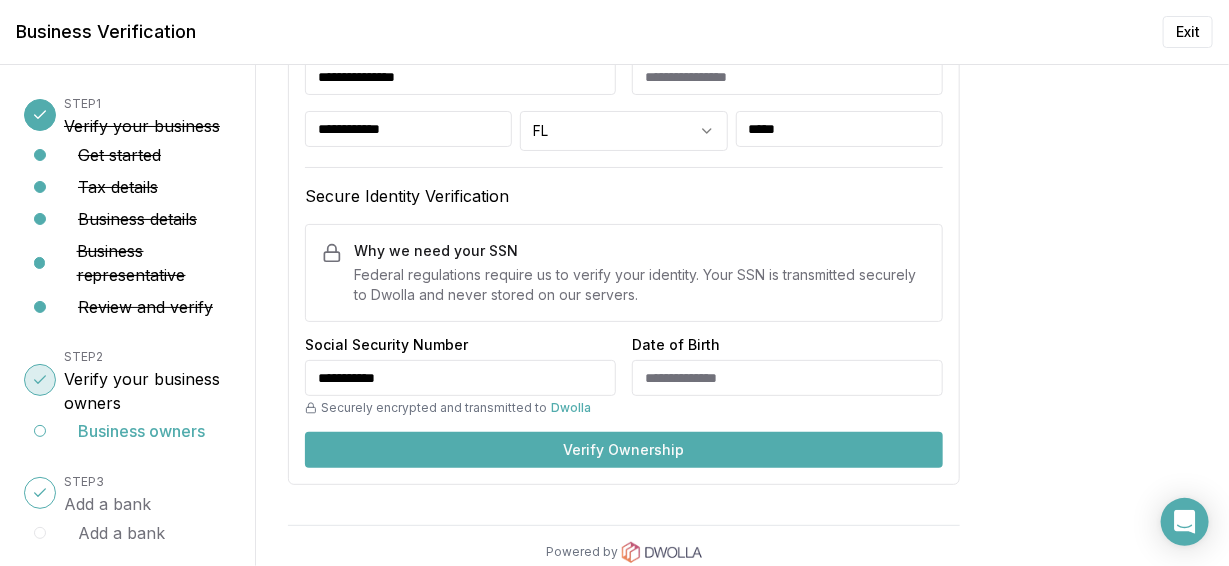type on "**********" 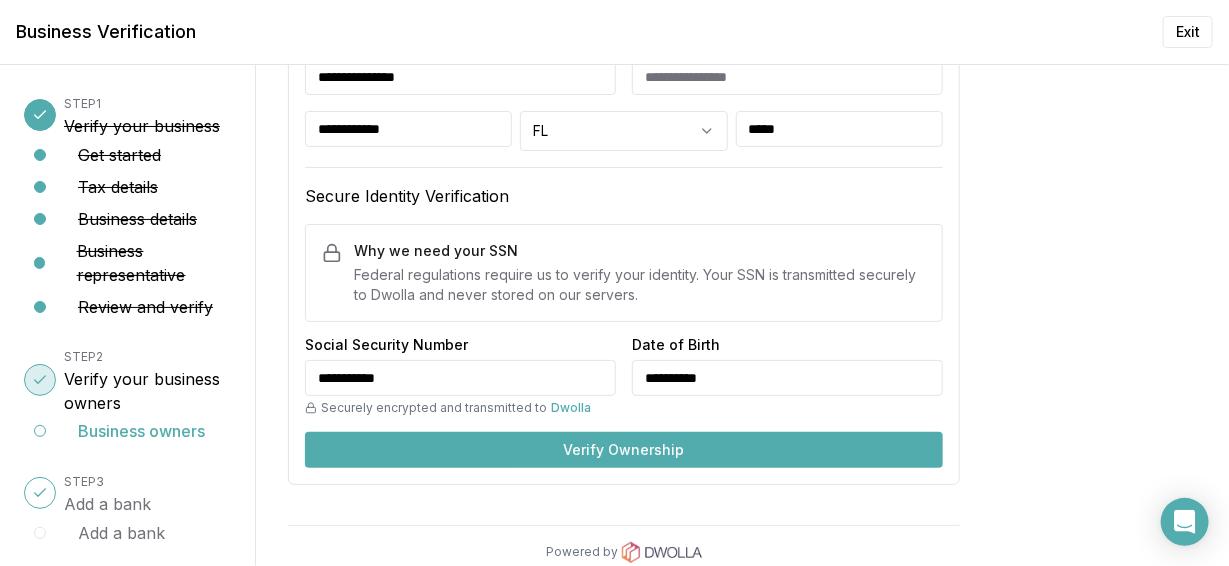 type on "**********" 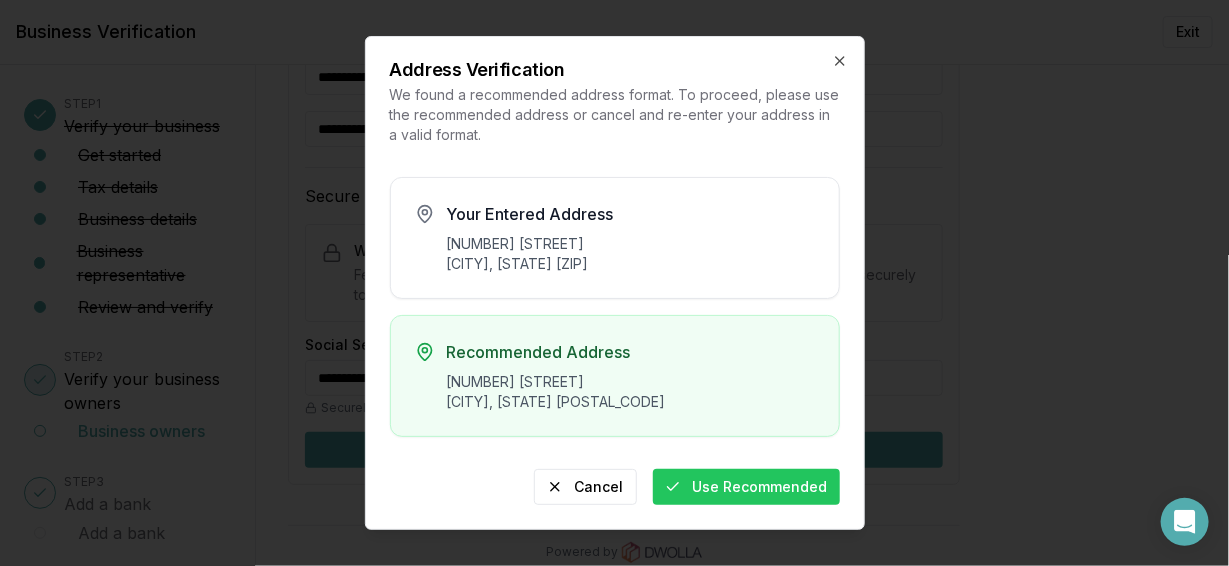 click on "[NUMBER] [STREET]
[CITY], [STATE] [POSTAL_CODE]" at bounding box center [631, 392] 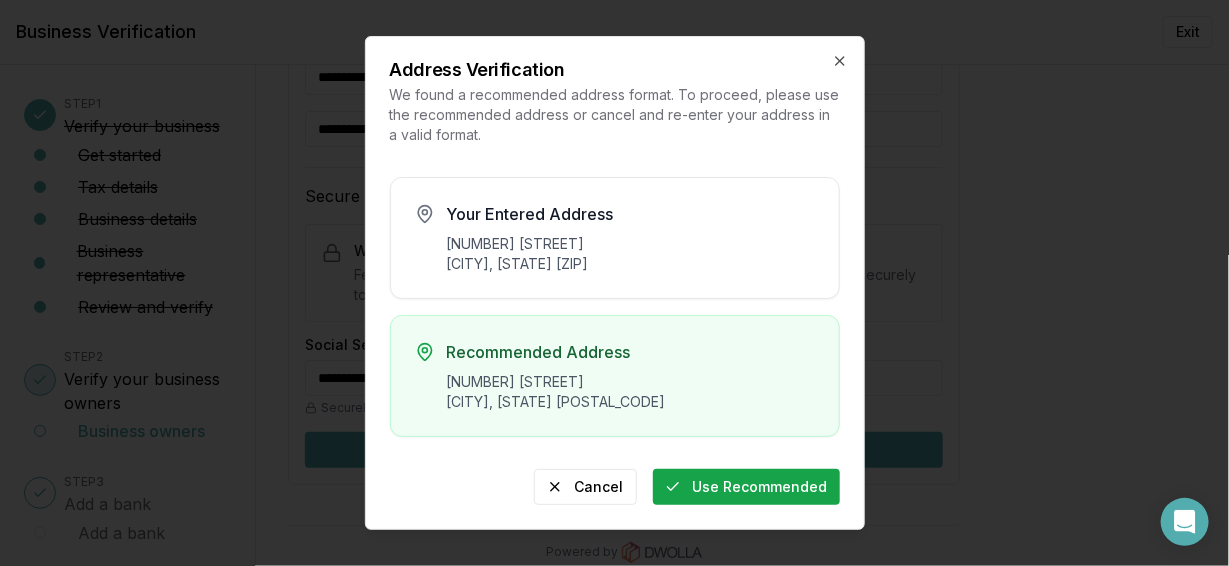 click on "Use Recommended" at bounding box center [746, 487] 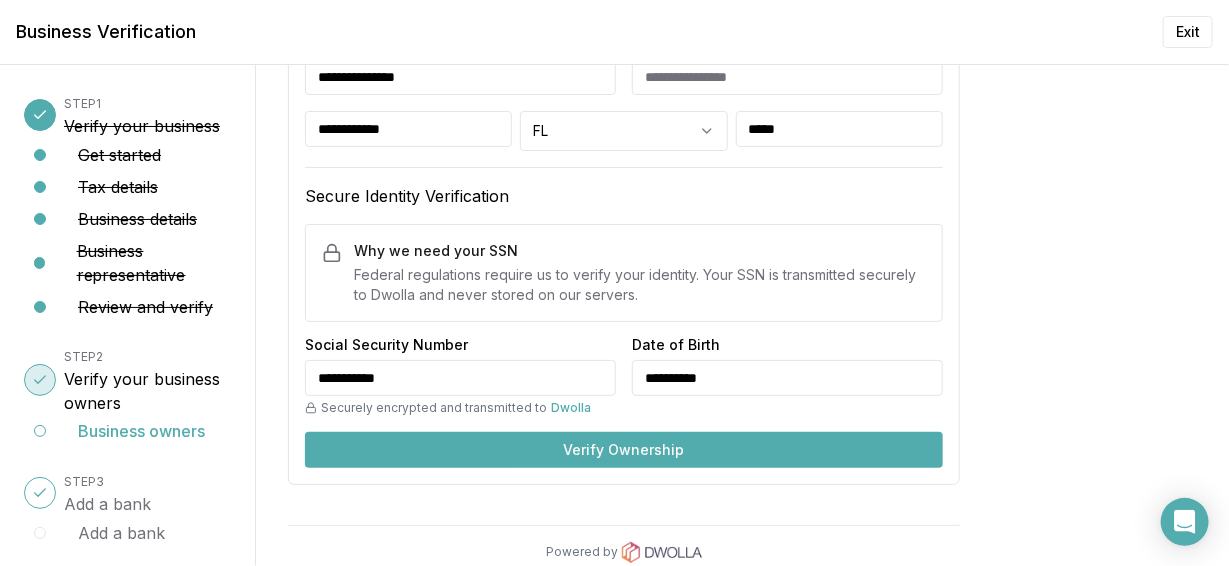 click on "Verify Ownership" at bounding box center (624, 450) 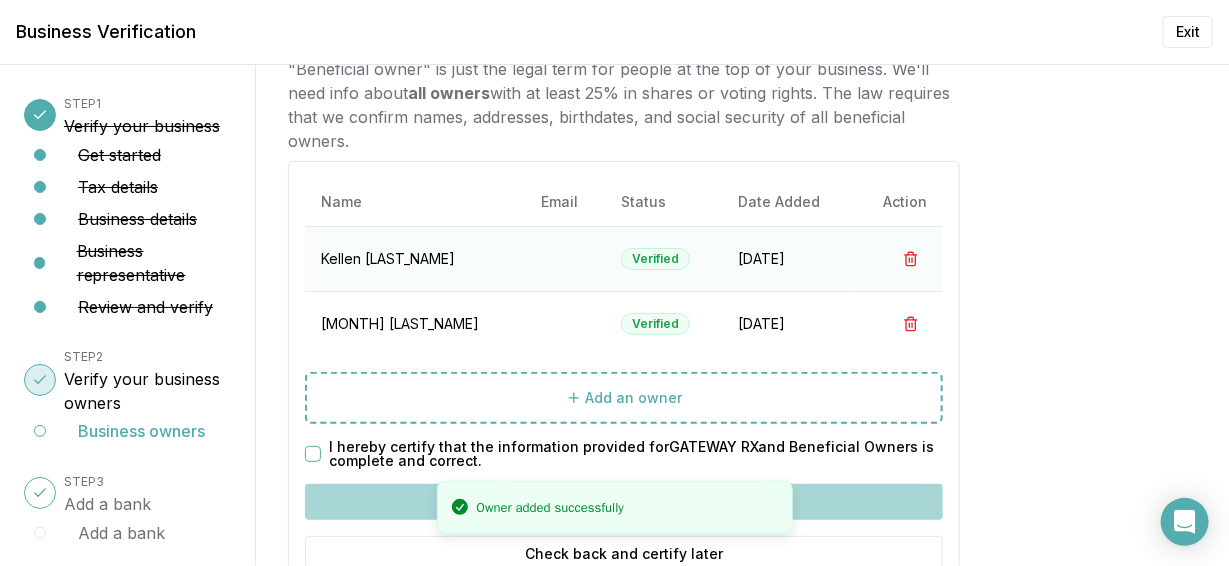 scroll, scrollTop: 71, scrollLeft: 0, axis: vertical 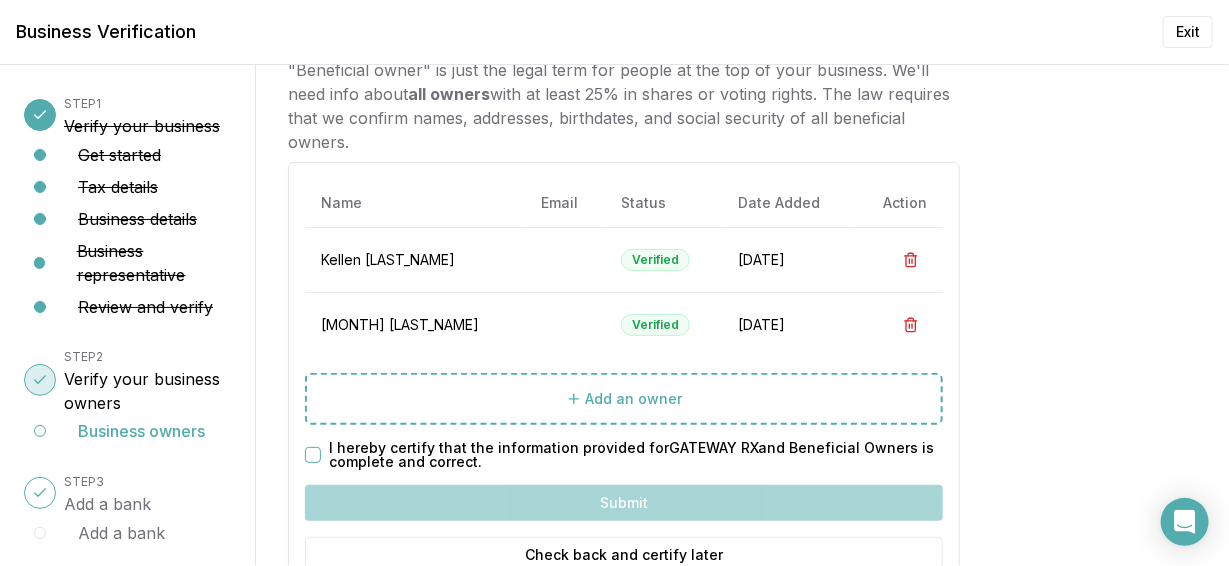 click on "I hereby certify that the information provided for  GATEWAY RX  and Beneficial Owners is complete and correct." at bounding box center (313, 455) 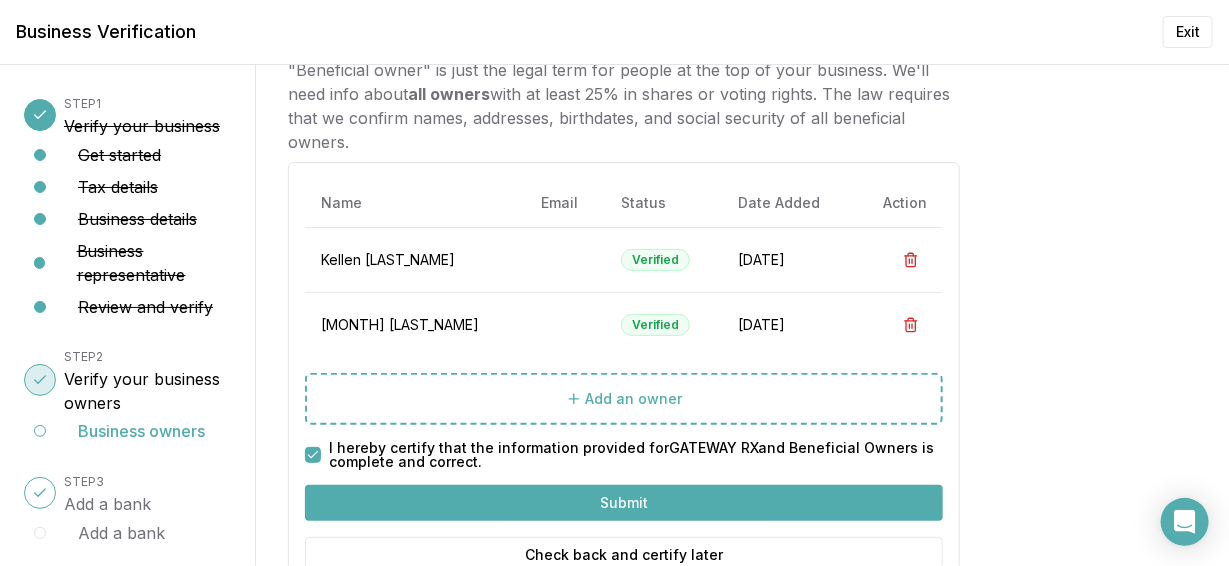 click on "Submit" at bounding box center (624, 503) 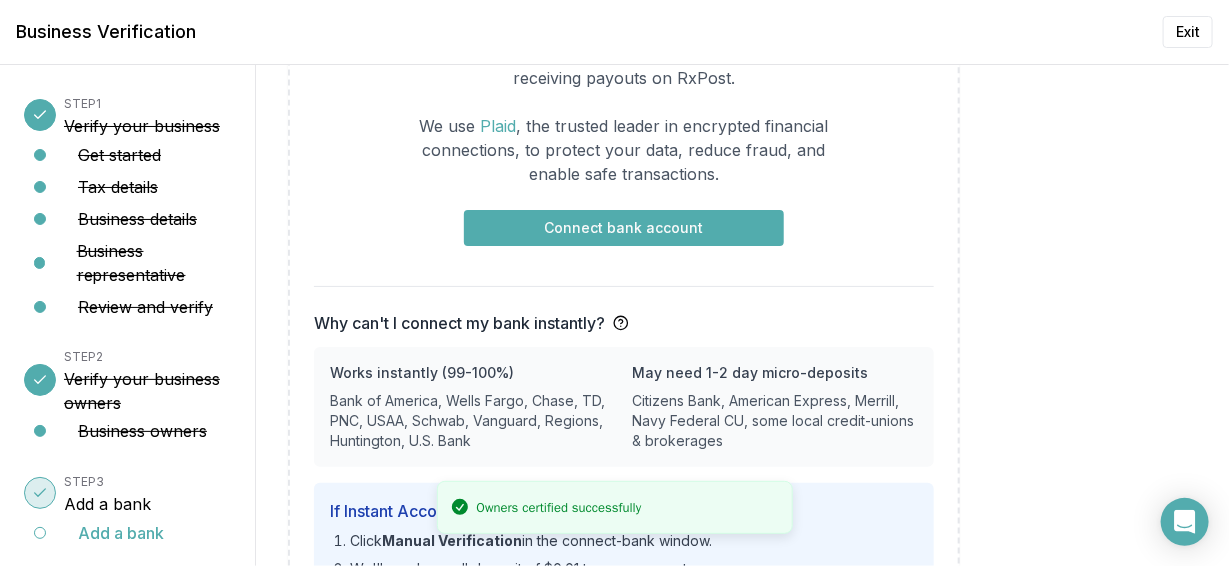 scroll, scrollTop: 266, scrollLeft: 0, axis: vertical 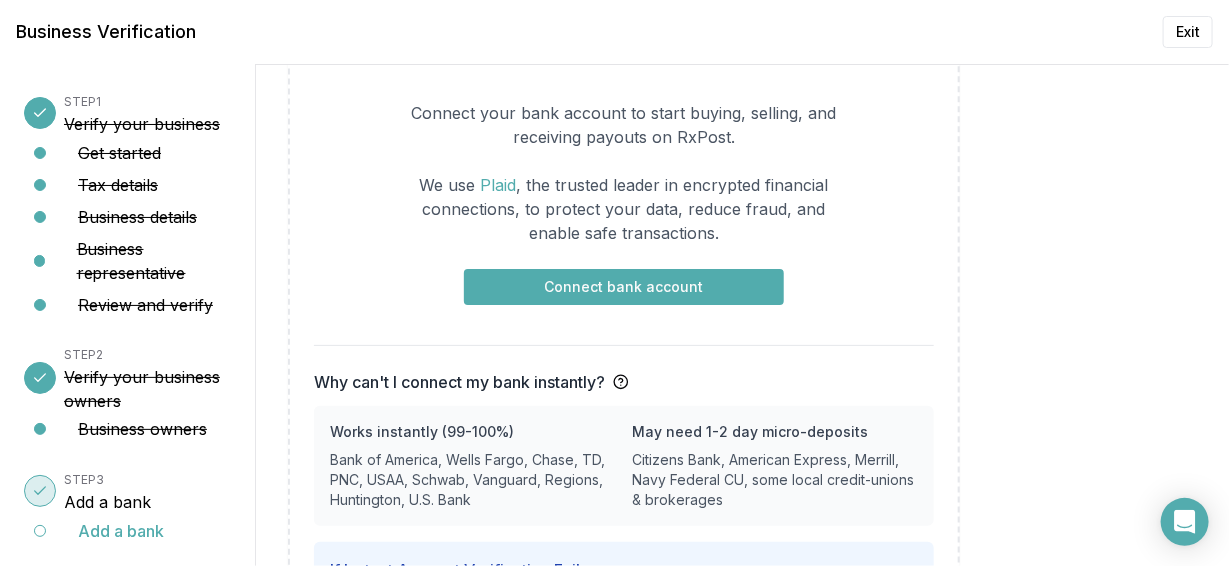 click on "Connect bank account" at bounding box center [624, 287] 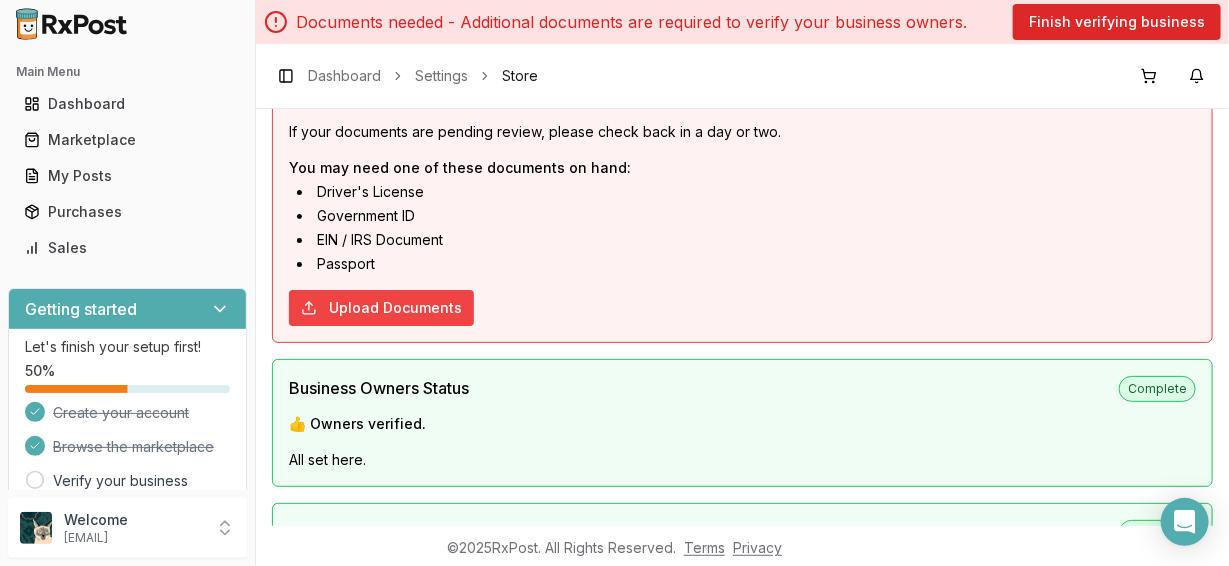 scroll, scrollTop: 200, scrollLeft: 0, axis: vertical 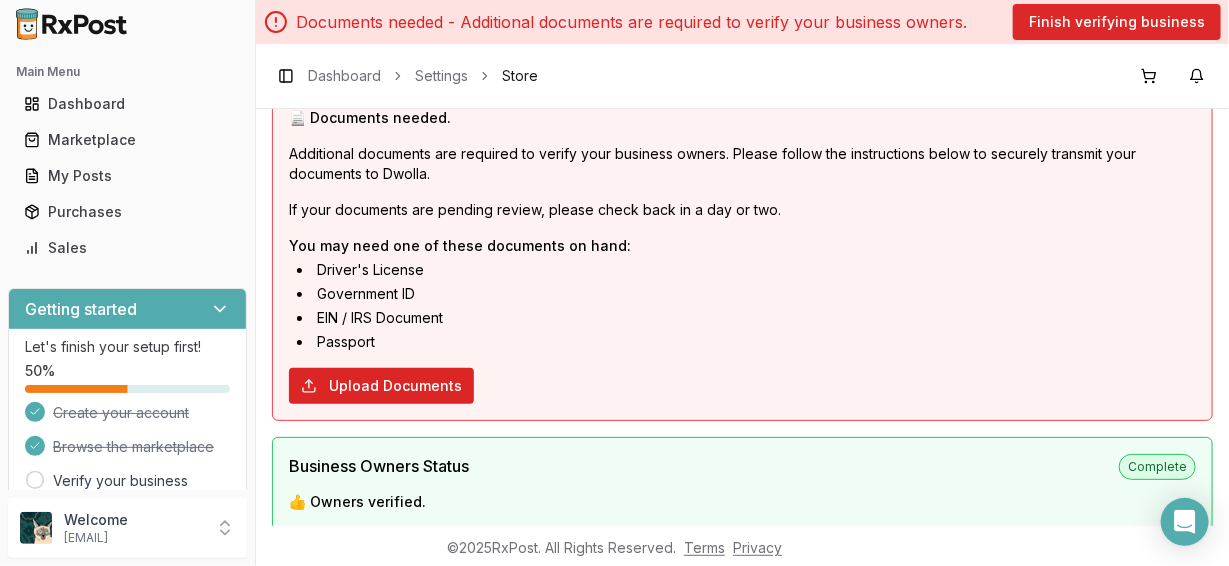 click on "Upload Documents" at bounding box center (381, 386) 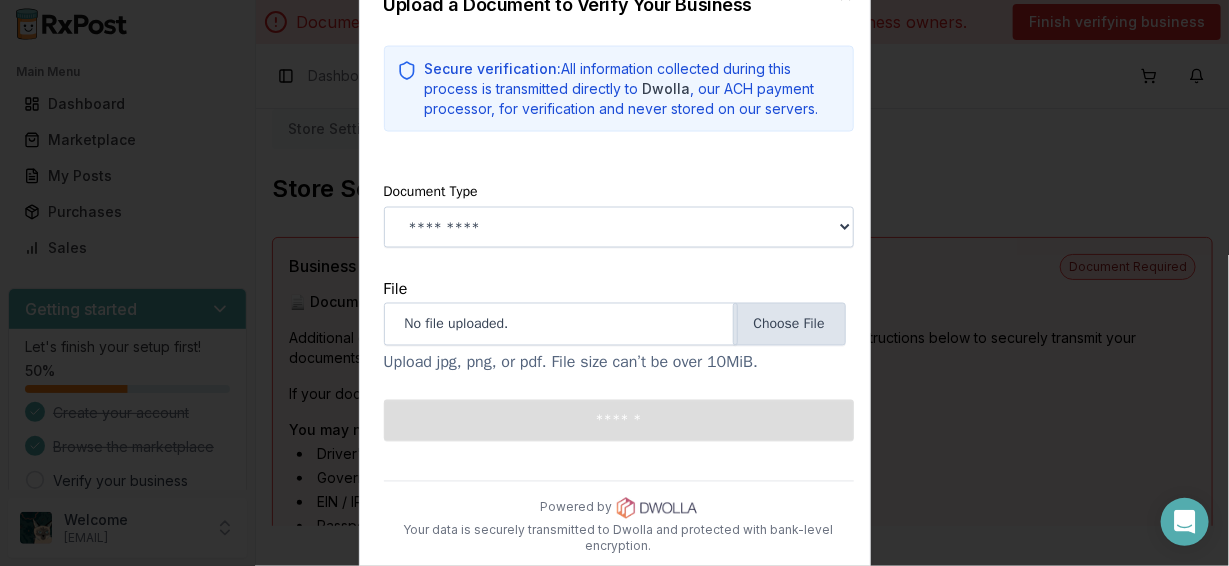 click on "**********" at bounding box center (619, 227) 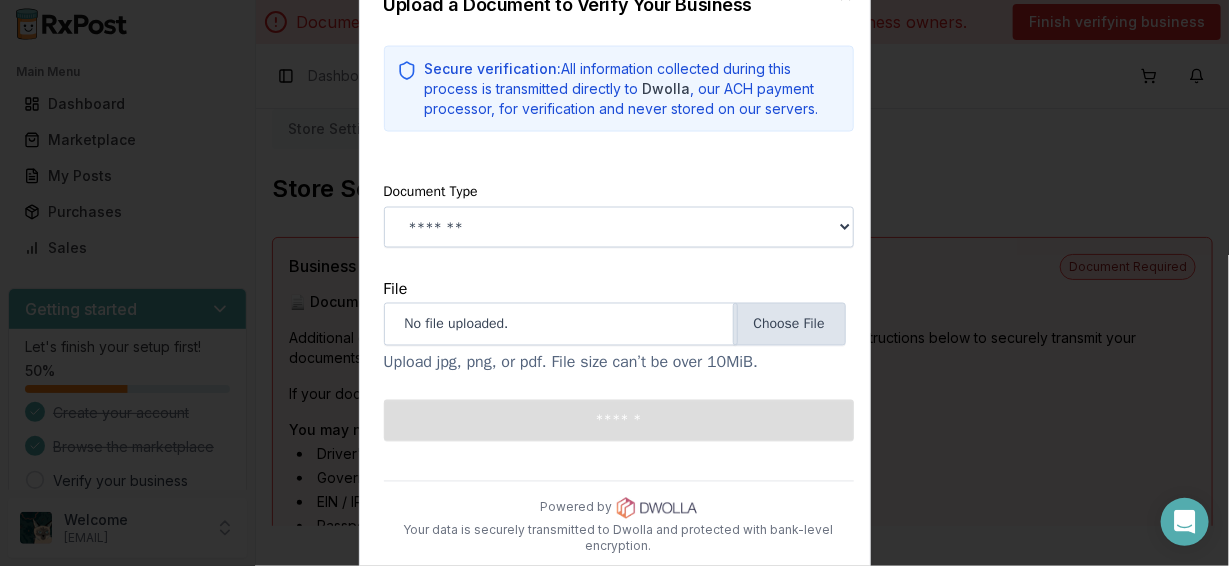 click on "**********" at bounding box center [619, 227] 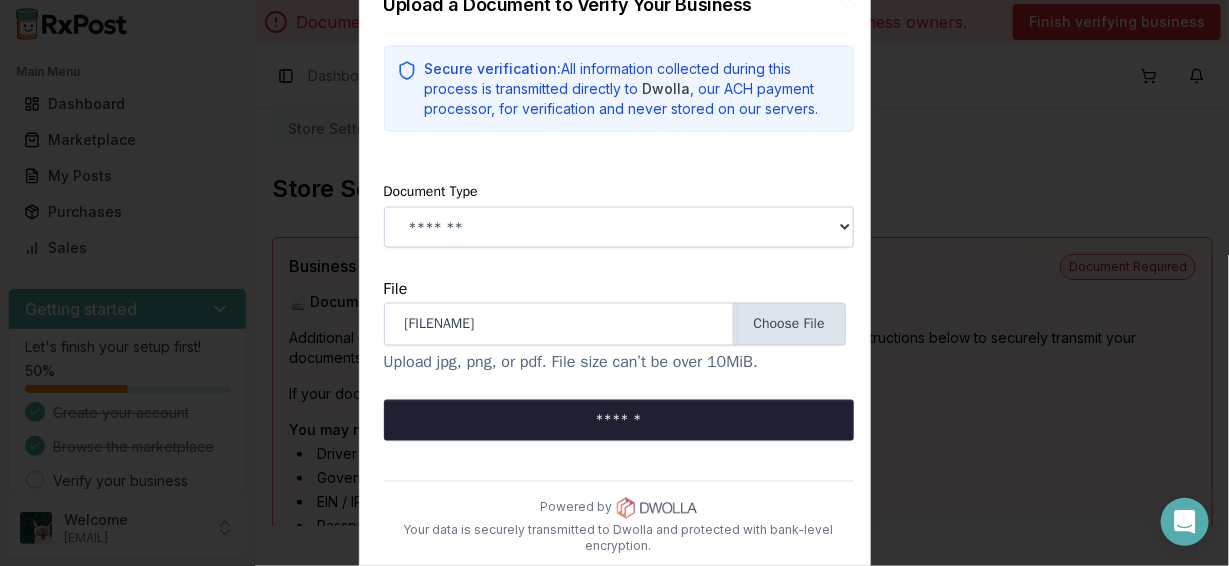click on "******" at bounding box center [619, 420] 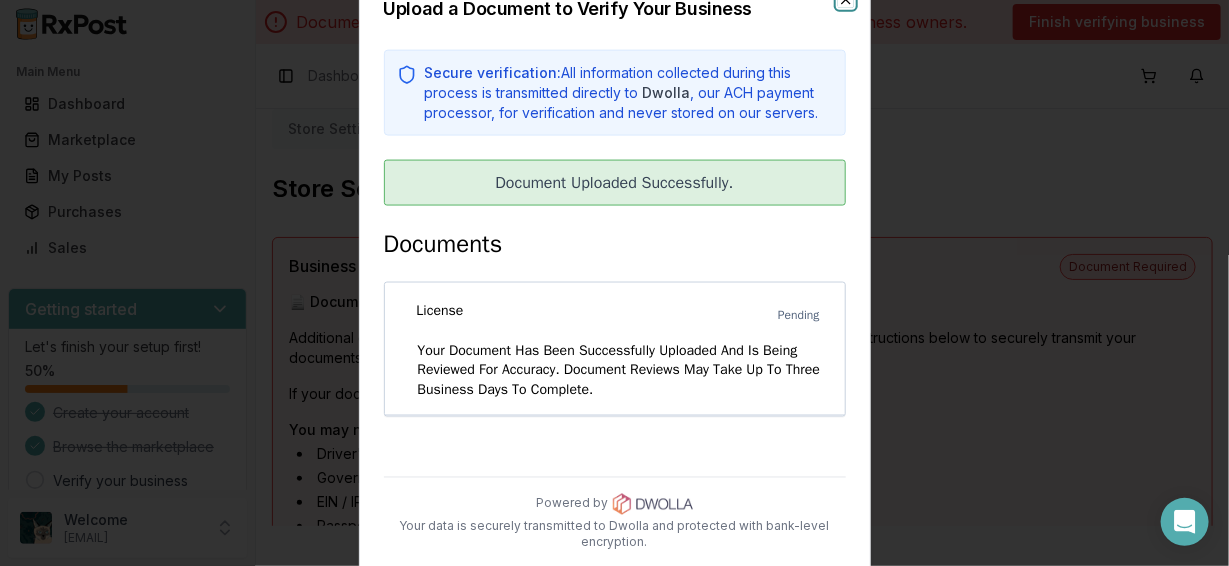 click 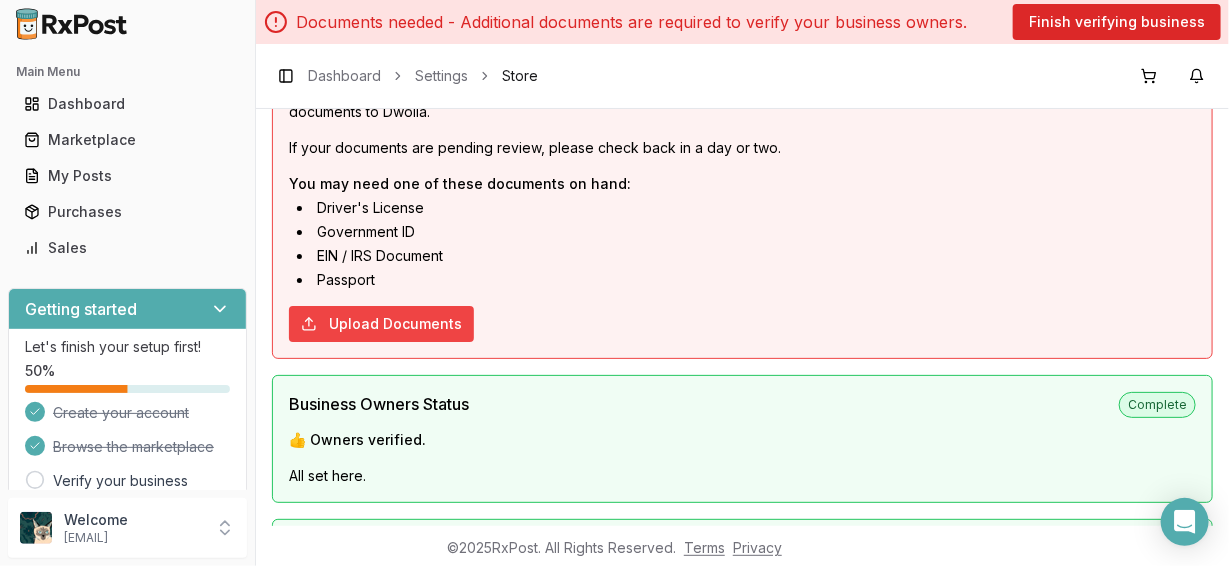 scroll, scrollTop: 266, scrollLeft: 0, axis: vertical 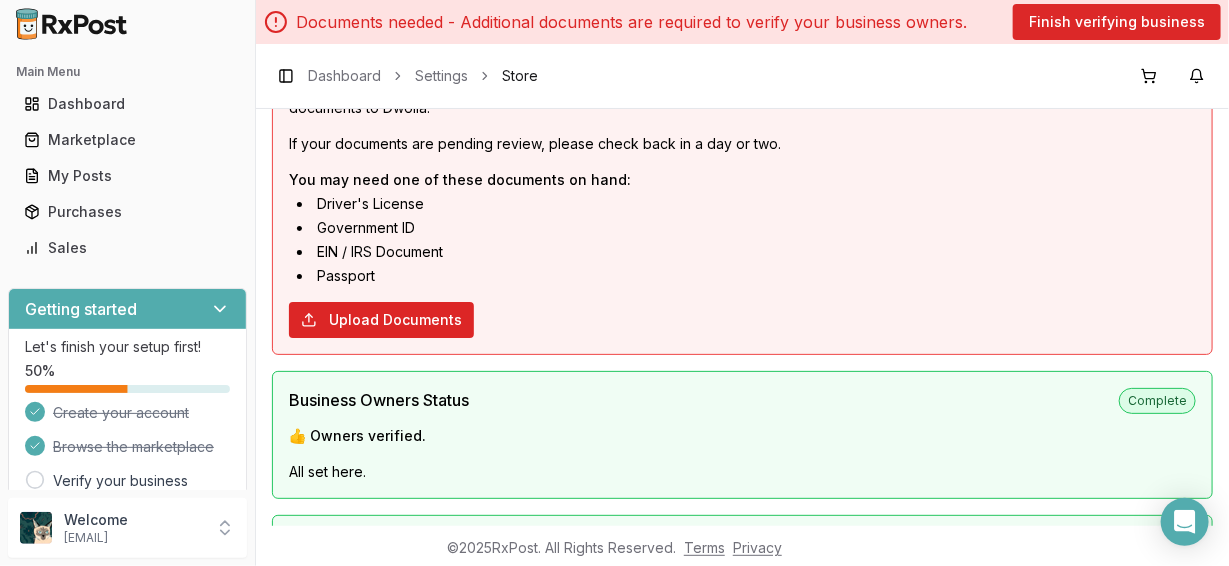 click on "Upload Documents" at bounding box center (381, 320) 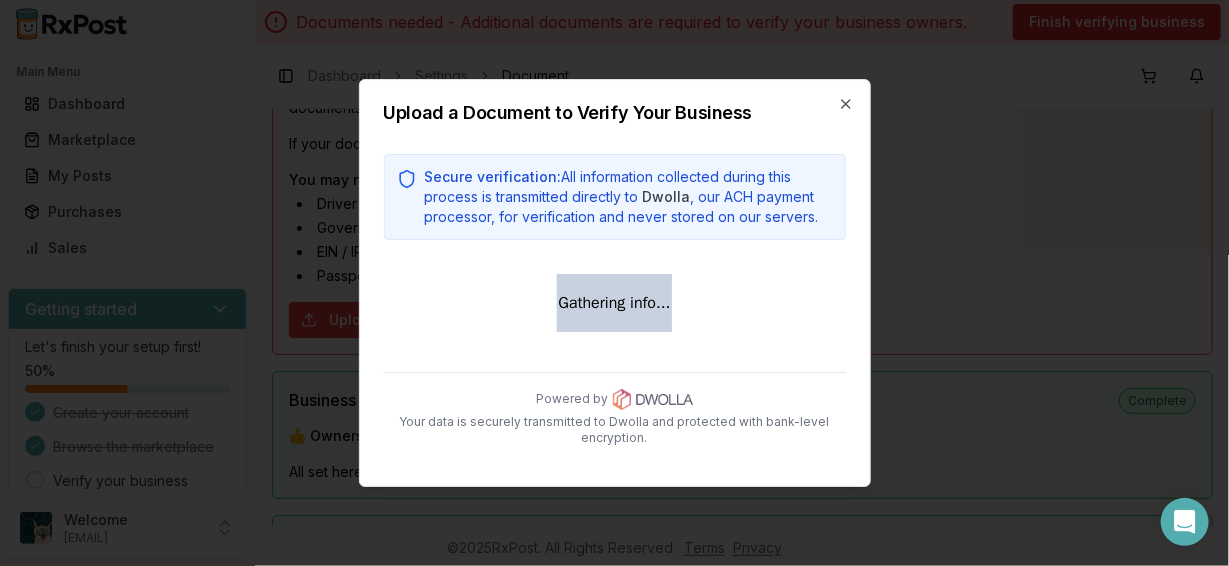 scroll, scrollTop: 16, scrollLeft: 0, axis: vertical 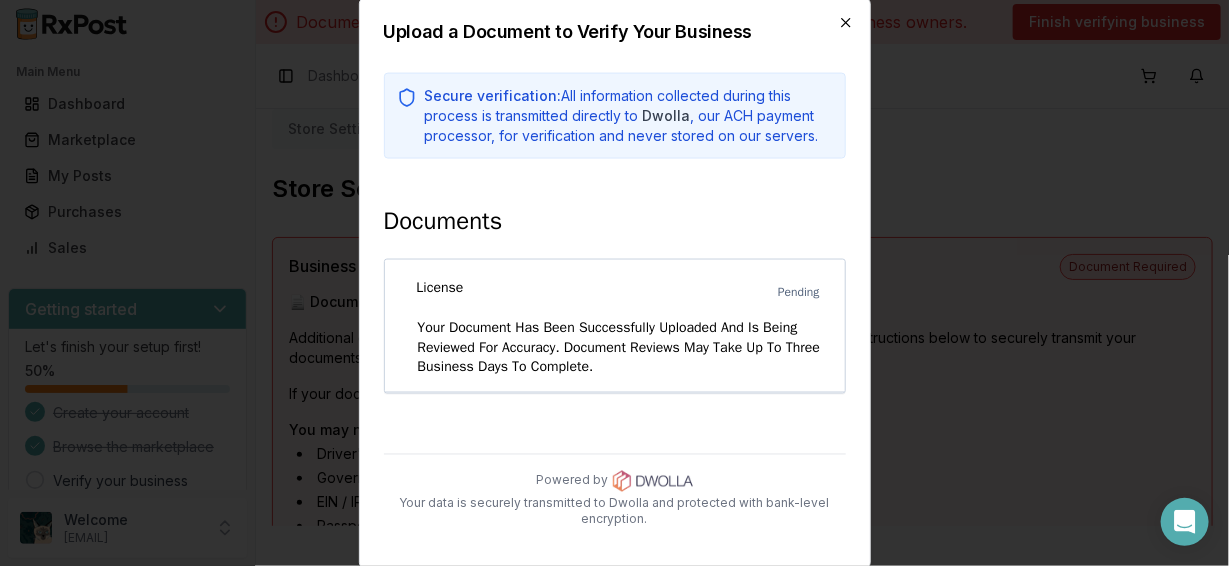 click 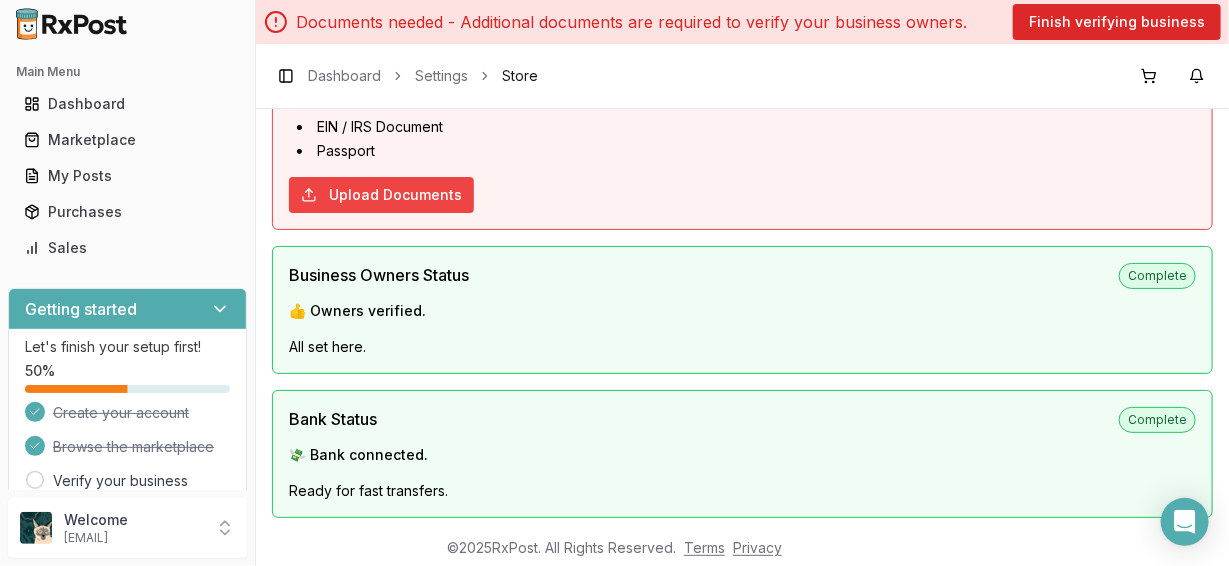 scroll, scrollTop: 416, scrollLeft: 0, axis: vertical 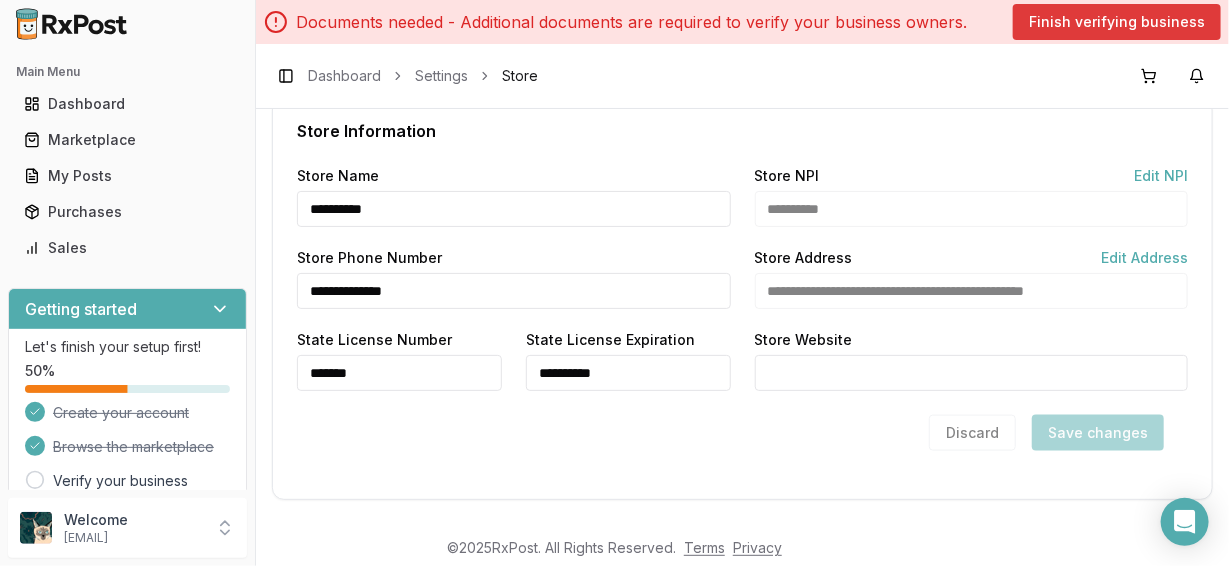 click on "Finish verifying business" at bounding box center [1117, 22] 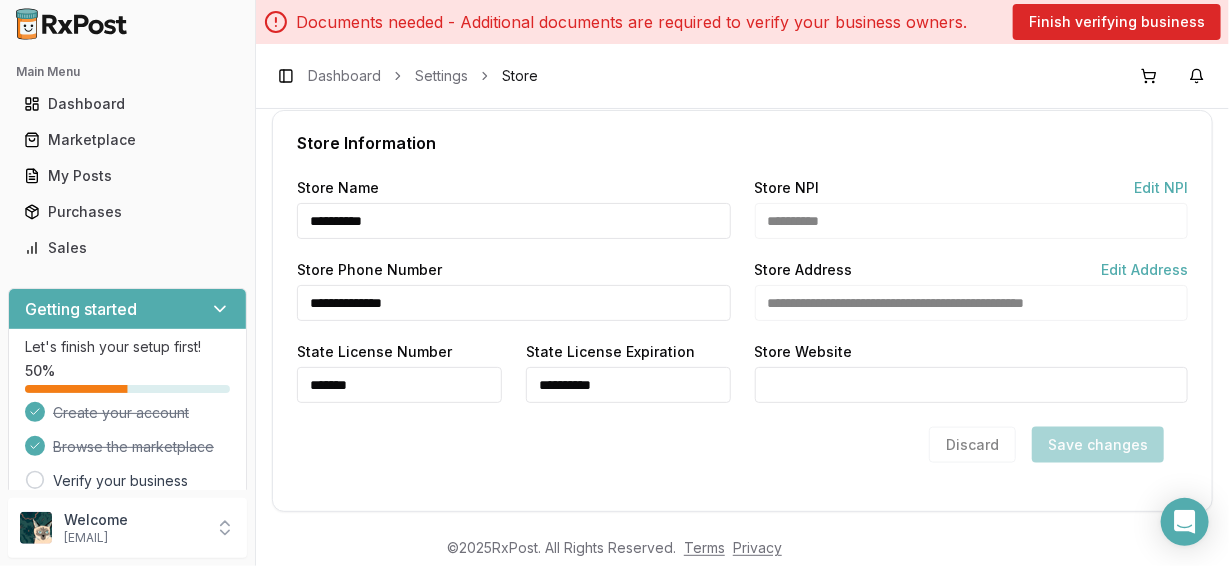 scroll, scrollTop: 835, scrollLeft: 0, axis: vertical 